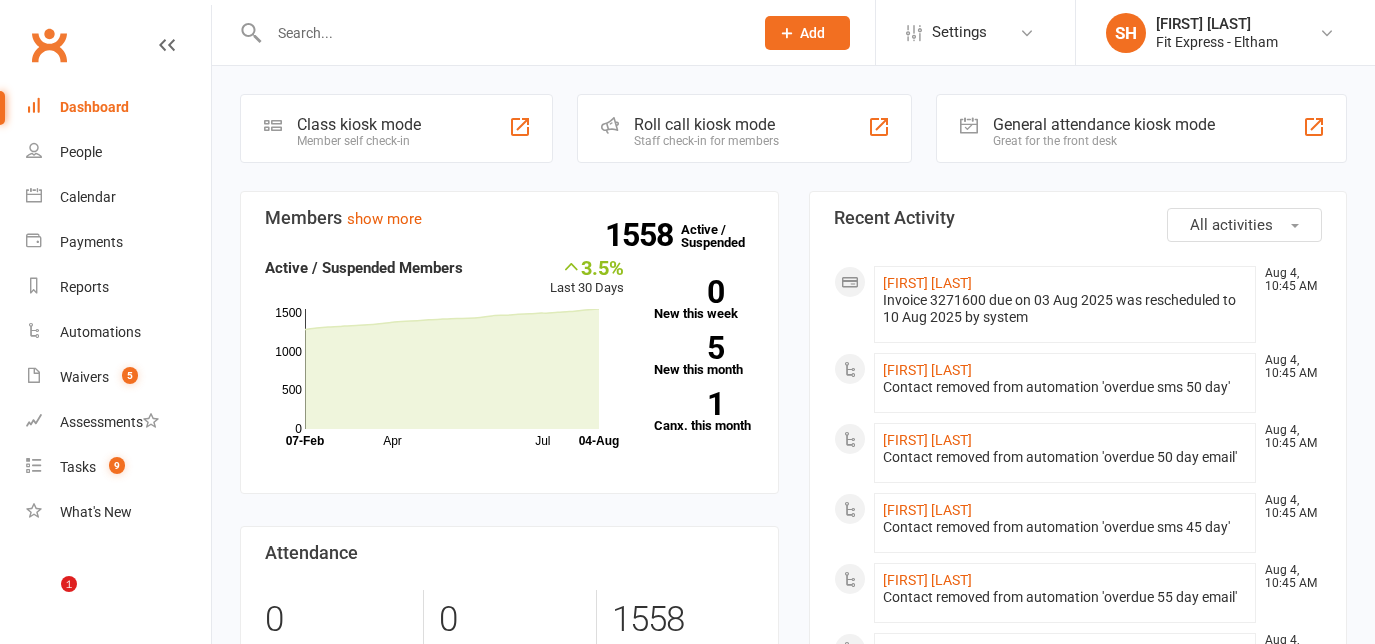 scroll, scrollTop: 0, scrollLeft: 0, axis: both 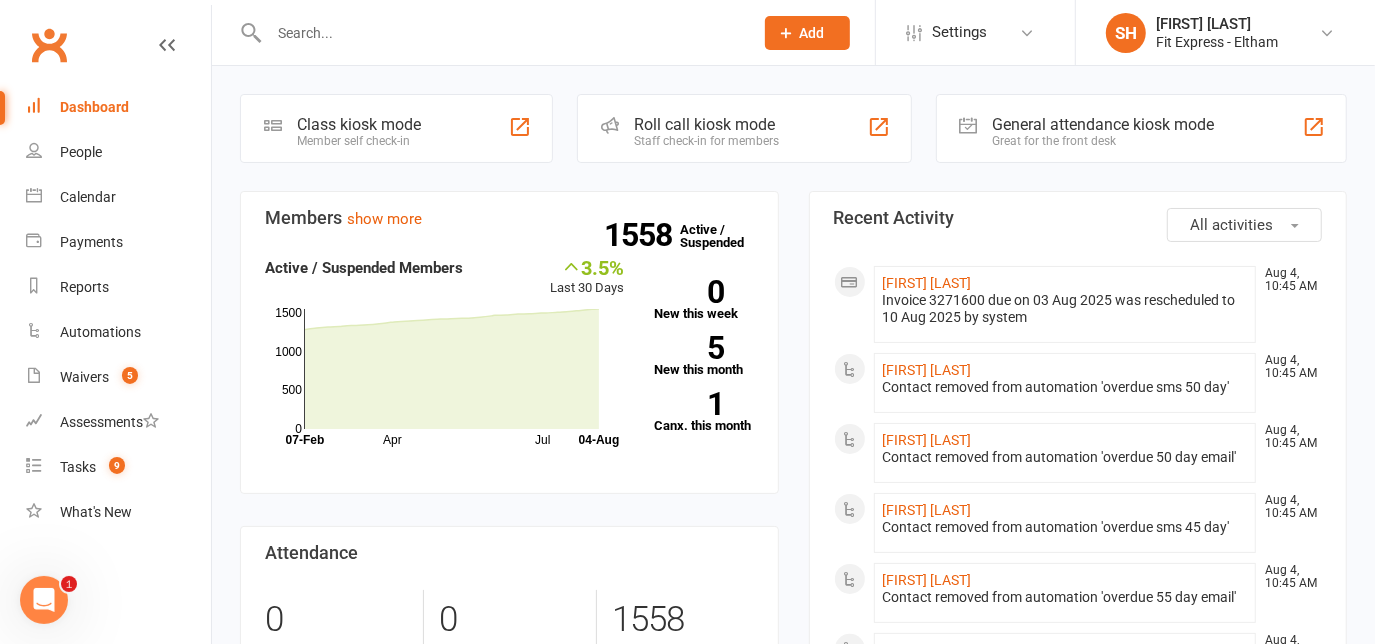 click at bounding box center (489, 32) 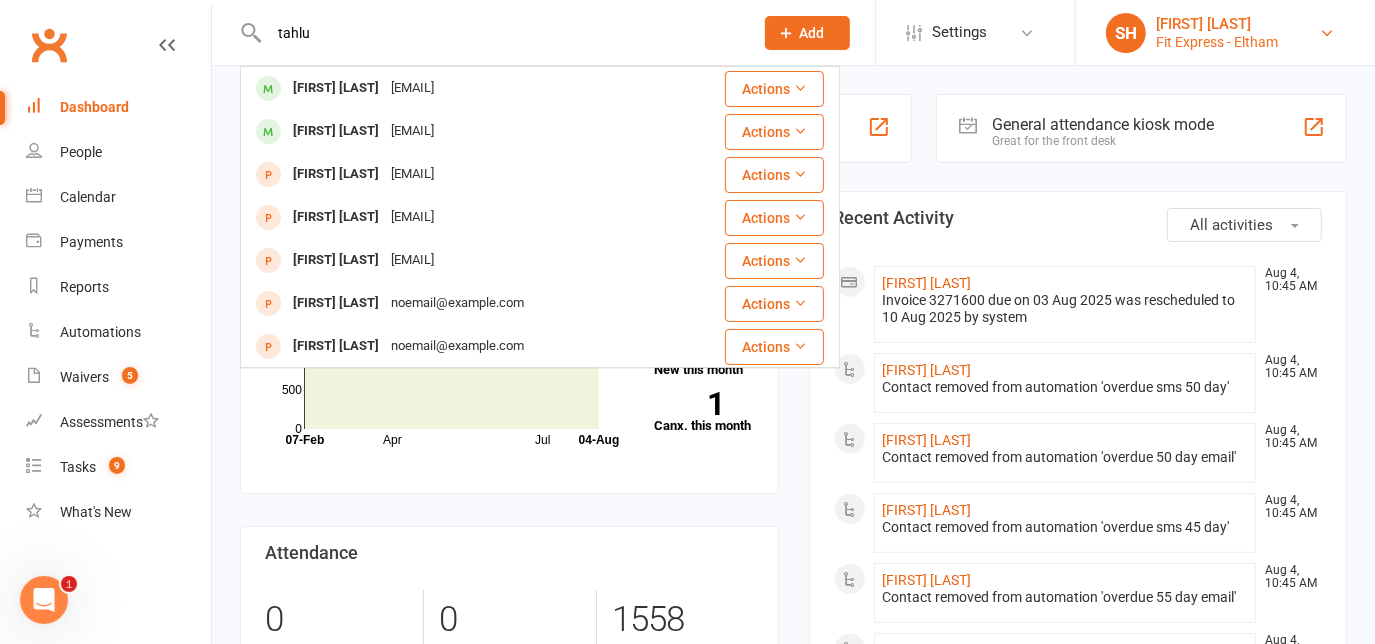 type on "tahlu" 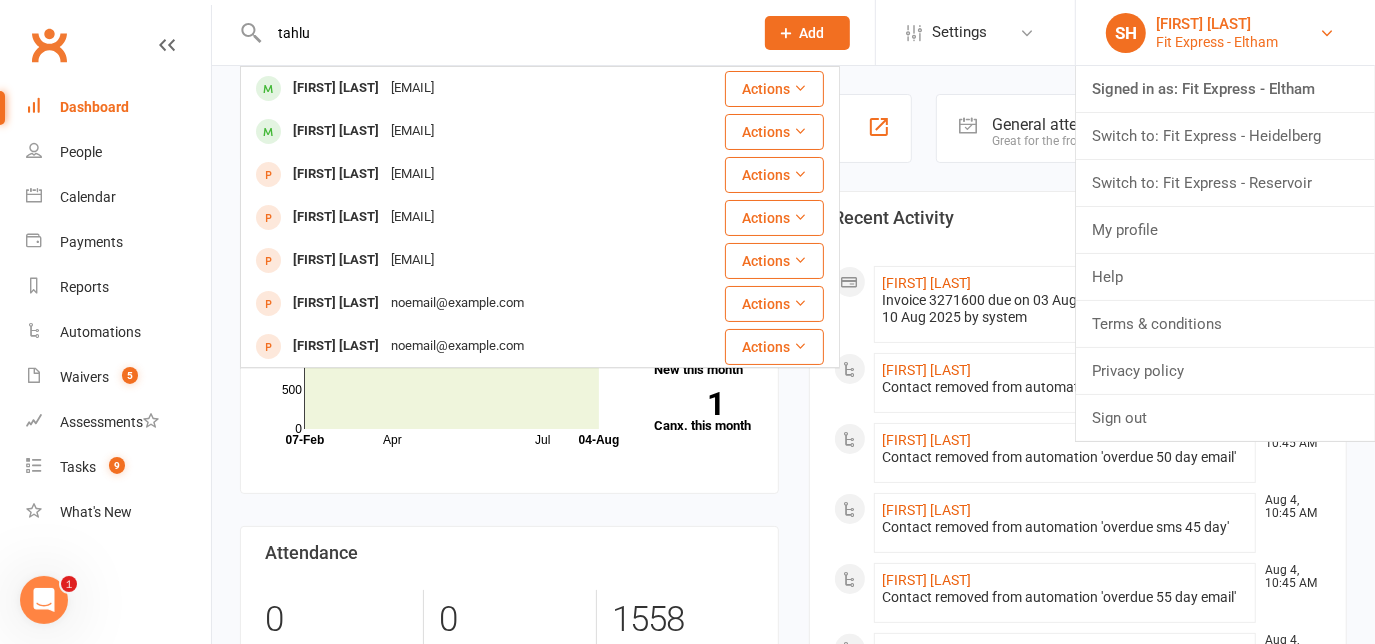 type 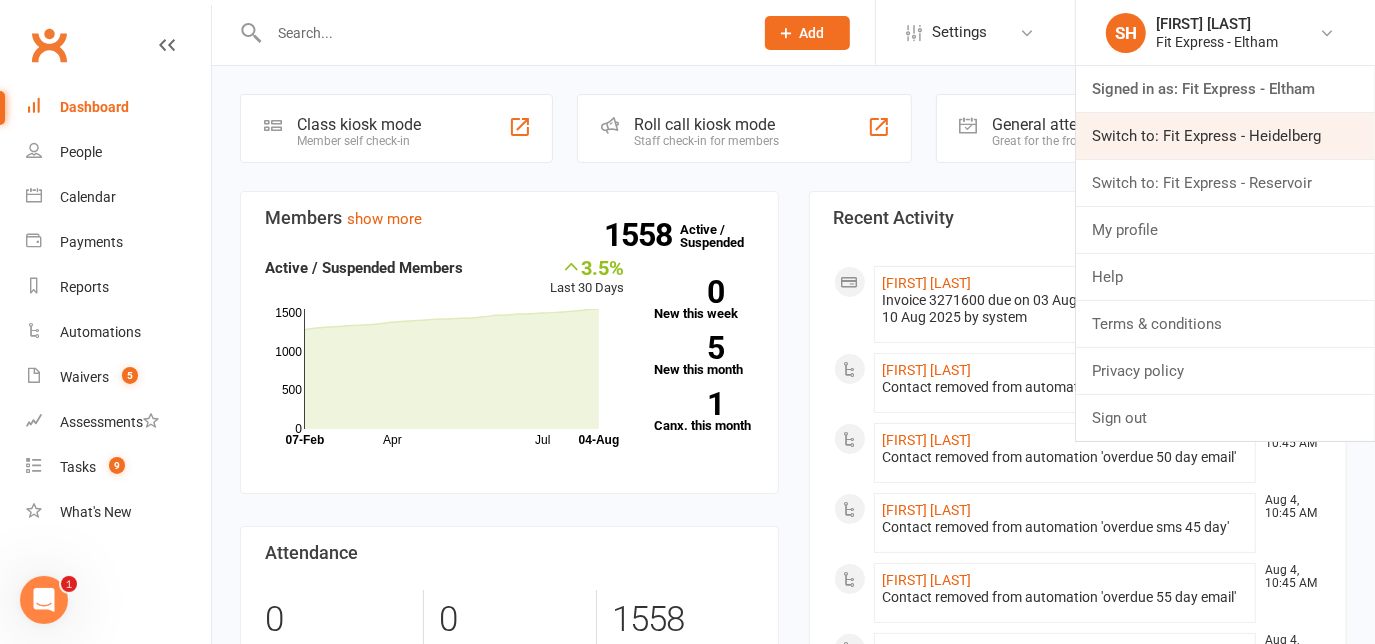 click on "Switch to: Fit Express - Heidelberg" at bounding box center (1225, 136) 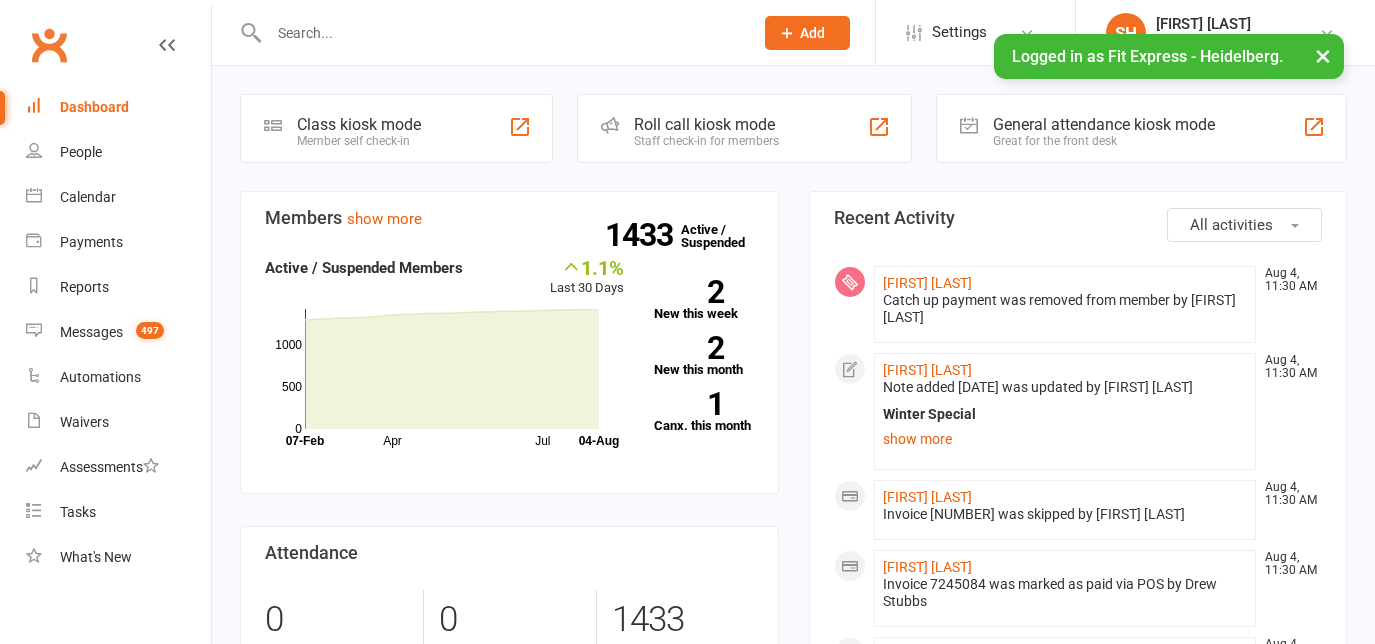 scroll, scrollTop: 0, scrollLeft: 0, axis: both 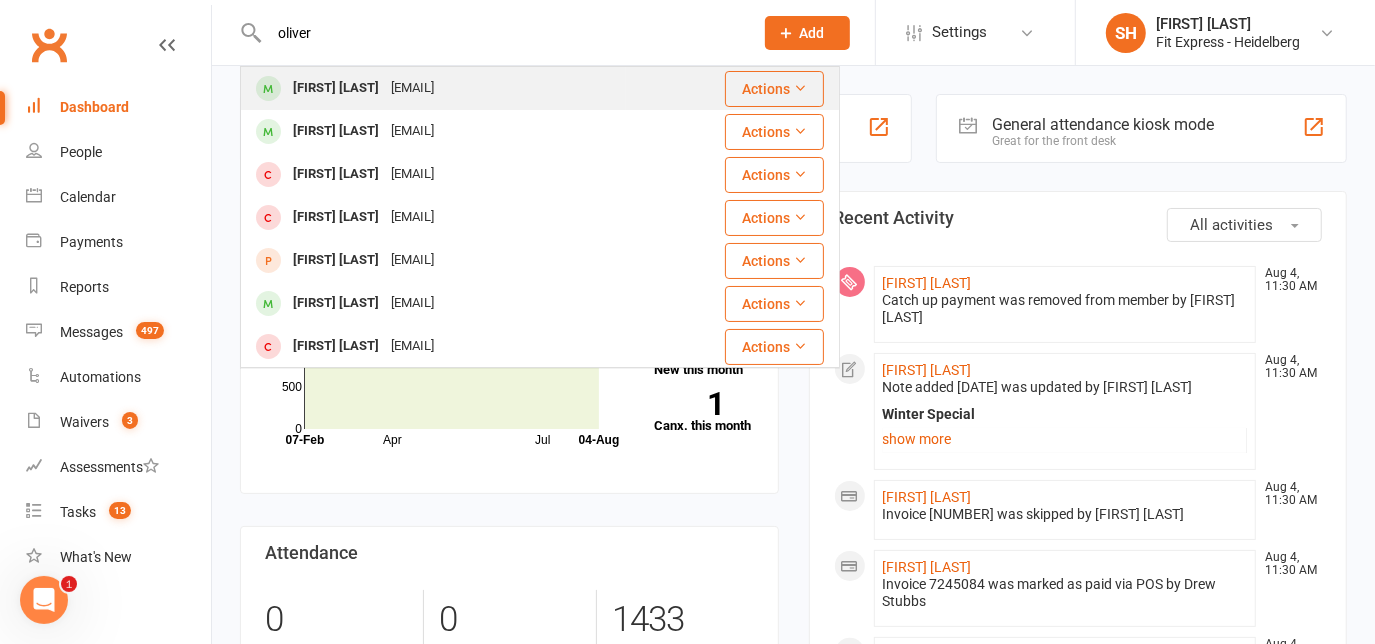 type on "oliver" 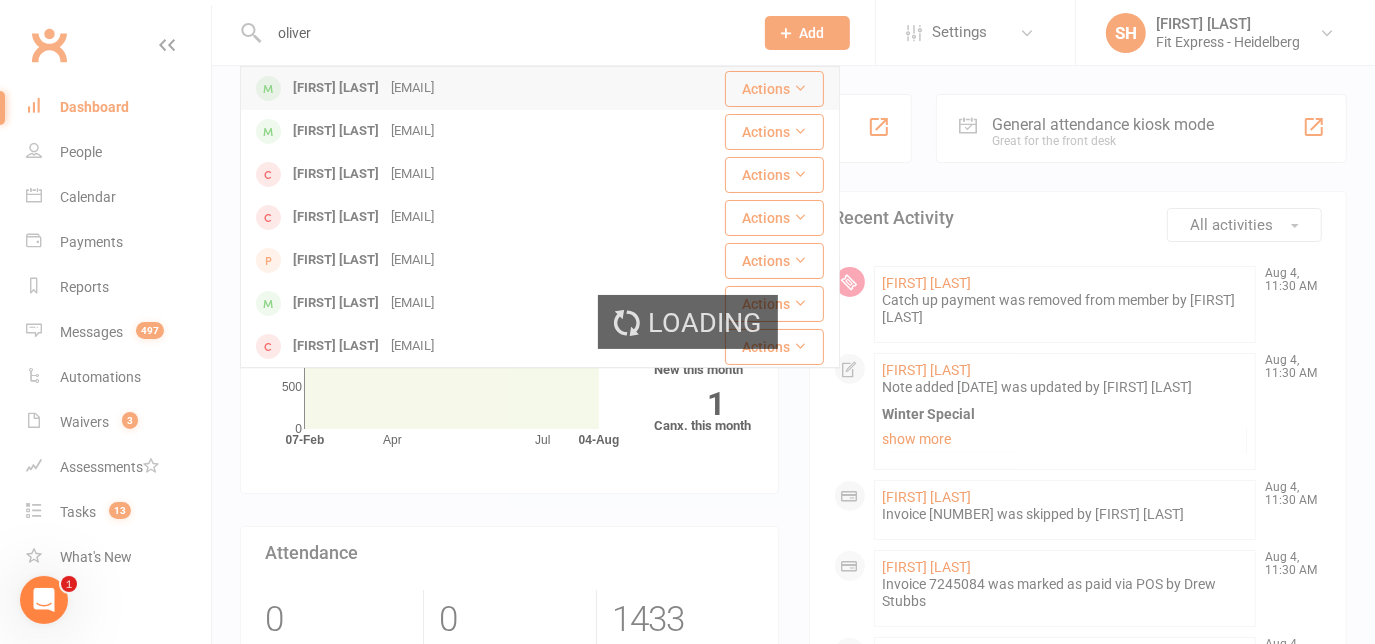 type 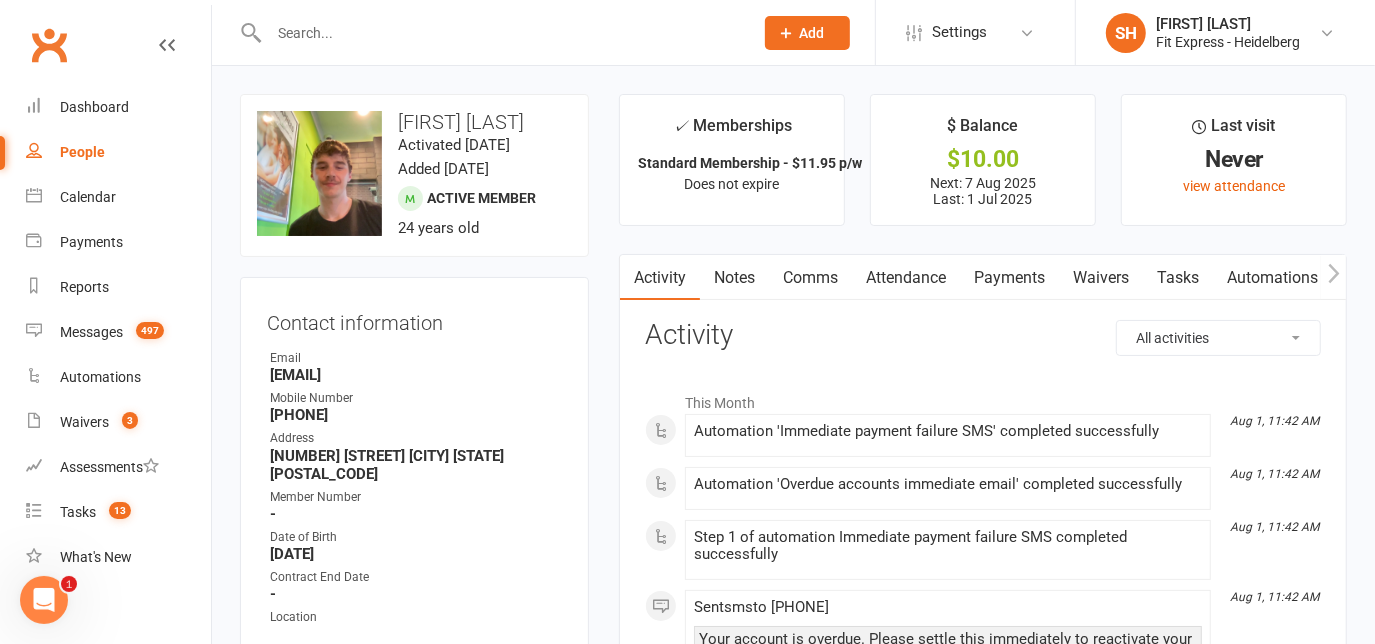 click on "Notes" at bounding box center [734, 278] 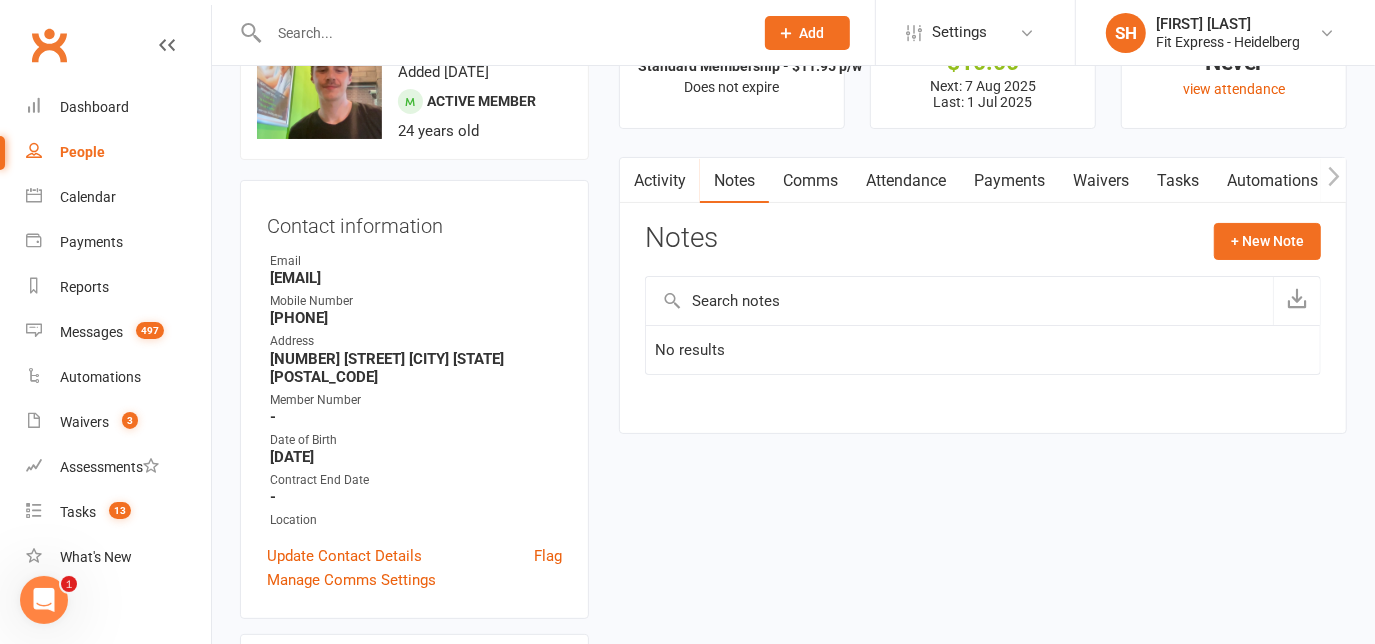 scroll, scrollTop: 98, scrollLeft: 0, axis: vertical 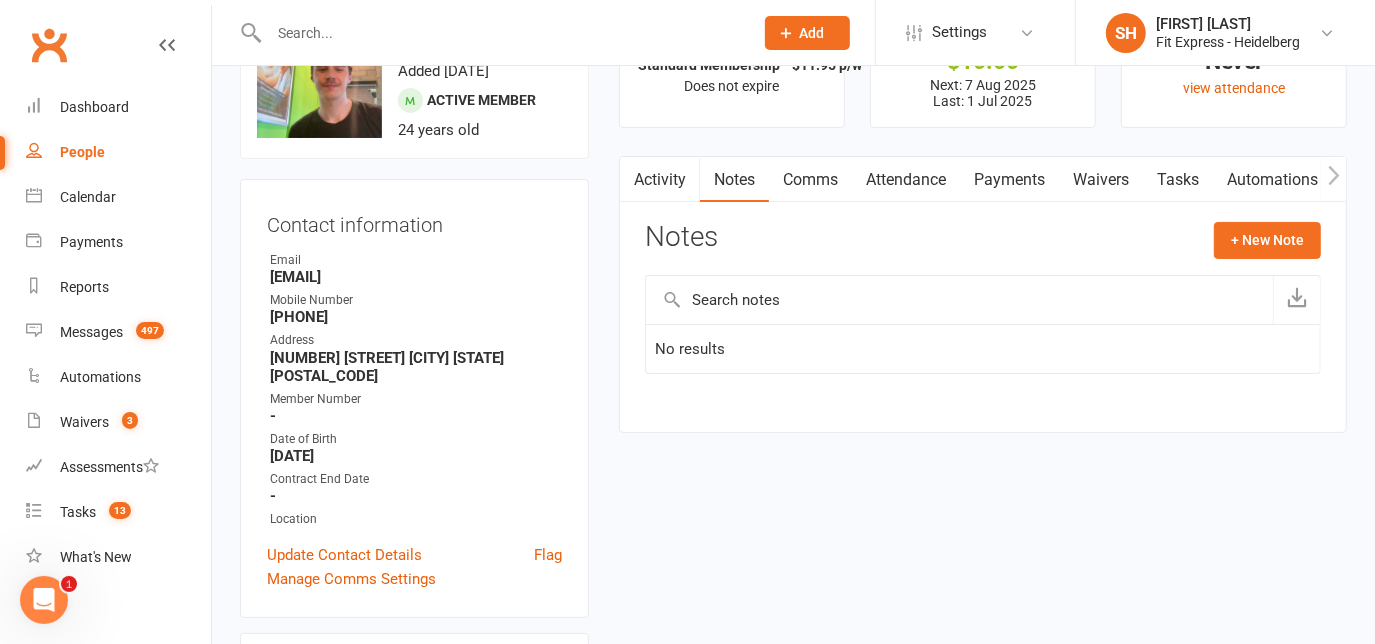 click on "Payments" at bounding box center [1009, 180] 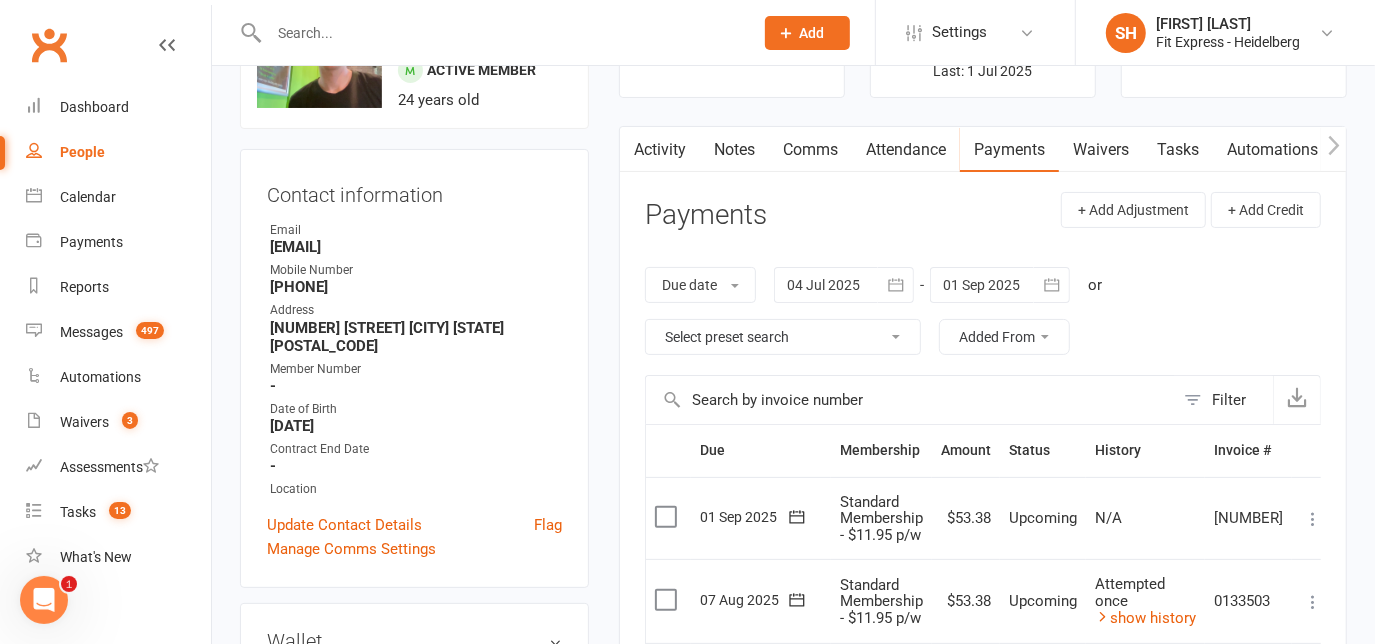 scroll, scrollTop: 125, scrollLeft: 0, axis: vertical 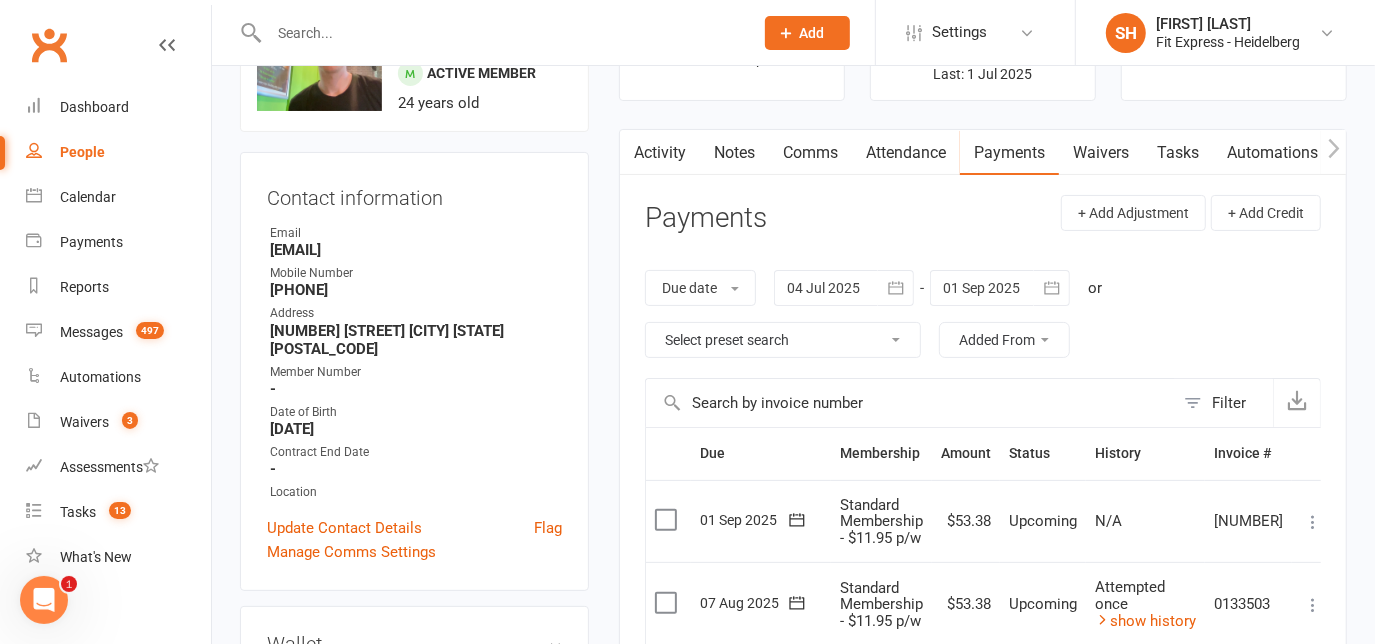 click on "Due date  Due date Date paid Date failed Date settled 04 Jul 2025
July 2025
Sun Mon Tue Wed Thu Fri Sat
27
29
30
01
02
03
04
05
28
06
07
08
09
10
11
12
29
13
14
15
16
17
18
19
30
20
21
22
23
24
25
26
31
27
28
29
30
31
01 02 32" at bounding box center (983, 314) 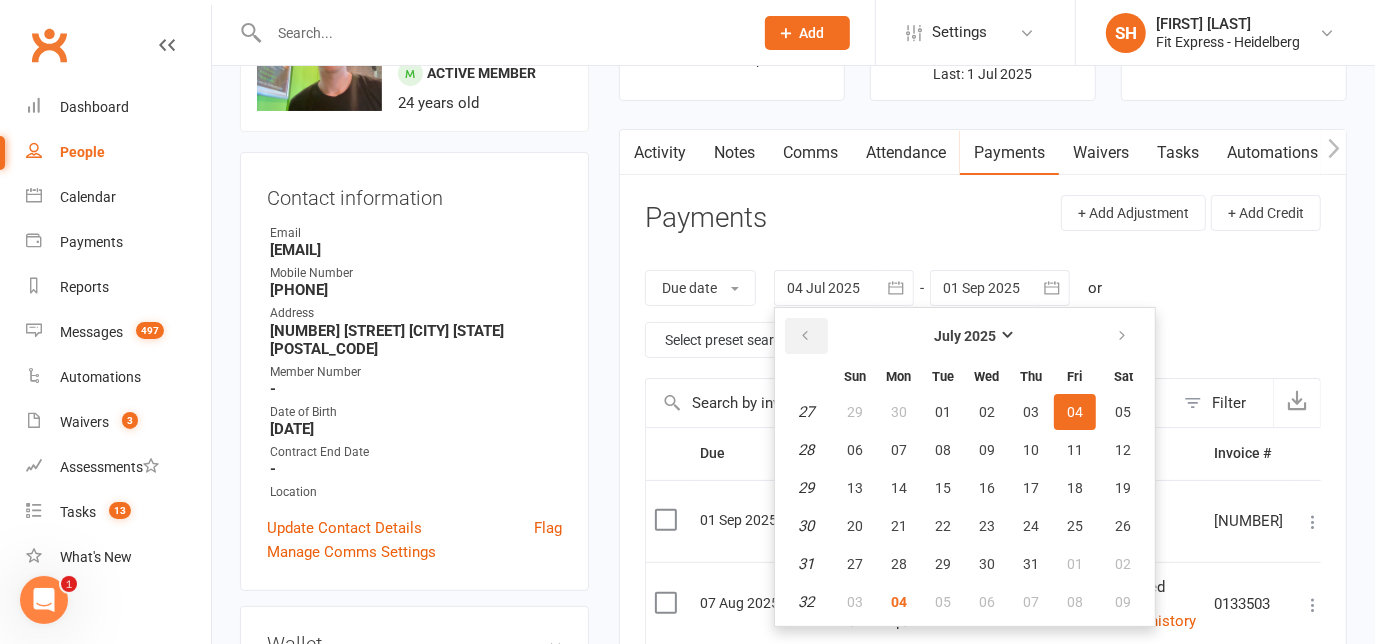 click at bounding box center [806, 336] 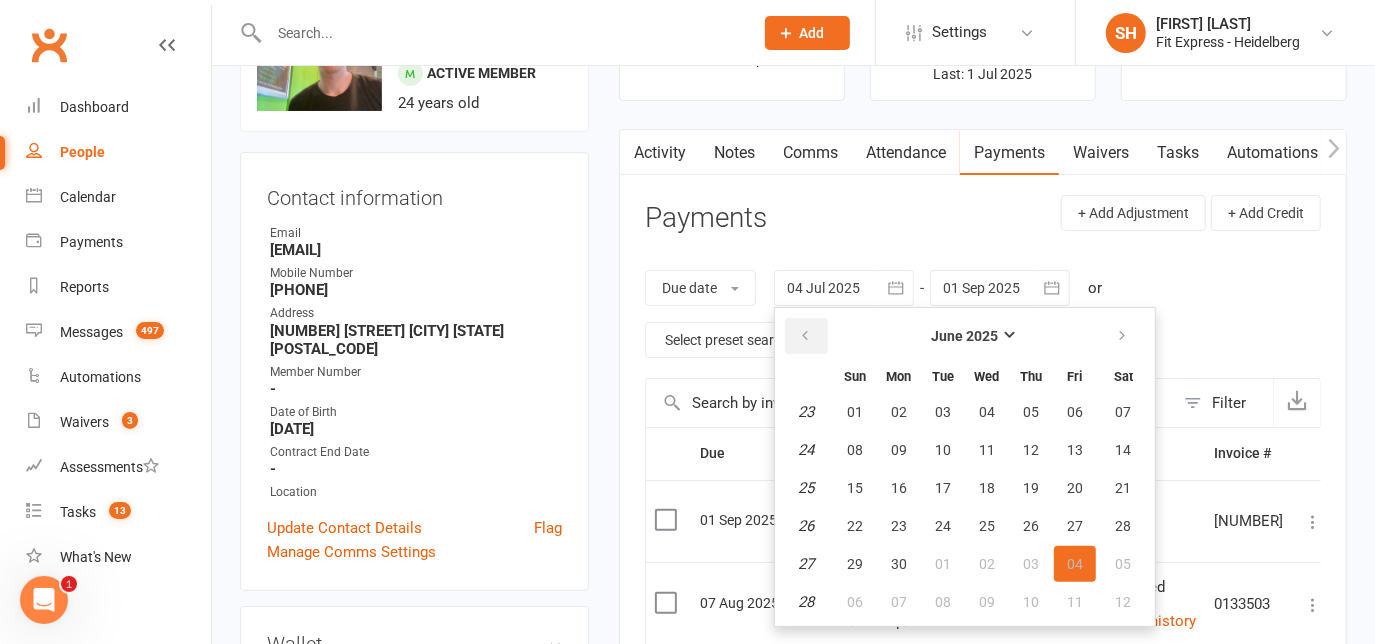 click at bounding box center (806, 336) 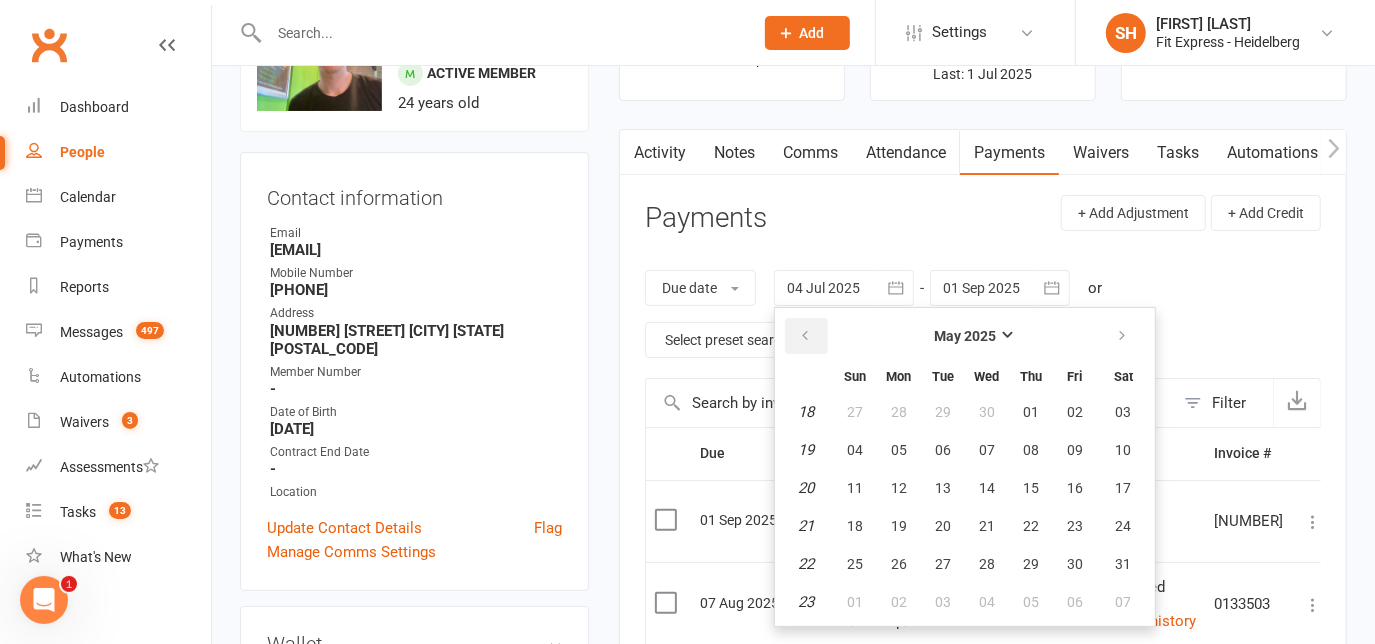 click at bounding box center (806, 336) 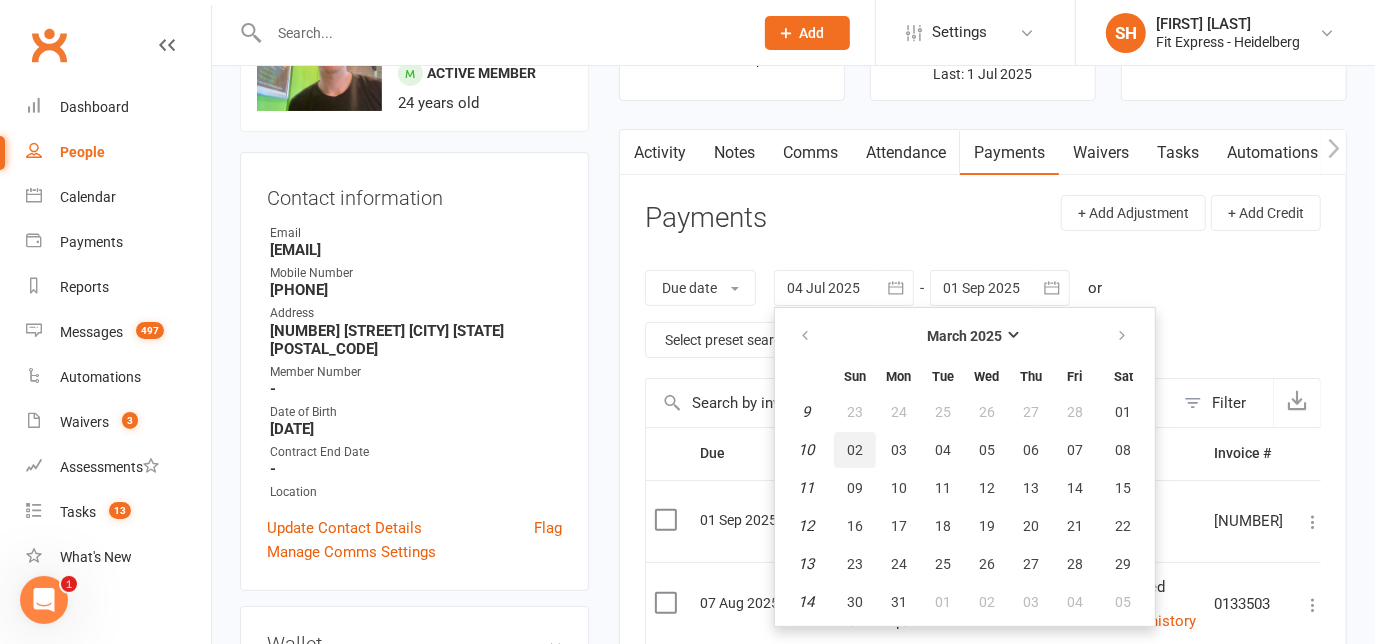 click on "02" at bounding box center (855, 450) 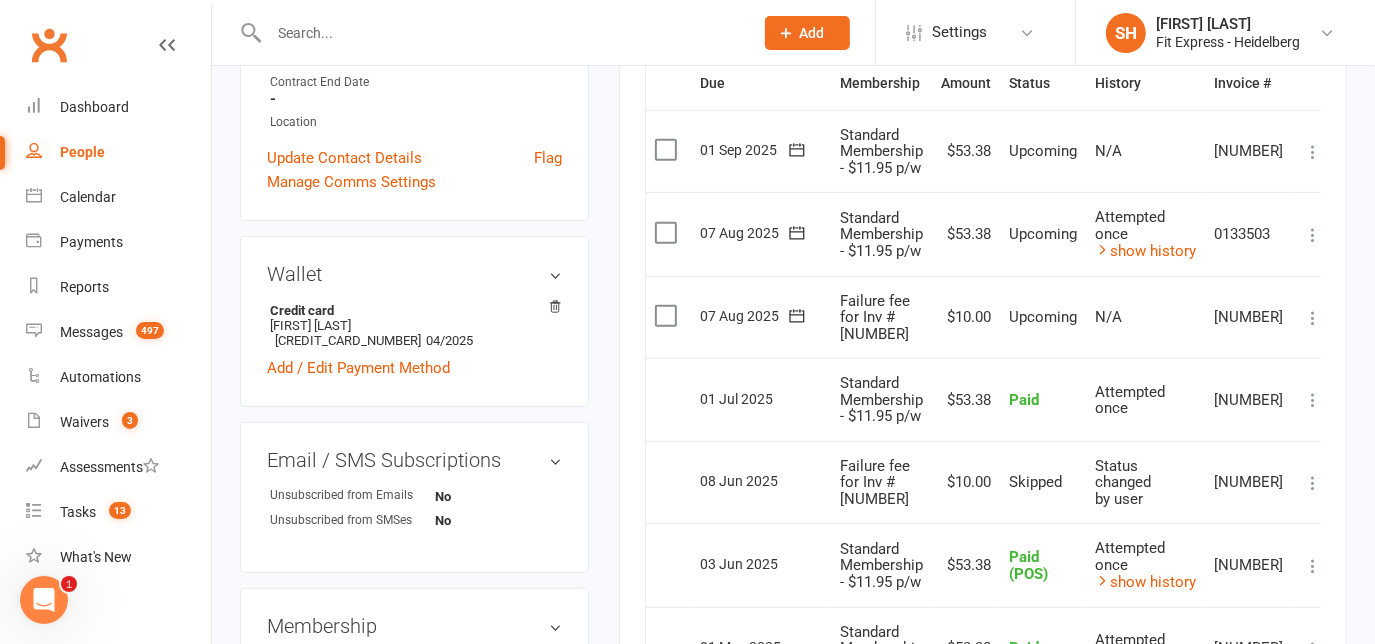 scroll, scrollTop: 496, scrollLeft: 0, axis: vertical 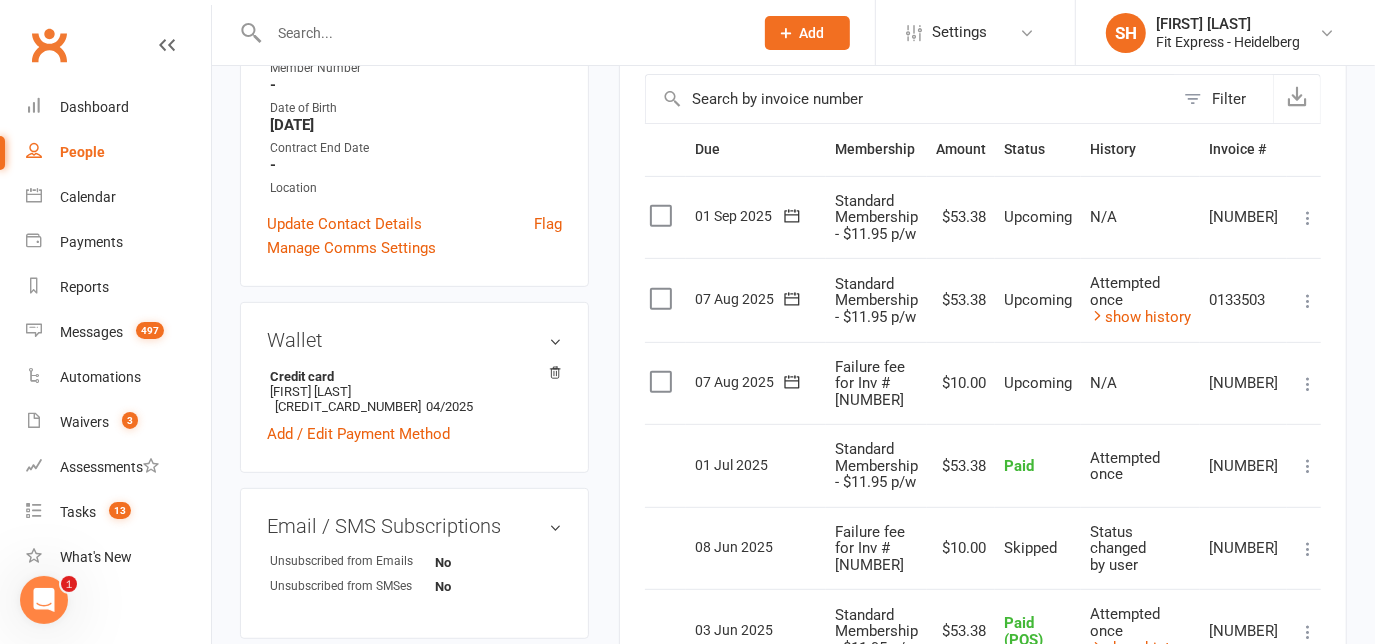 click at bounding box center (1308, 301) 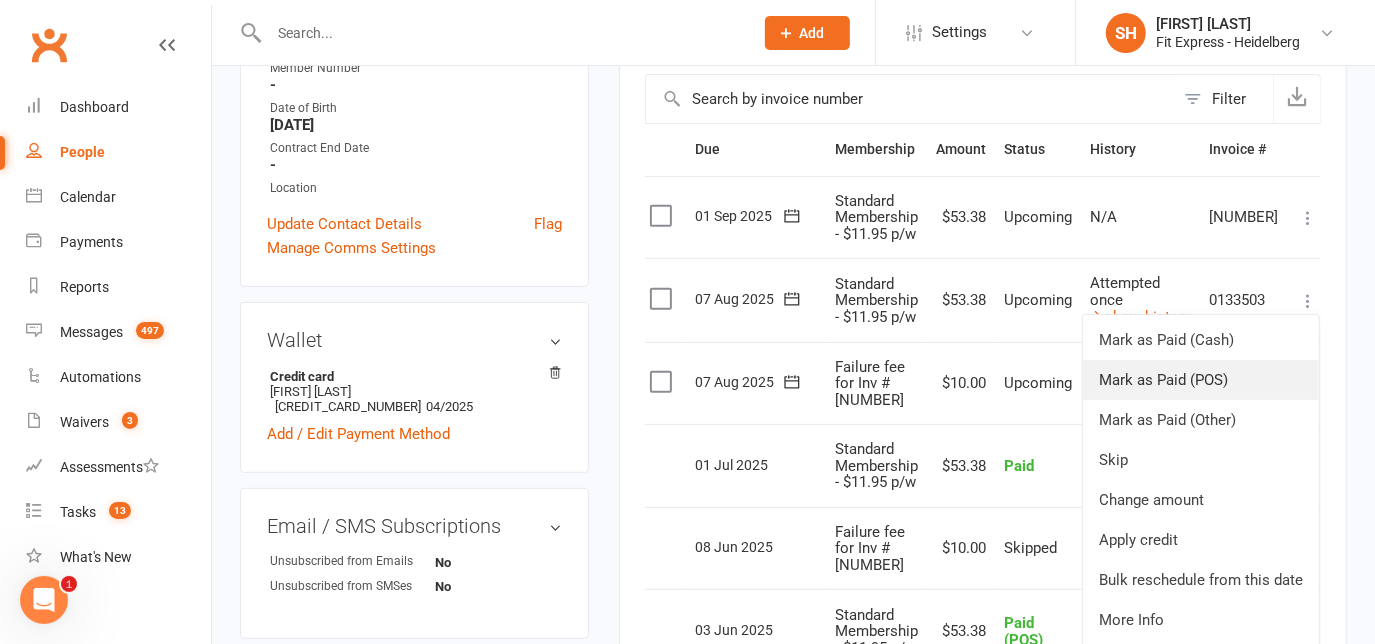 click on "Mark as Paid (POS)" at bounding box center (1201, 380) 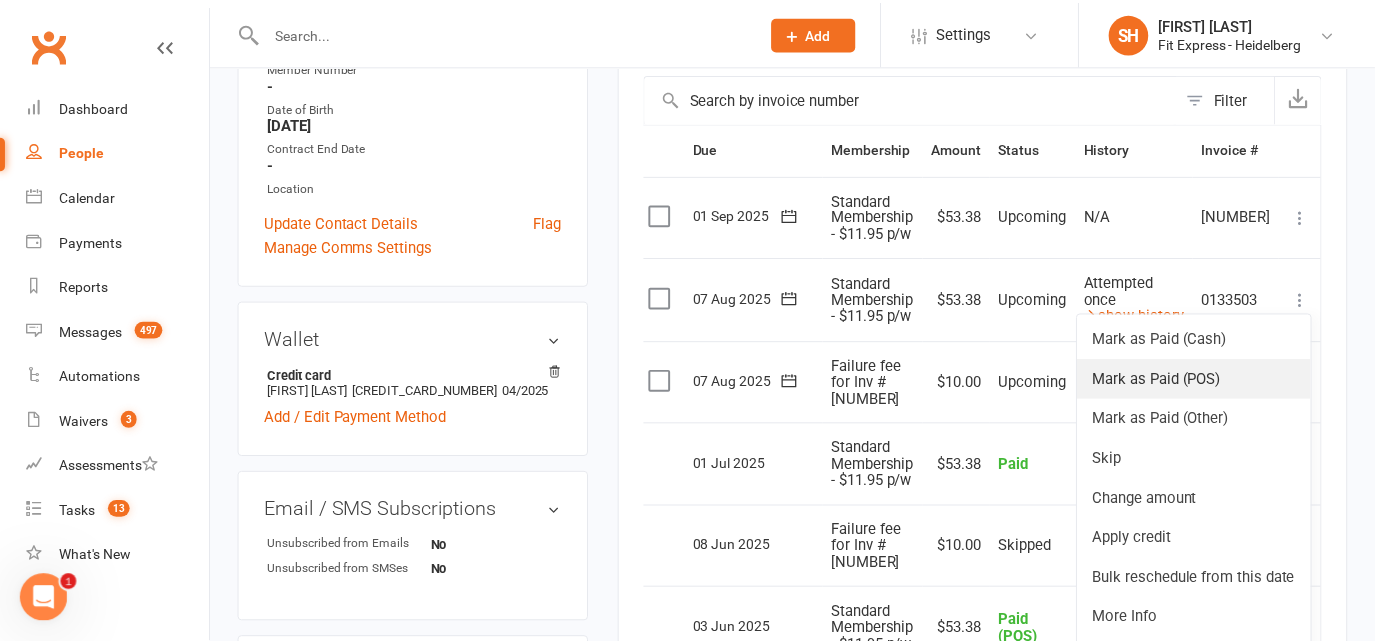 scroll, scrollTop: 0, scrollLeft: 0, axis: both 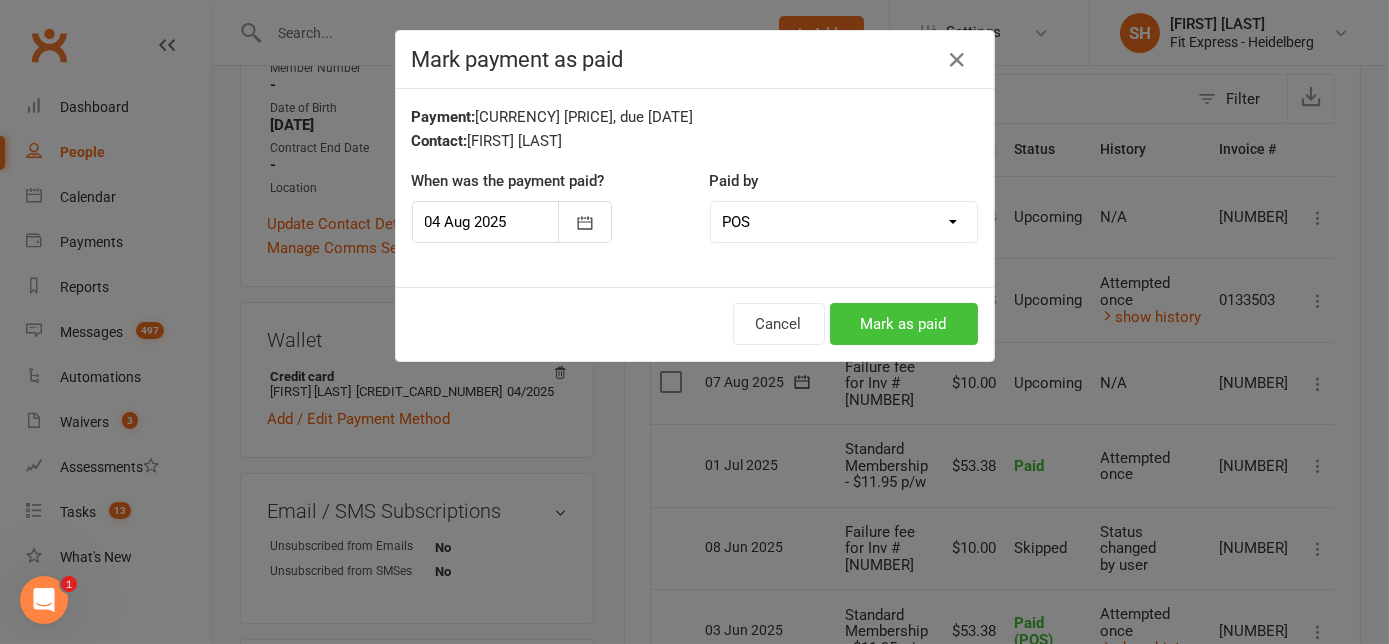 click on "Mark as paid" at bounding box center (904, 324) 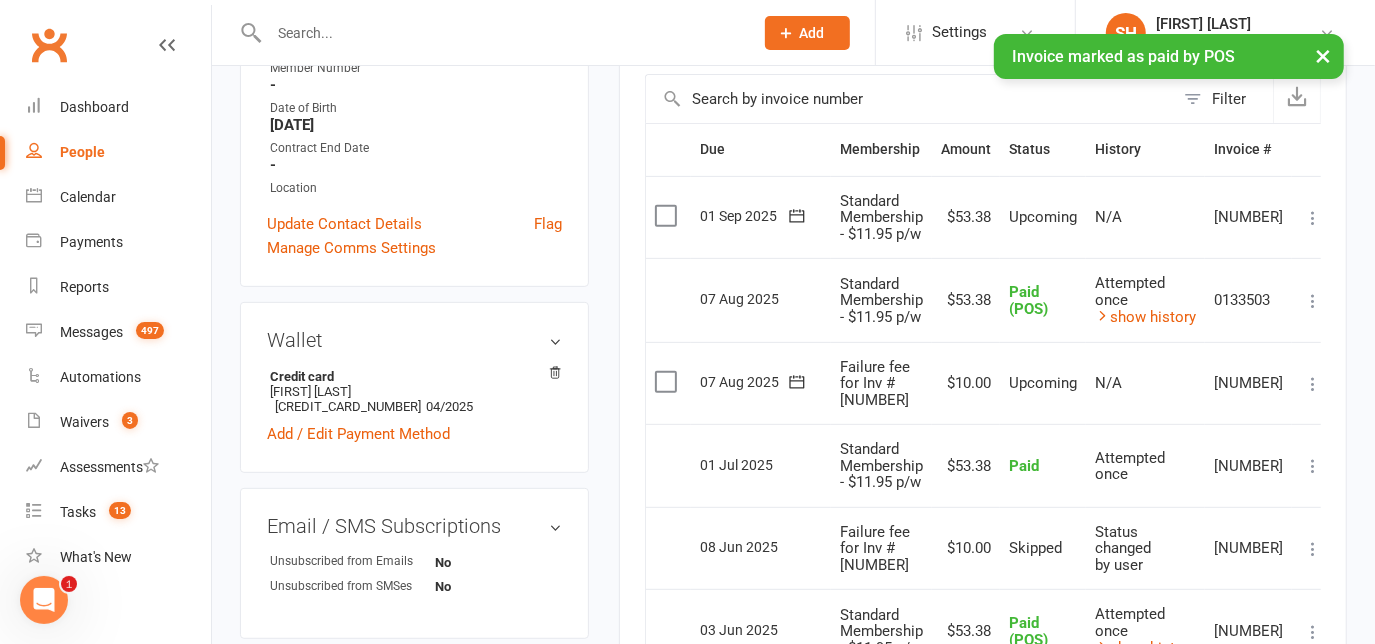 click at bounding box center (1313, 384) 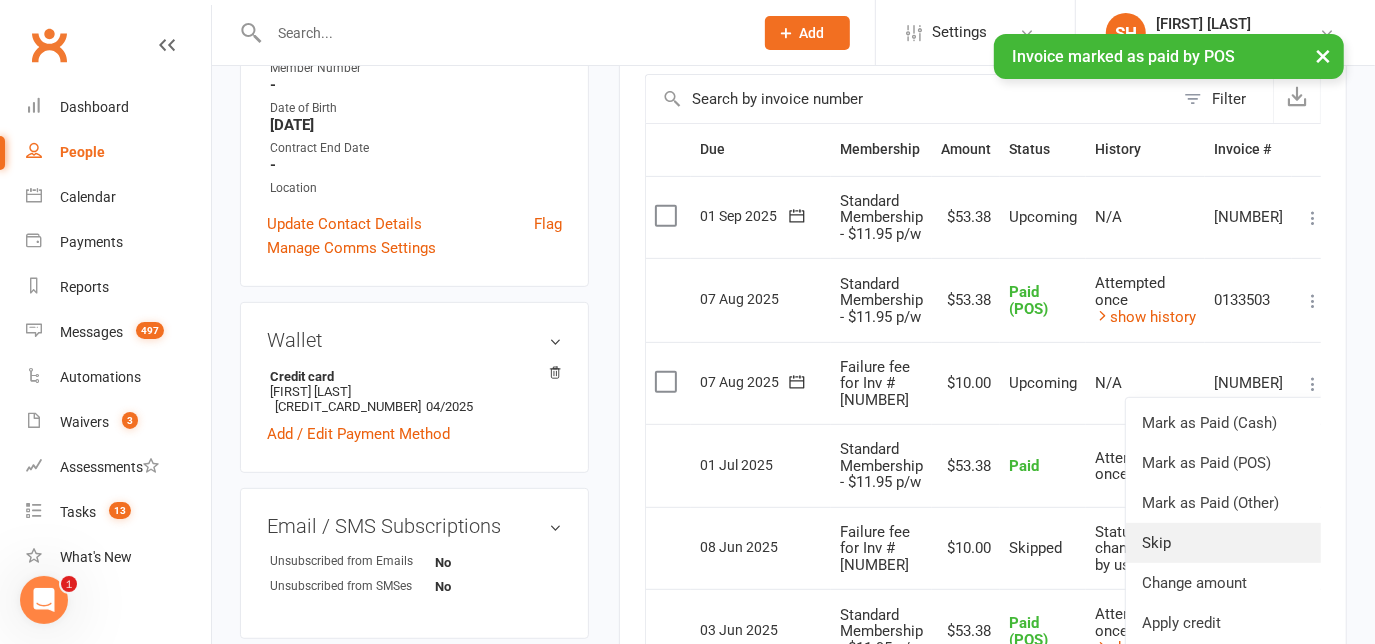 click on "Skip" at bounding box center (1225, 543) 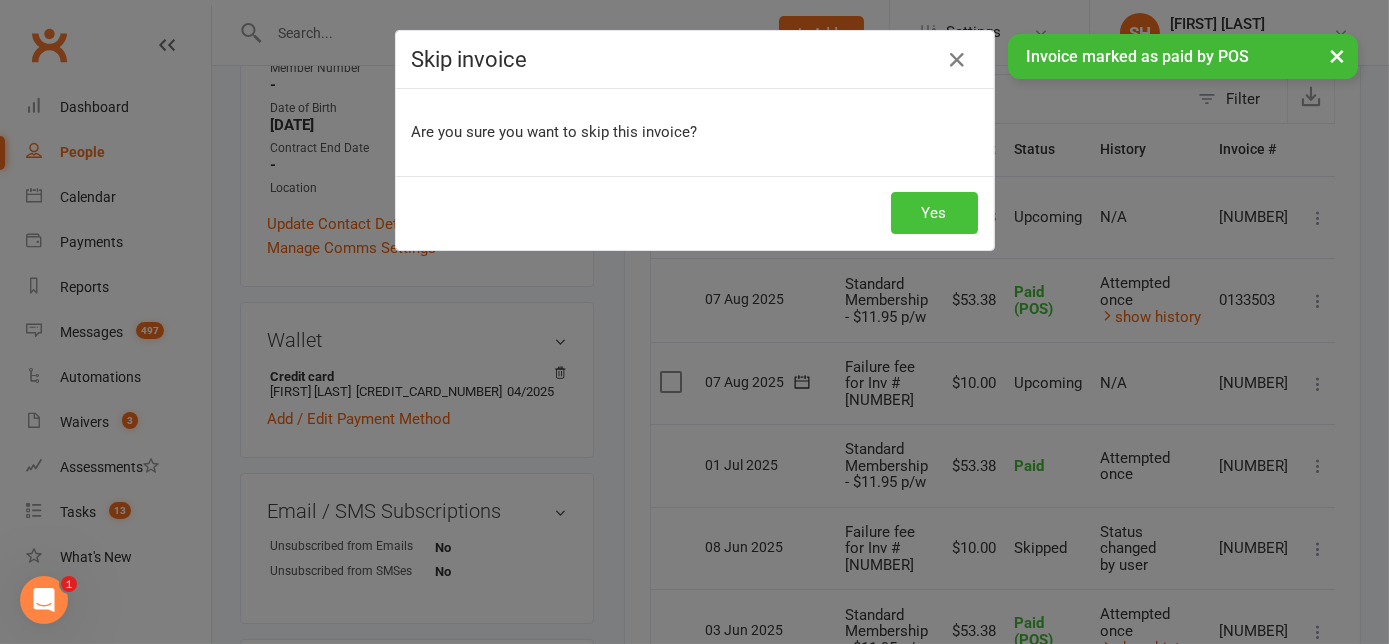 click on "Yes" at bounding box center [934, 213] 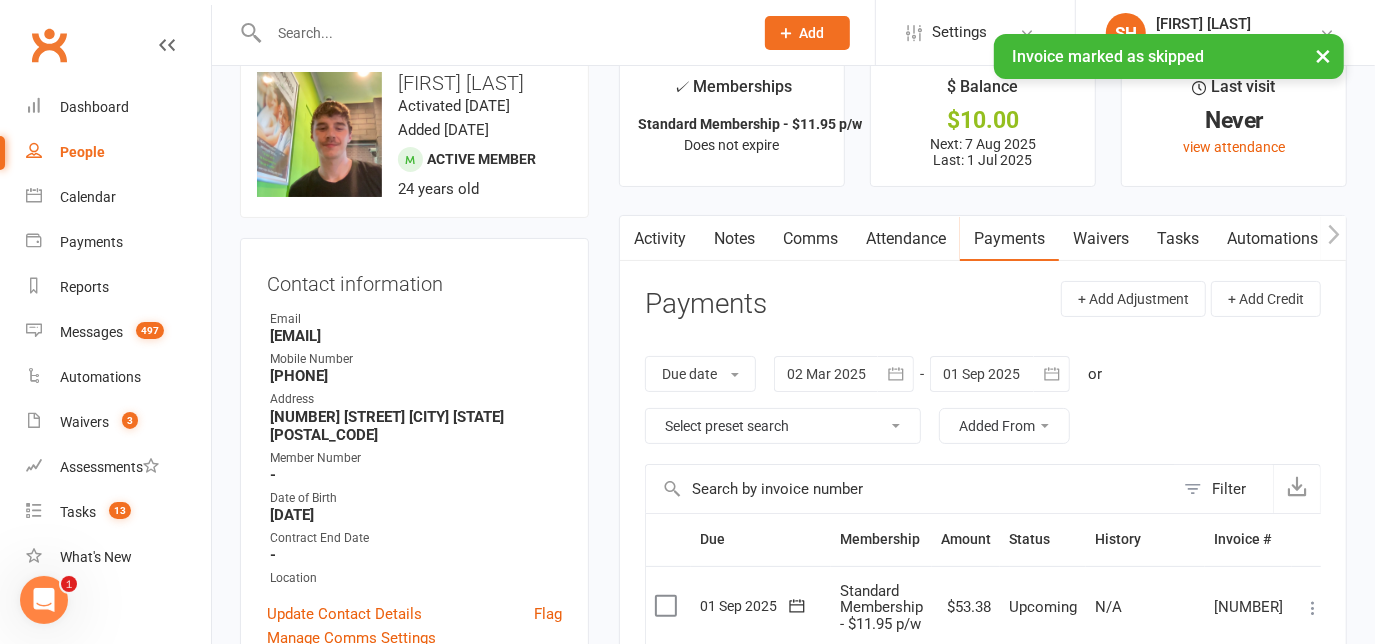 scroll, scrollTop: 0, scrollLeft: 0, axis: both 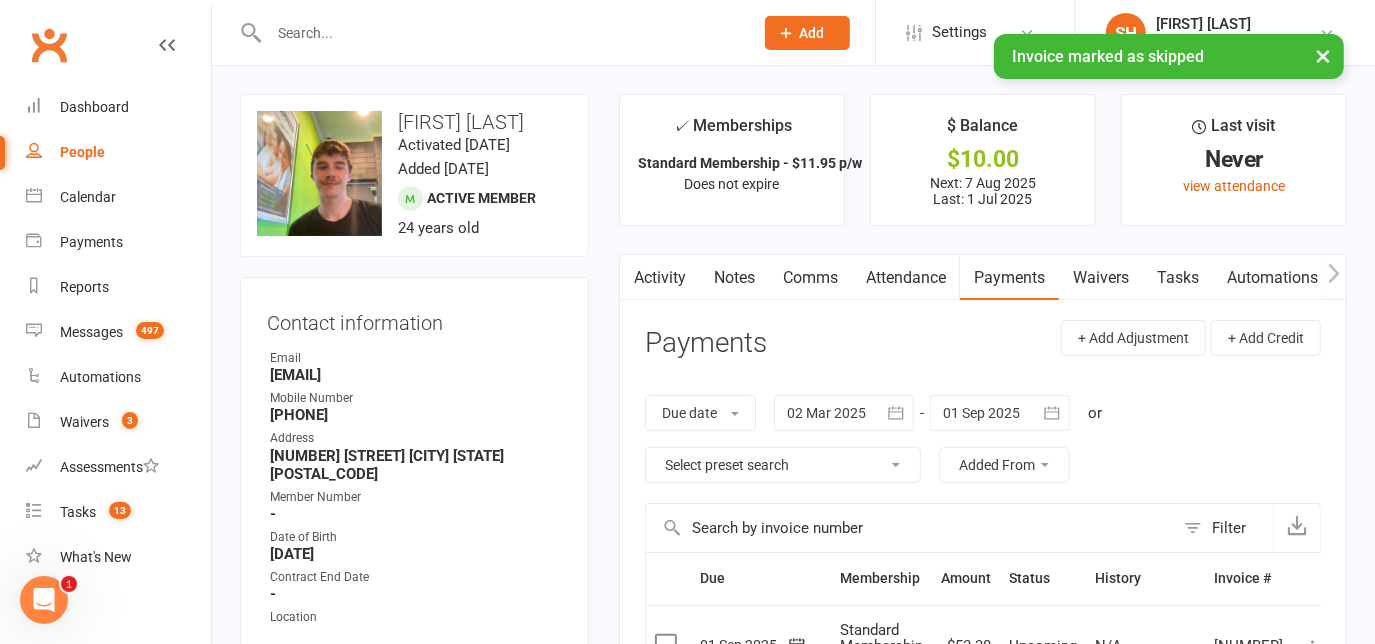 click on "Activity" at bounding box center [660, 278] 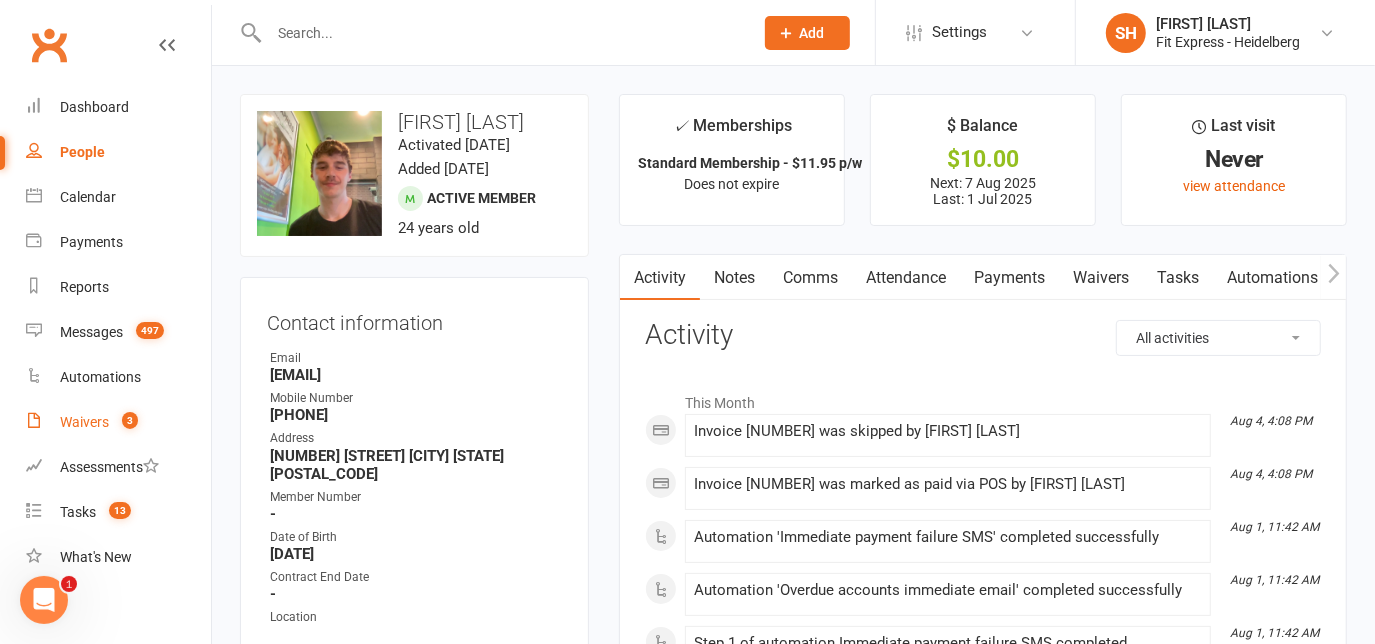 click on "Waivers   3" at bounding box center (118, 422) 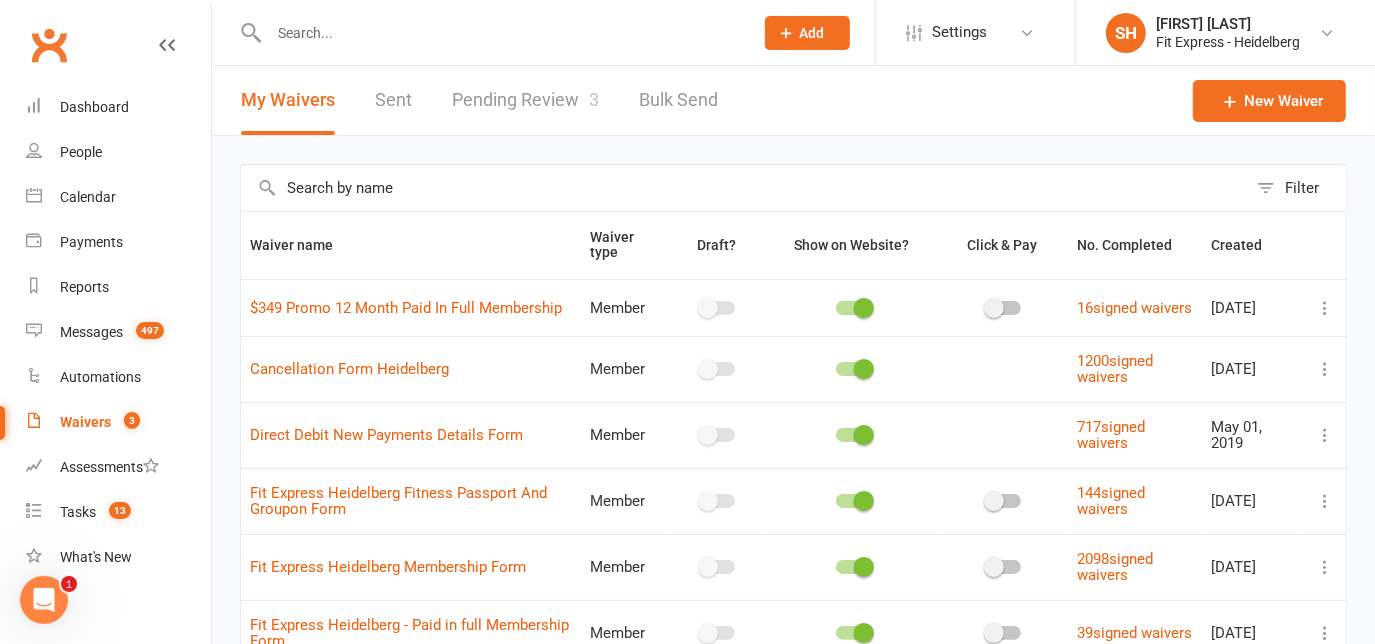 click on "Pending Review 3" at bounding box center [525, 100] 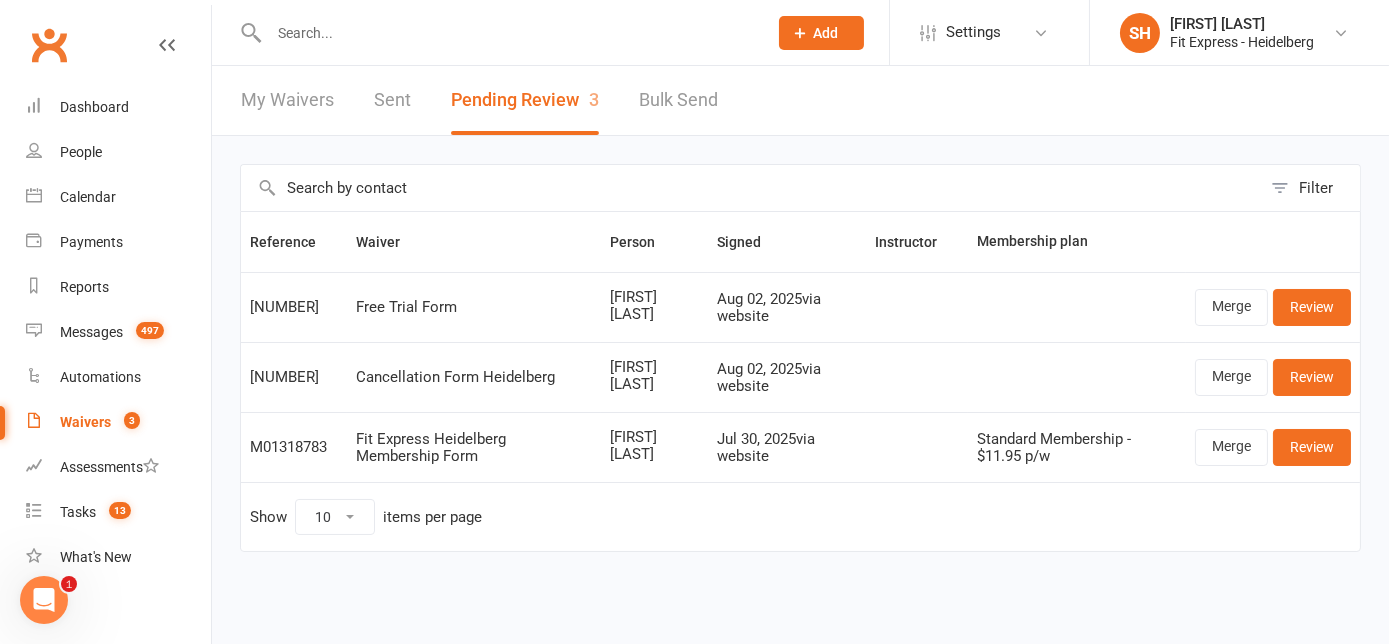 click at bounding box center (508, 33) 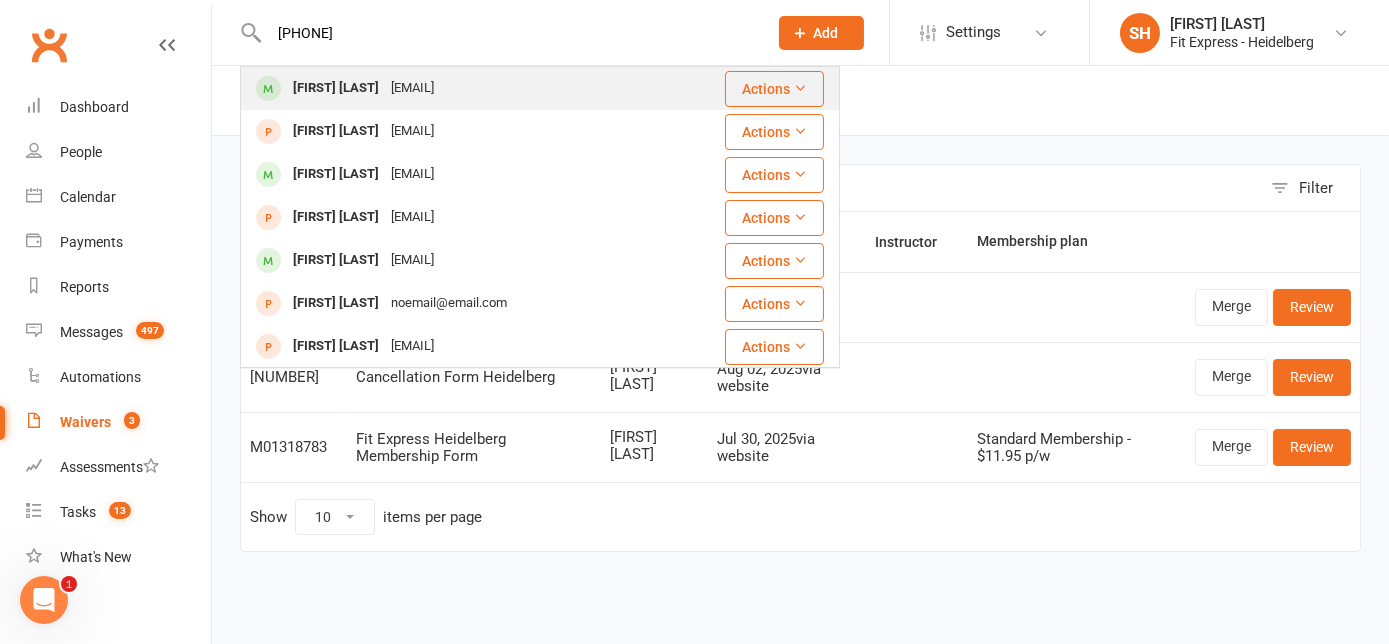 type on "0493672268" 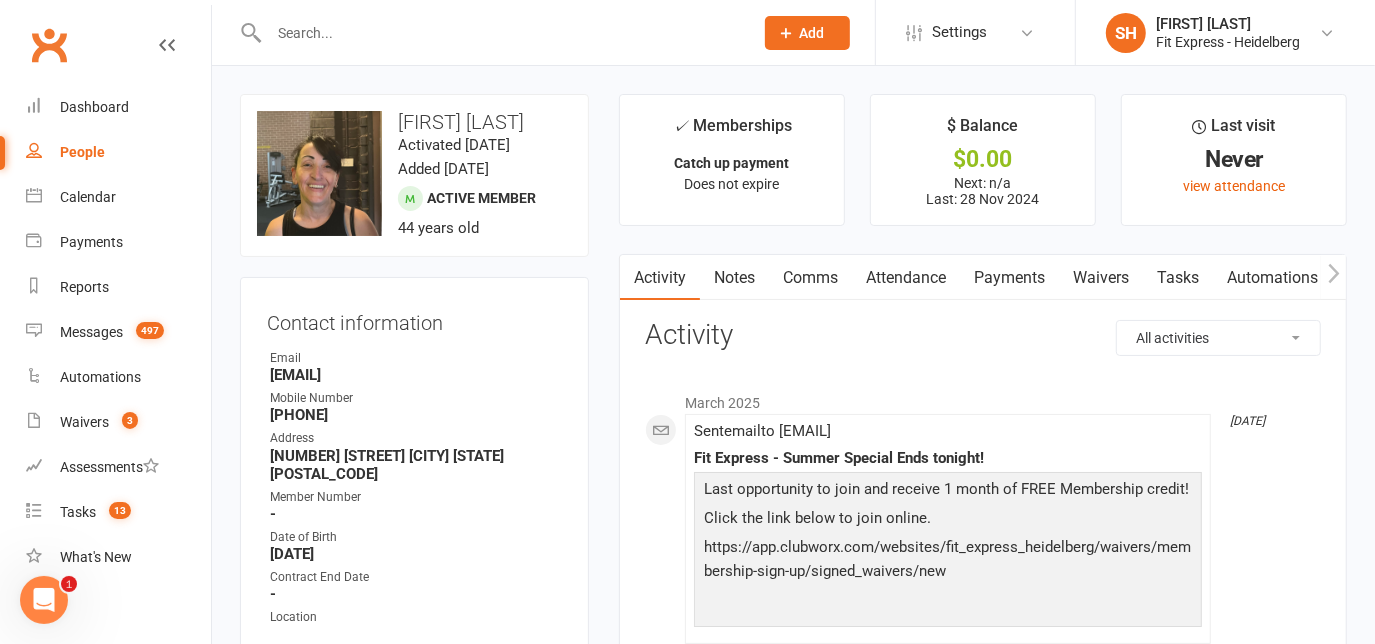 click at bounding box center [501, 33] 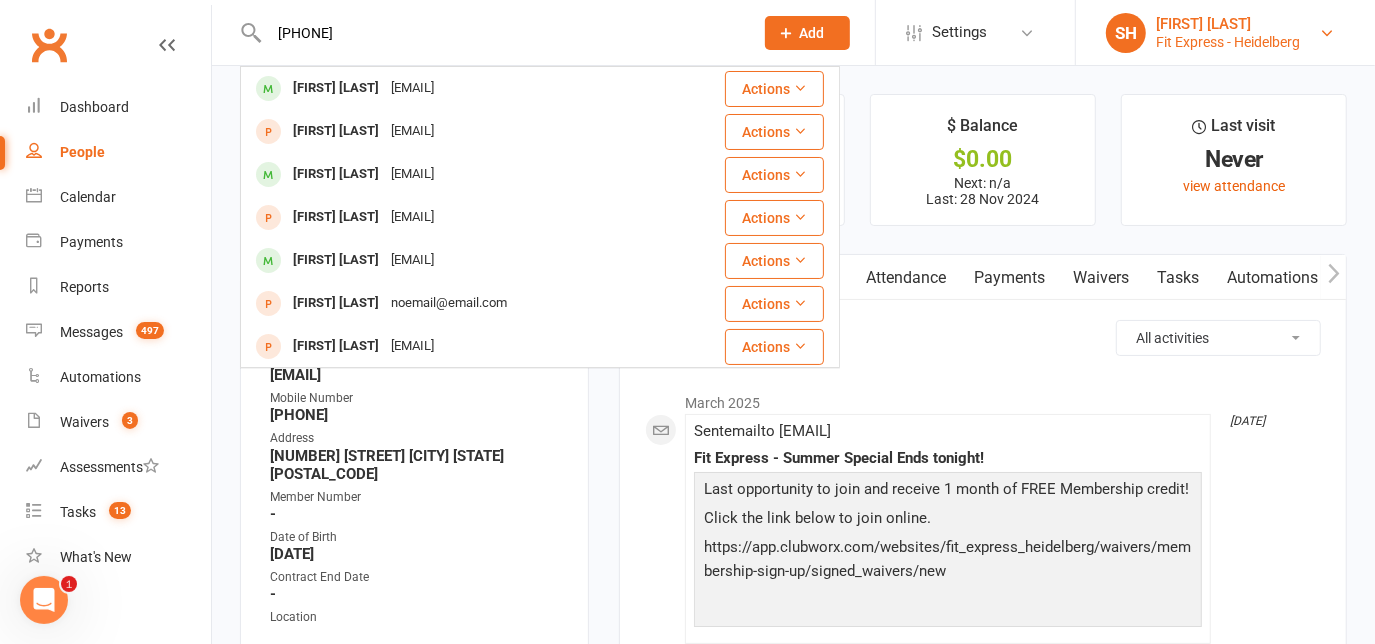 type on "0493672268" 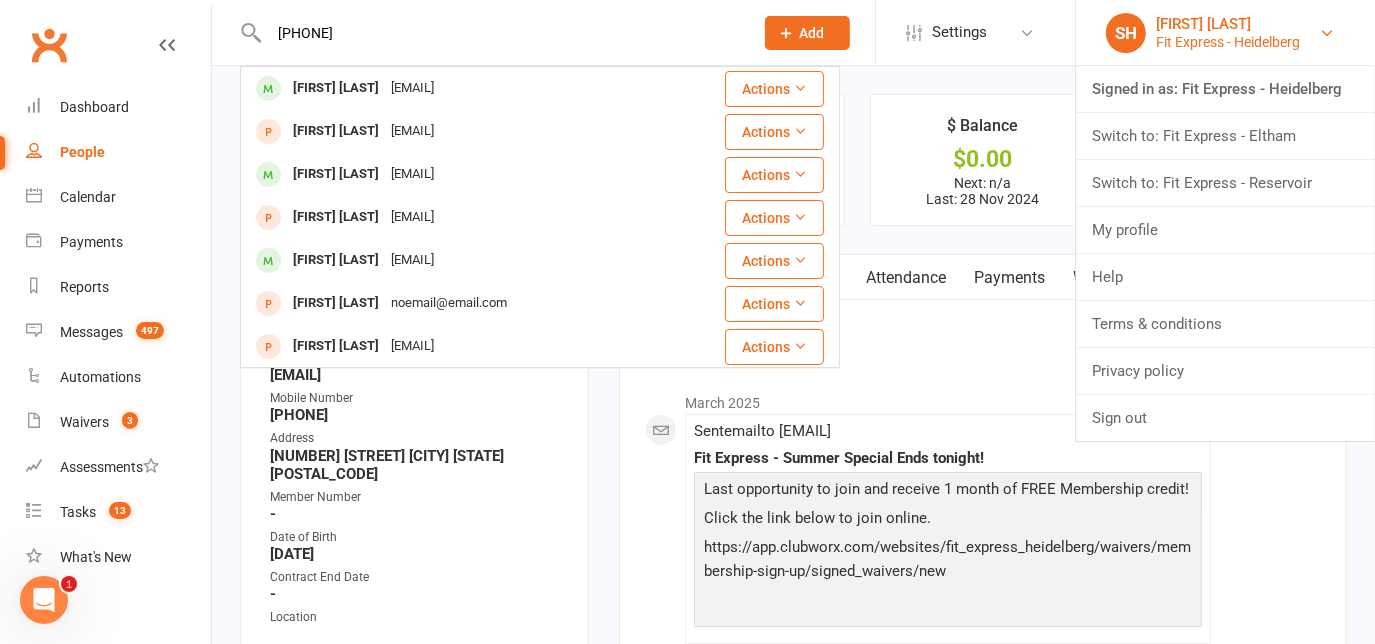 type 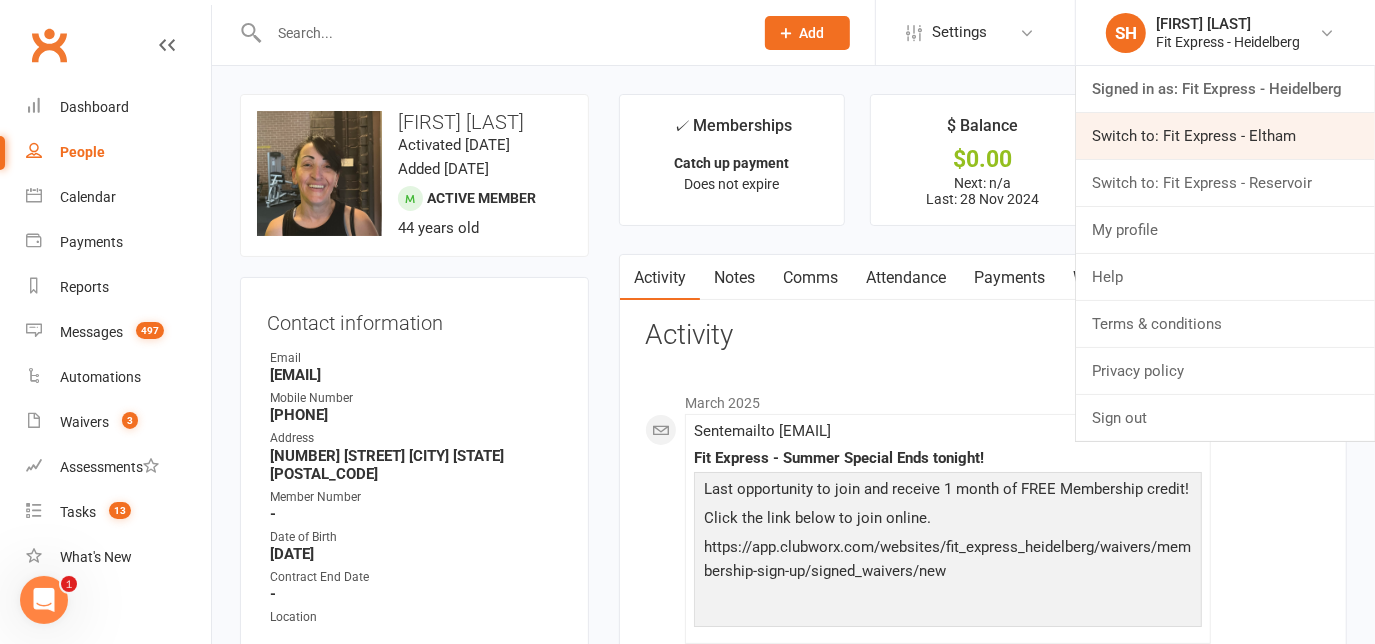 click on "Switch to: Fit Express - Eltham" at bounding box center [1225, 136] 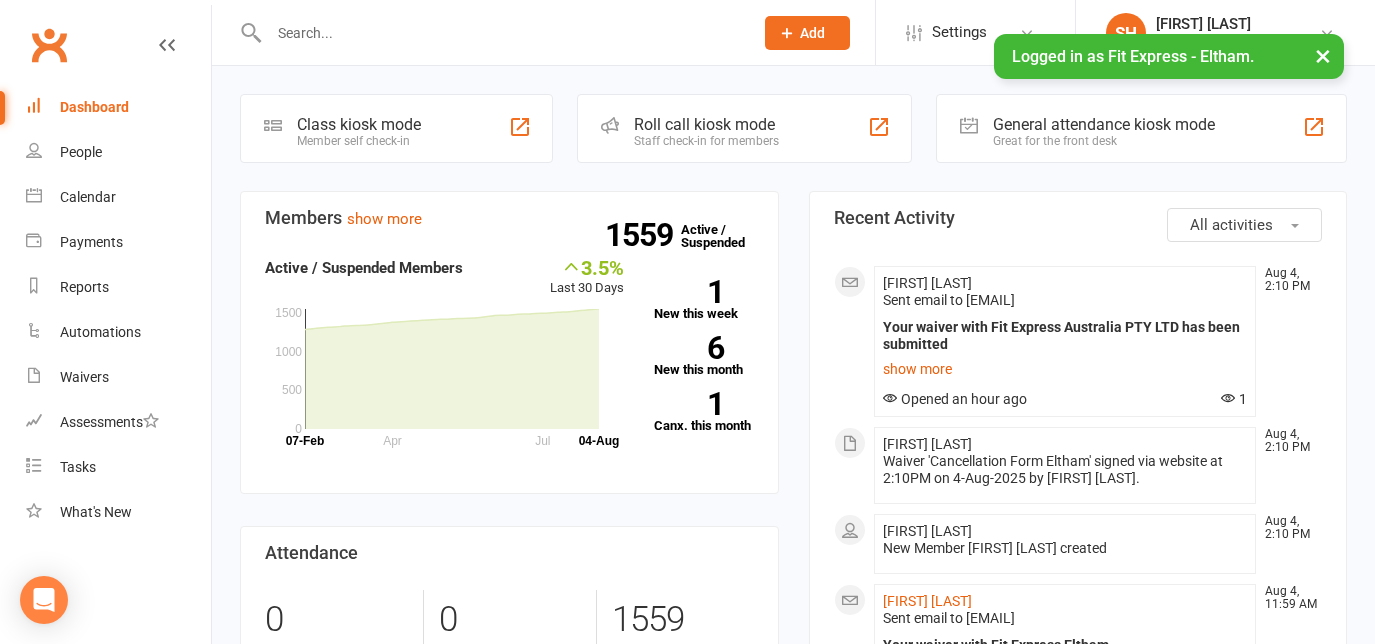 scroll, scrollTop: 0, scrollLeft: 0, axis: both 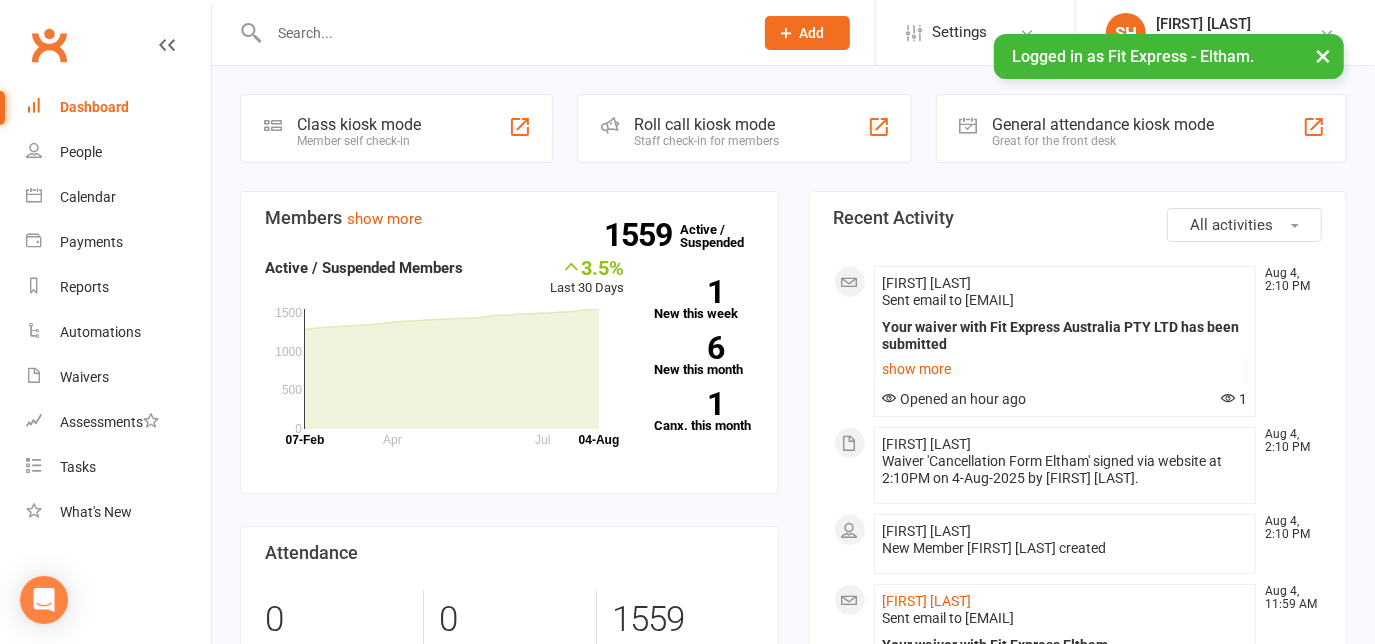 click at bounding box center (501, 33) 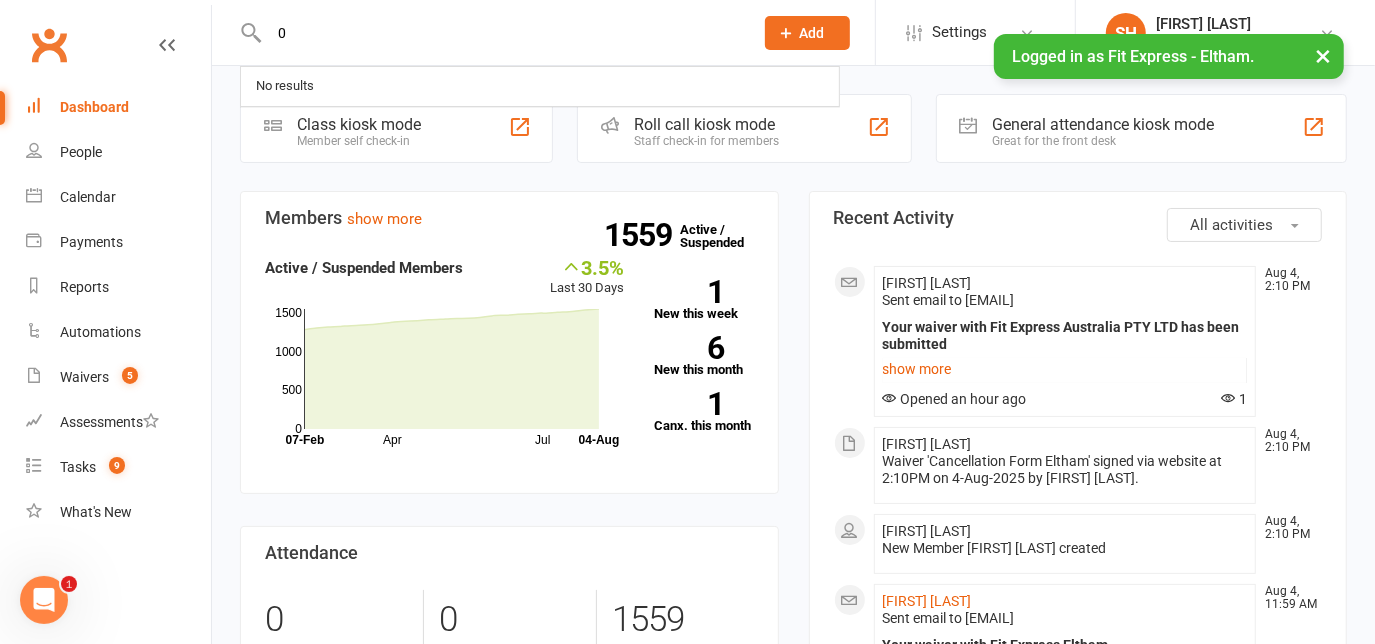 scroll, scrollTop: 0, scrollLeft: 0, axis: both 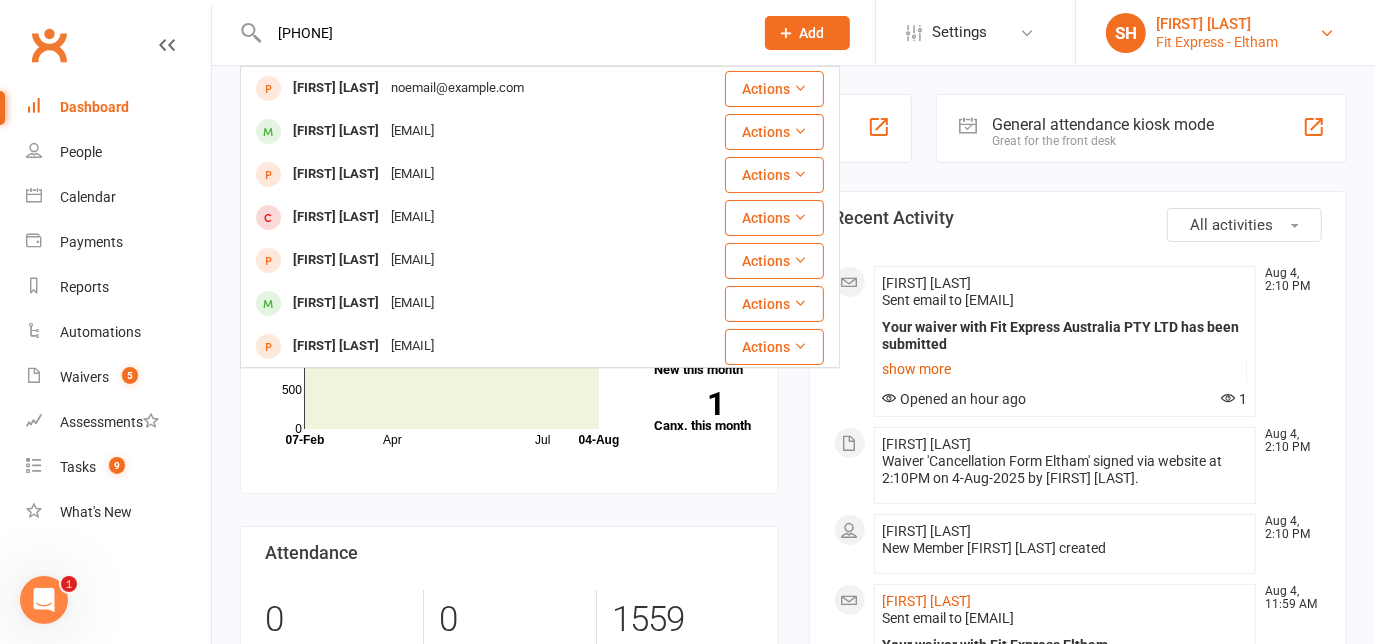 type on "0493672268" 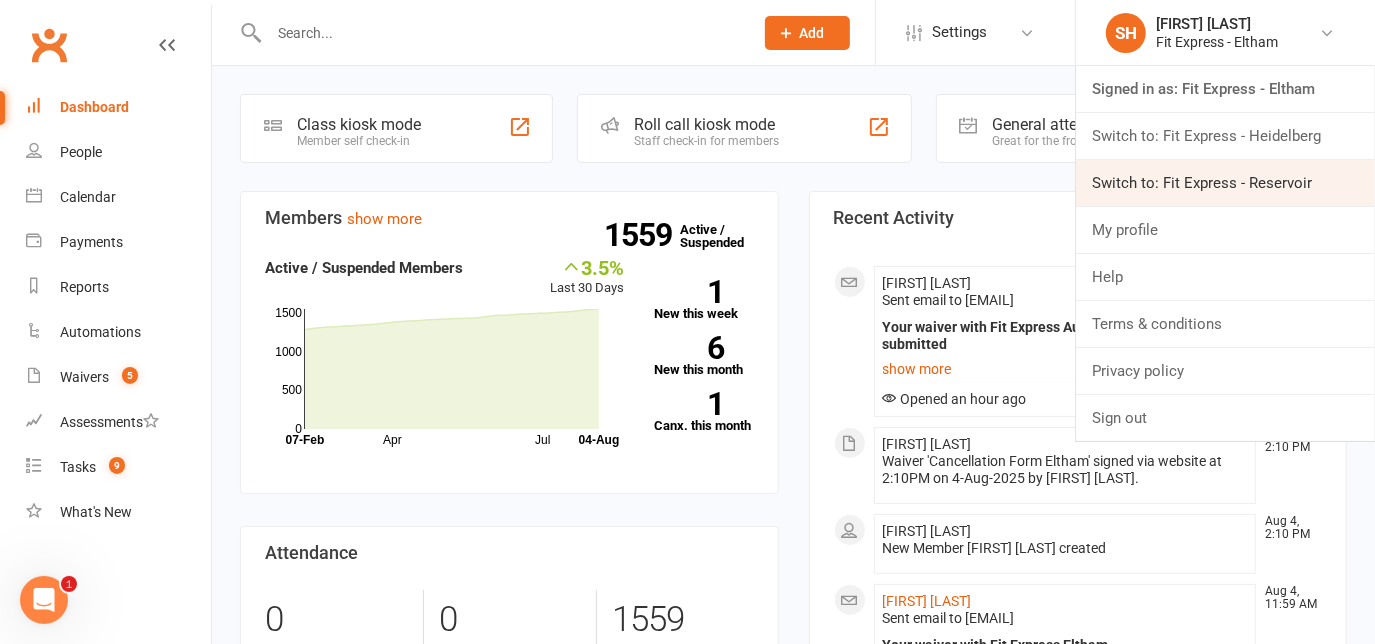 click on "Switch to: Fit Express - Reservoir" at bounding box center (1225, 183) 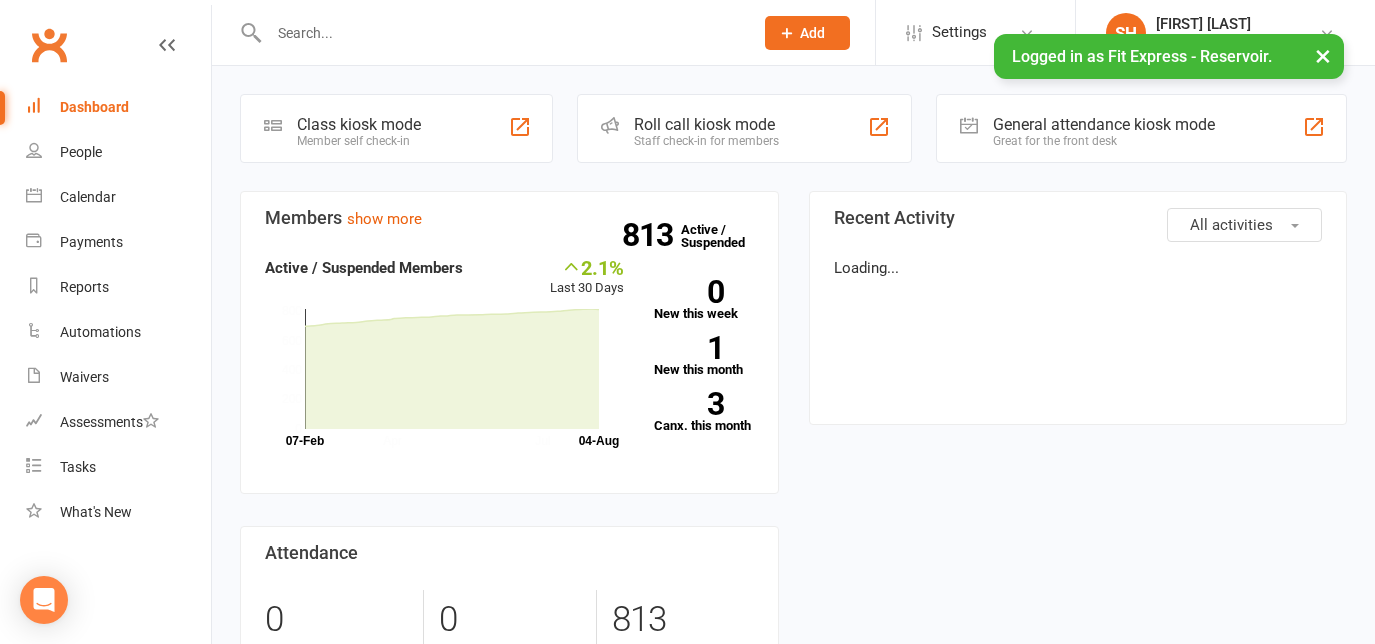 scroll, scrollTop: 0, scrollLeft: 0, axis: both 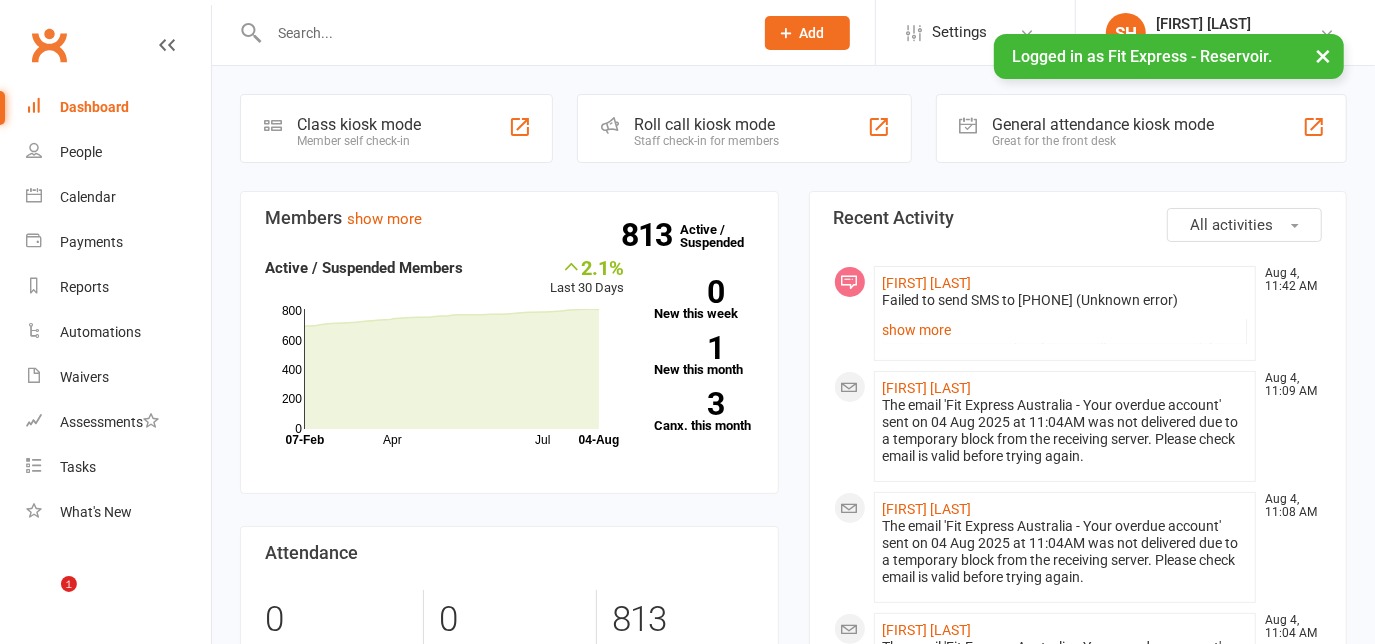 click at bounding box center (489, 32) 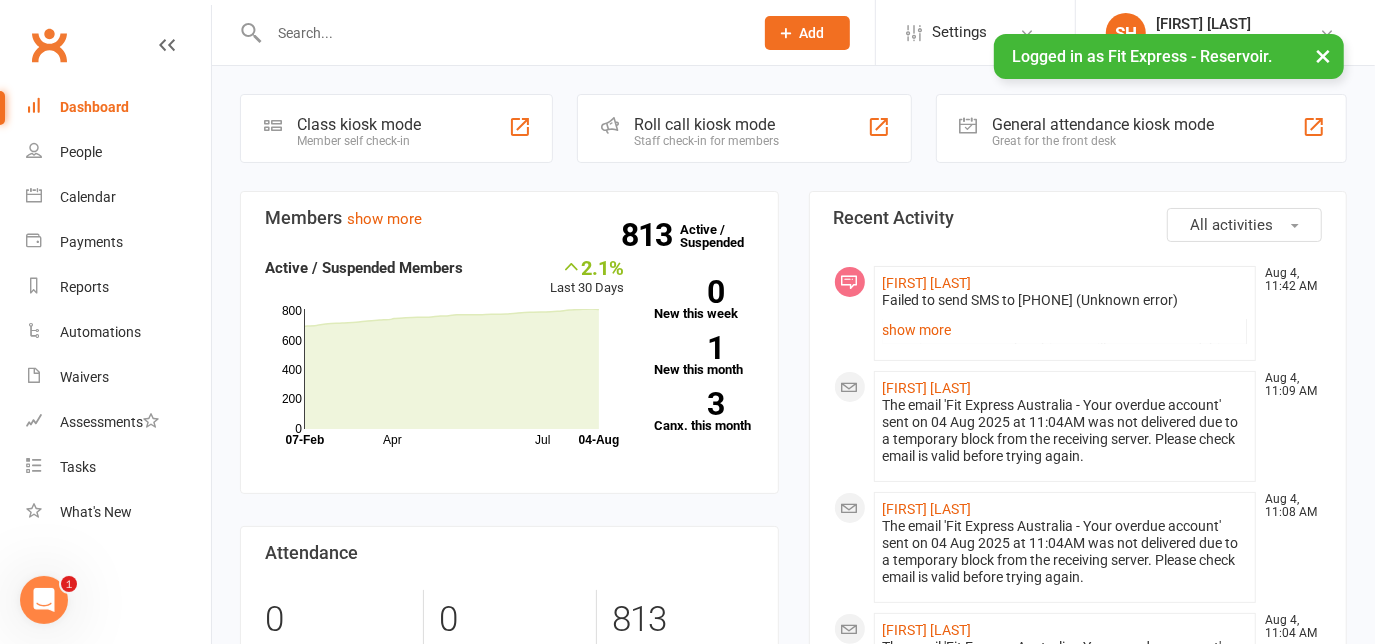 scroll, scrollTop: 0, scrollLeft: 0, axis: both 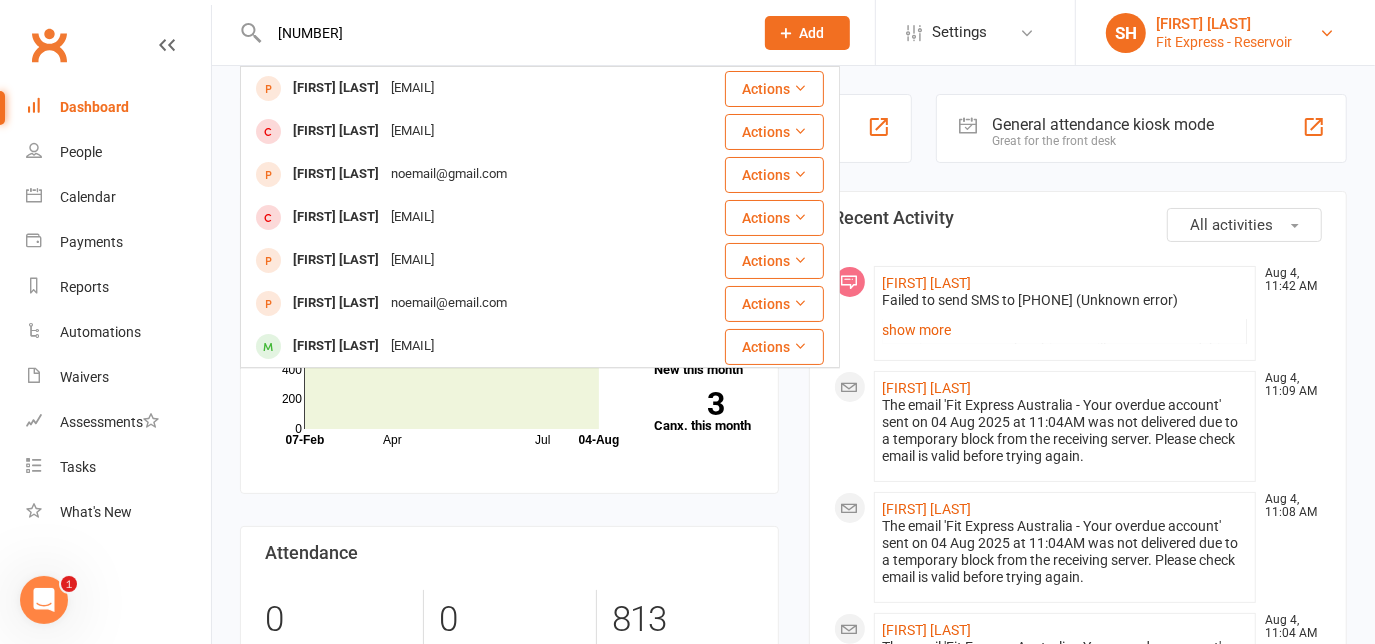 type on "04936722" 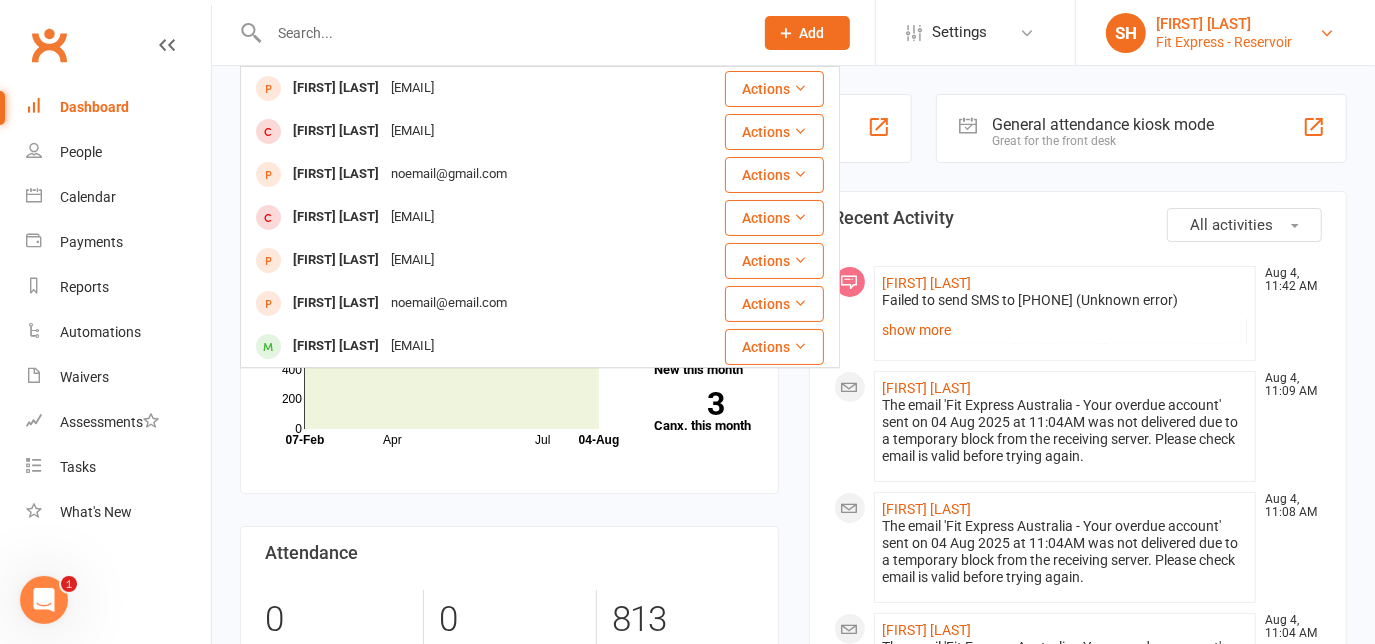 click on "Fit Express - Reservoir" at bounding box center (1224, 42) 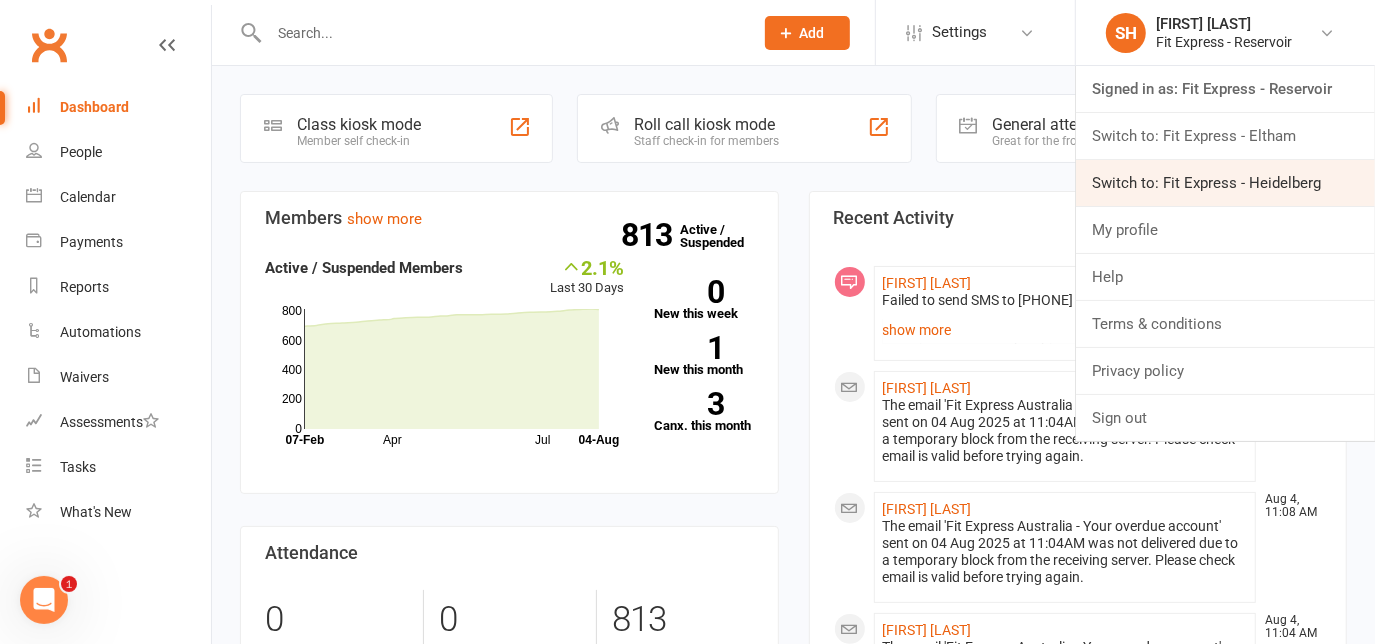 click on "Switch to: Fit Express - Heidelberg" at bounding box center (1225, 183) 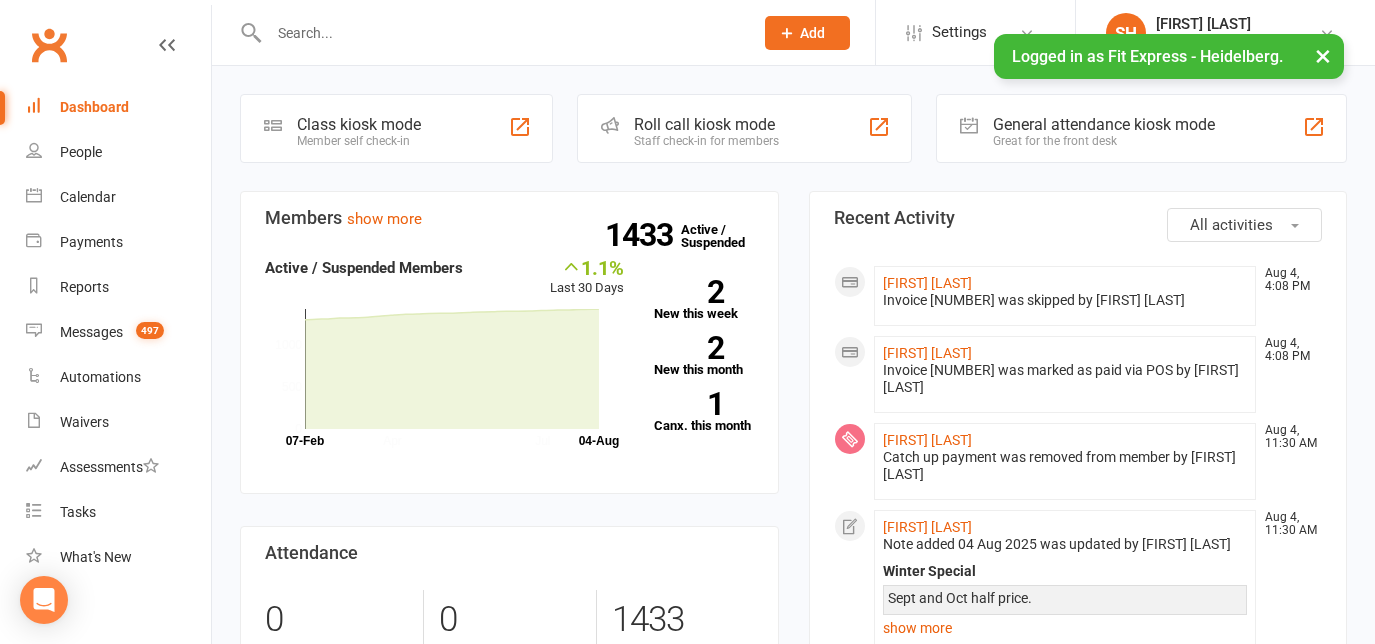 scroll, scrollTop: 0, scrollLeft: 0, axis: both 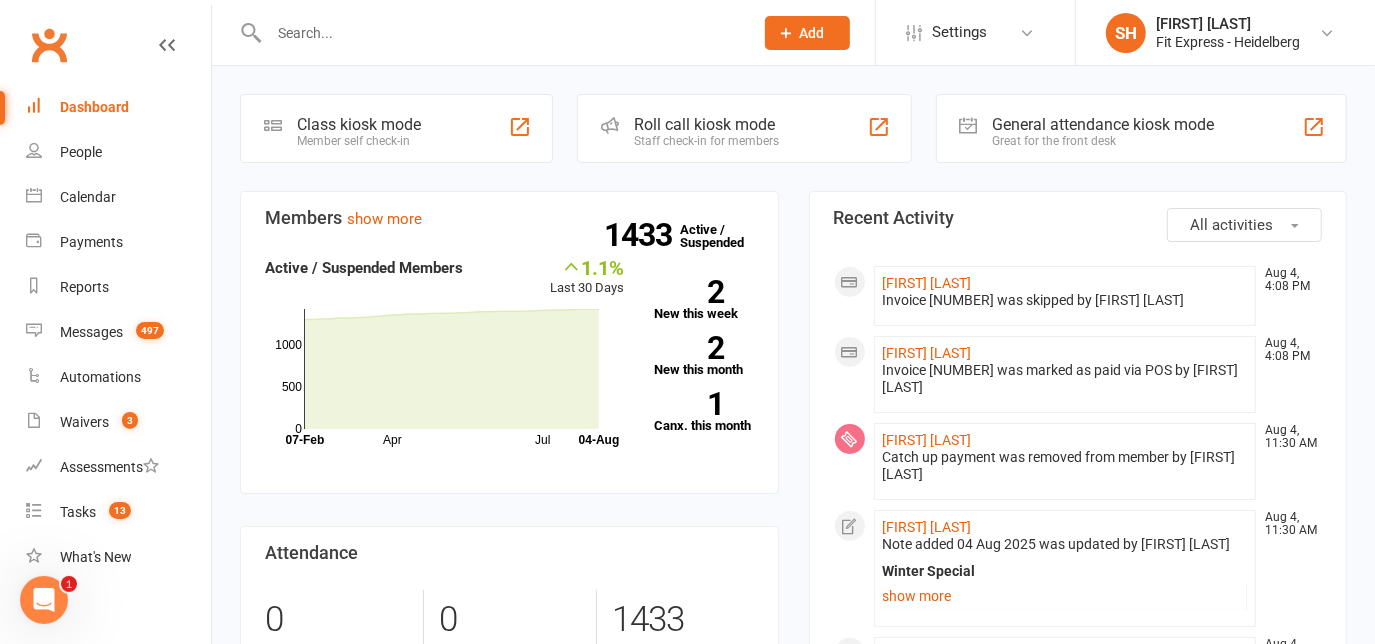 click at bounding box center (501, 33) 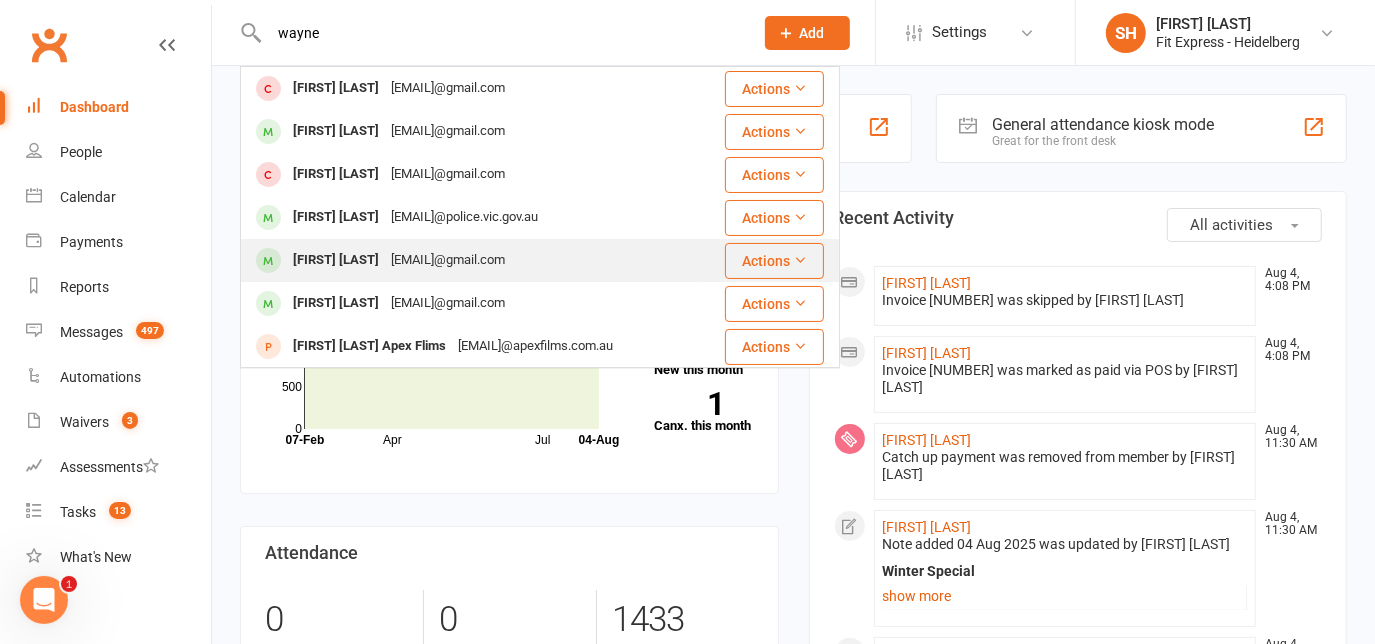 type on "wayne" 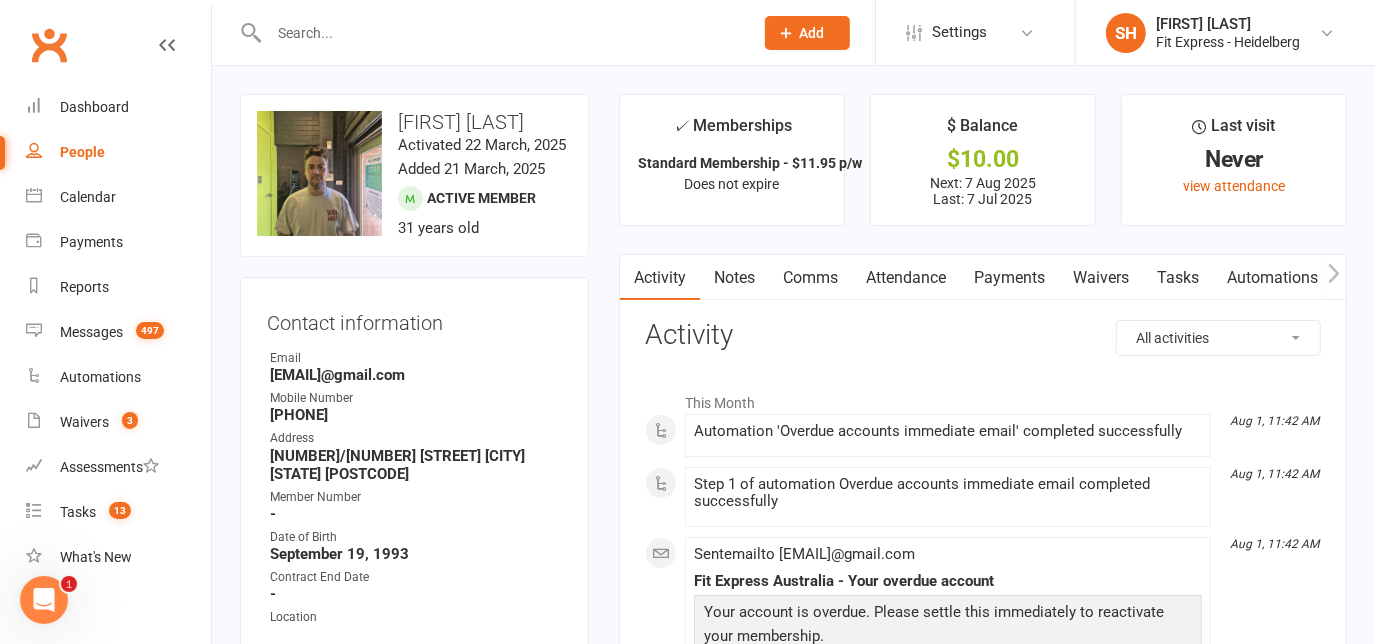 click on "Payments" at bounding box center (1009, 278) 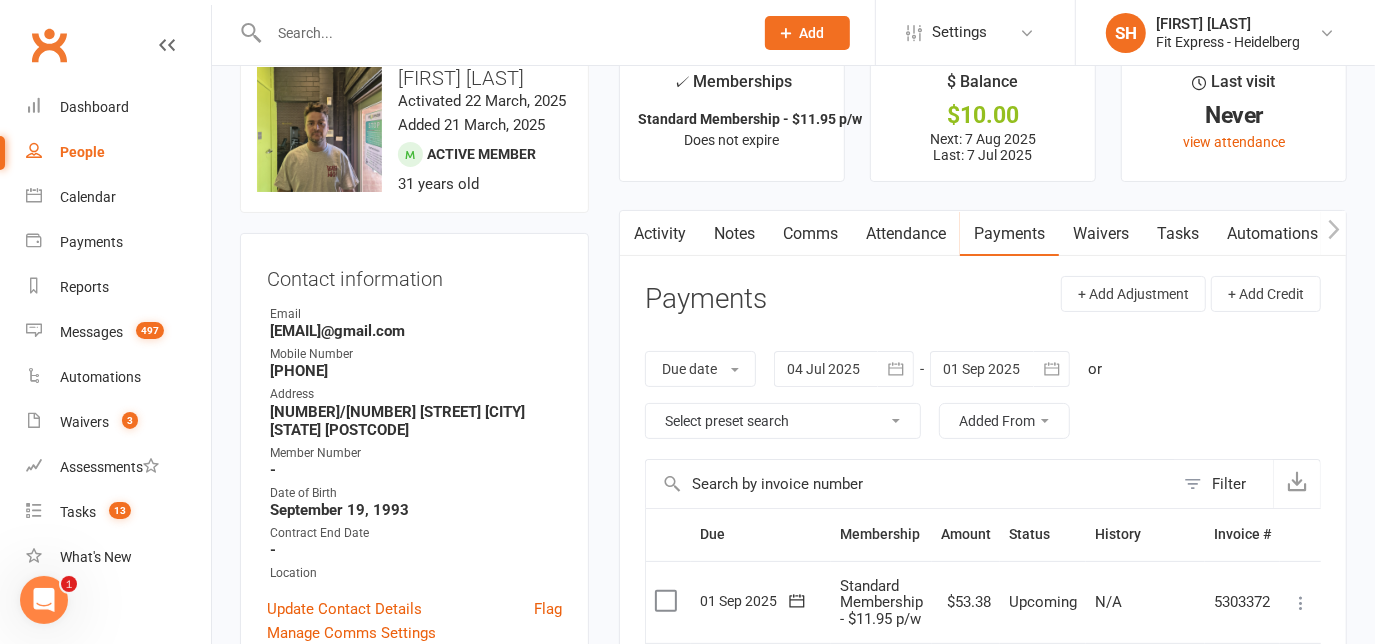 scroll, scrollTop: 43, scrollLeft: 0, axis: vertical 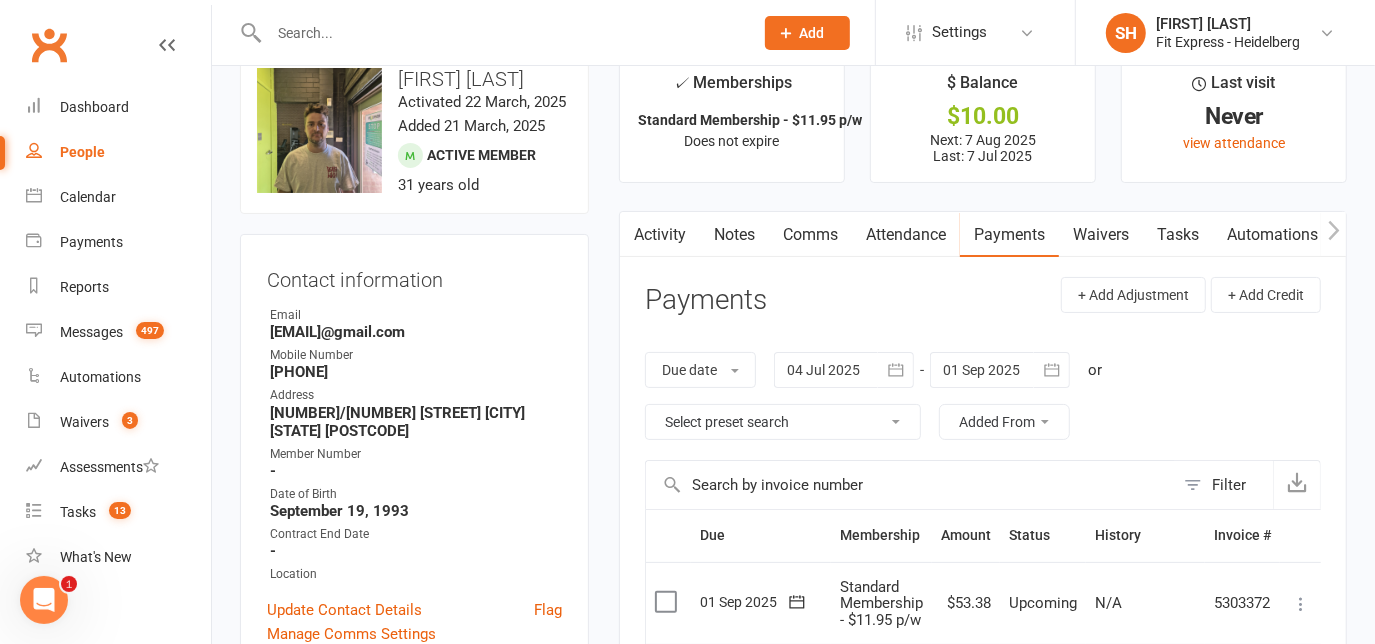 click 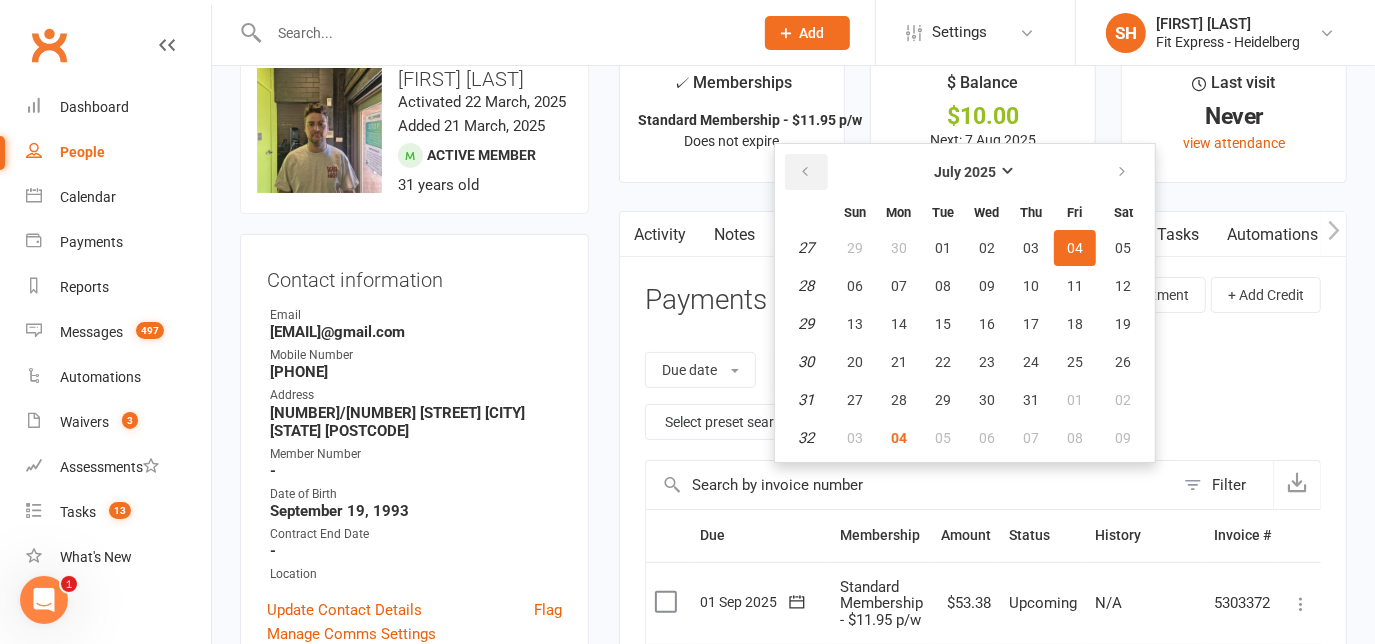 click at bounding box center (805, 172) 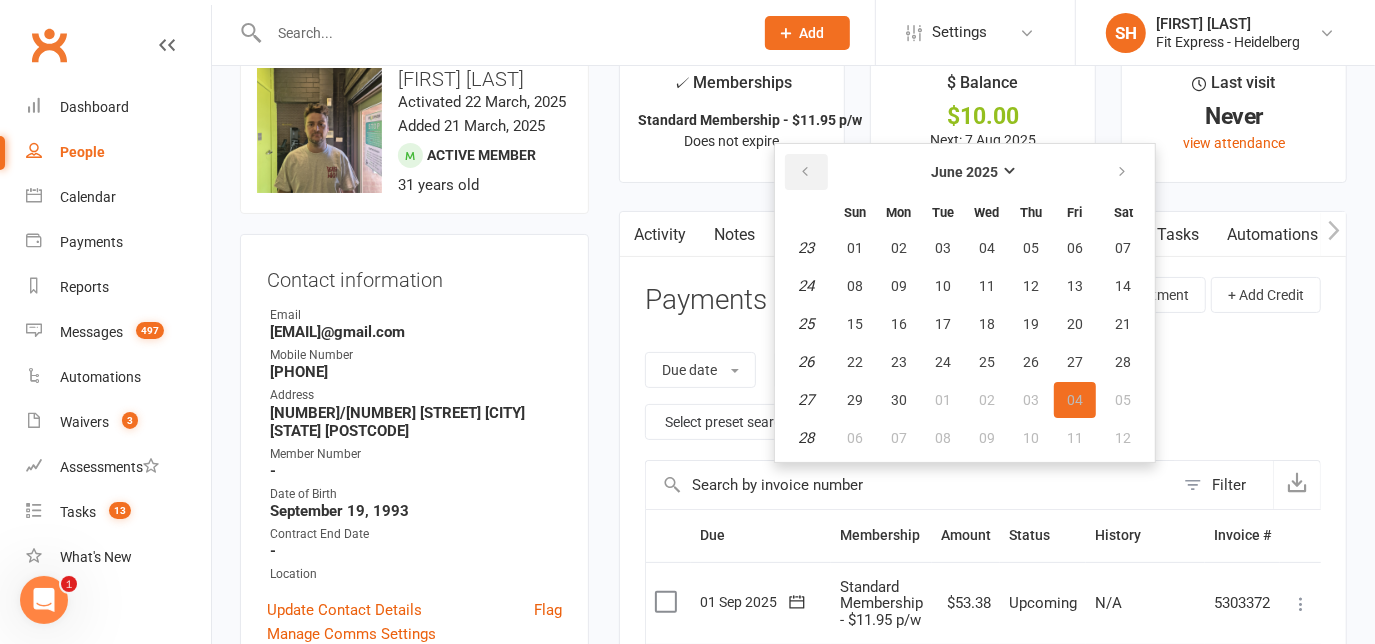 click at bounding box center [805, 172] 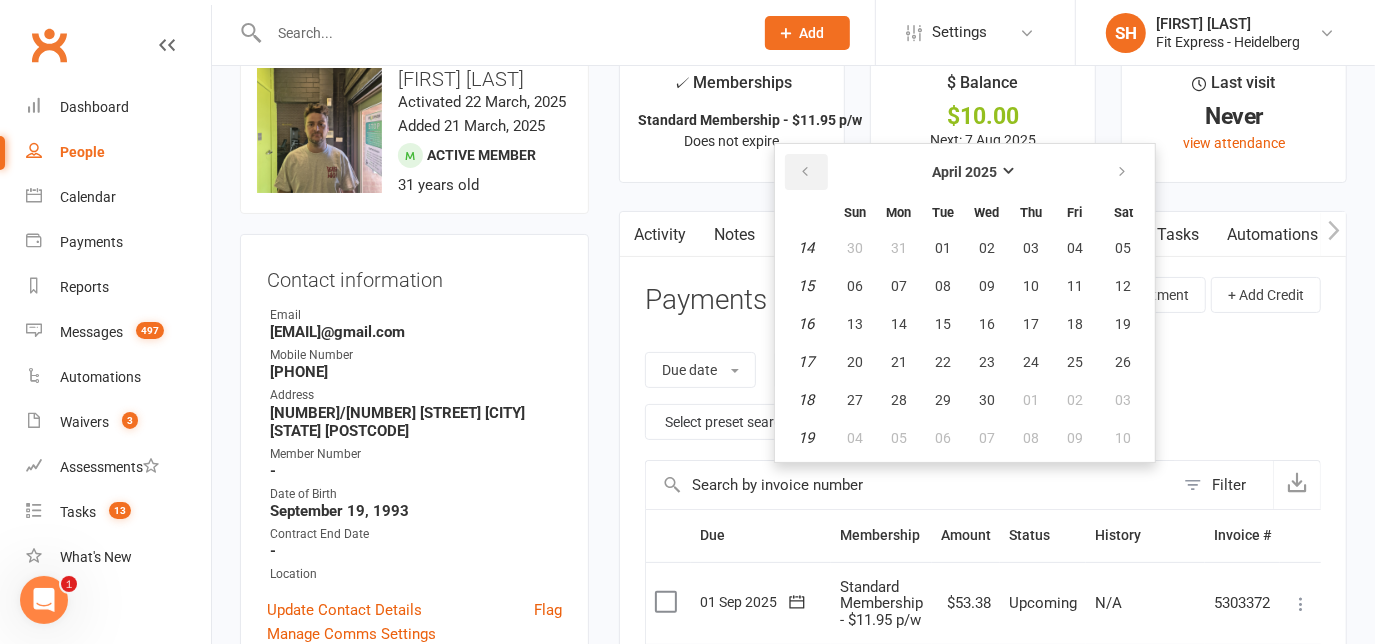 click at bounding box center (805, 172) 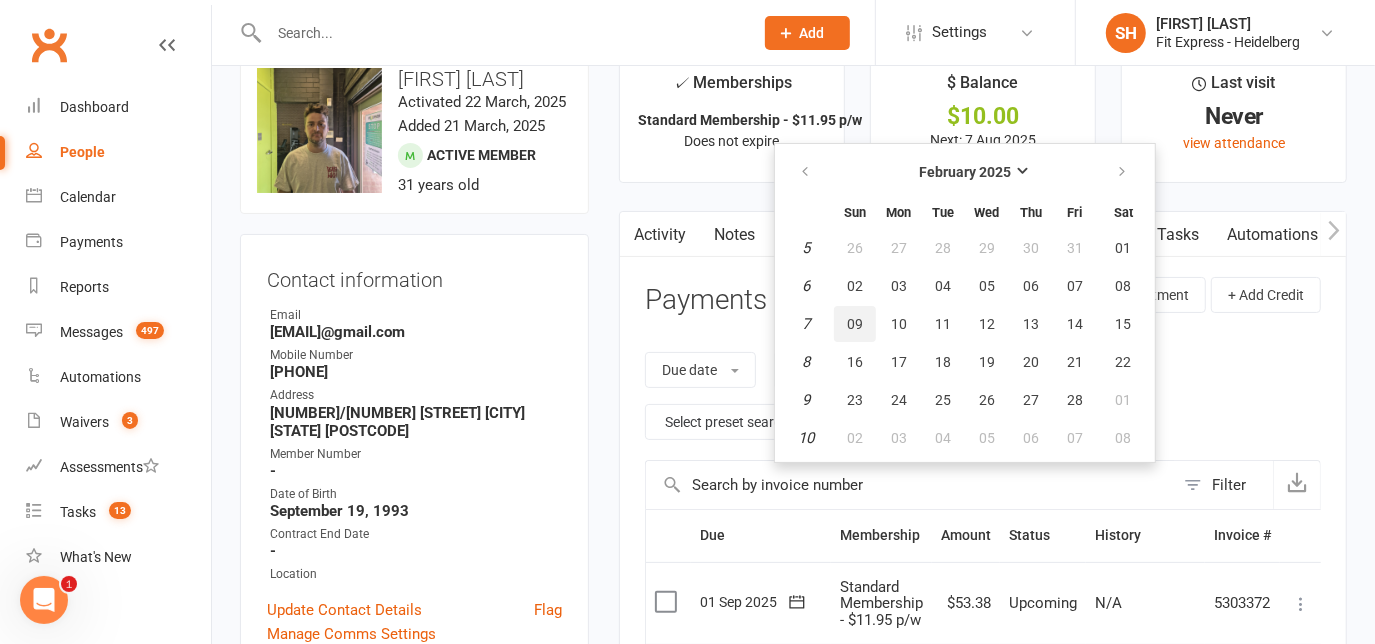 click on "09" at bounding box center (855, 324) 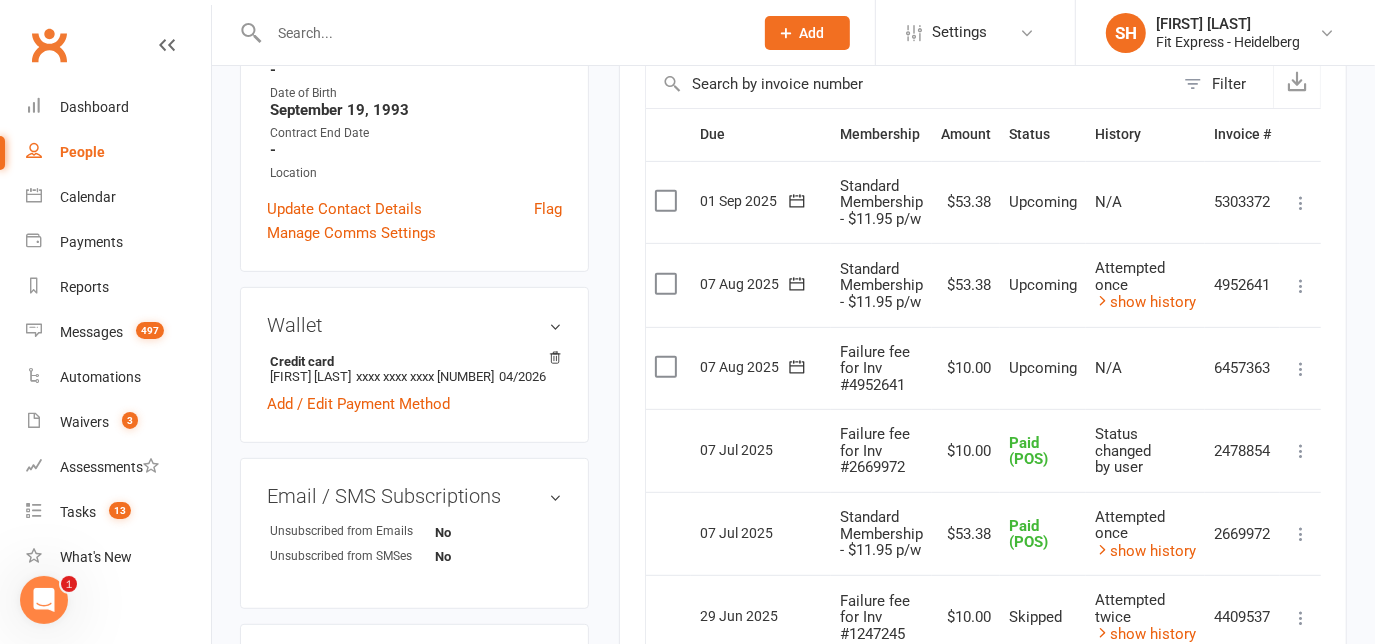 scroll, scrollTop: 397, scrollLeft: 0, axis: vertical 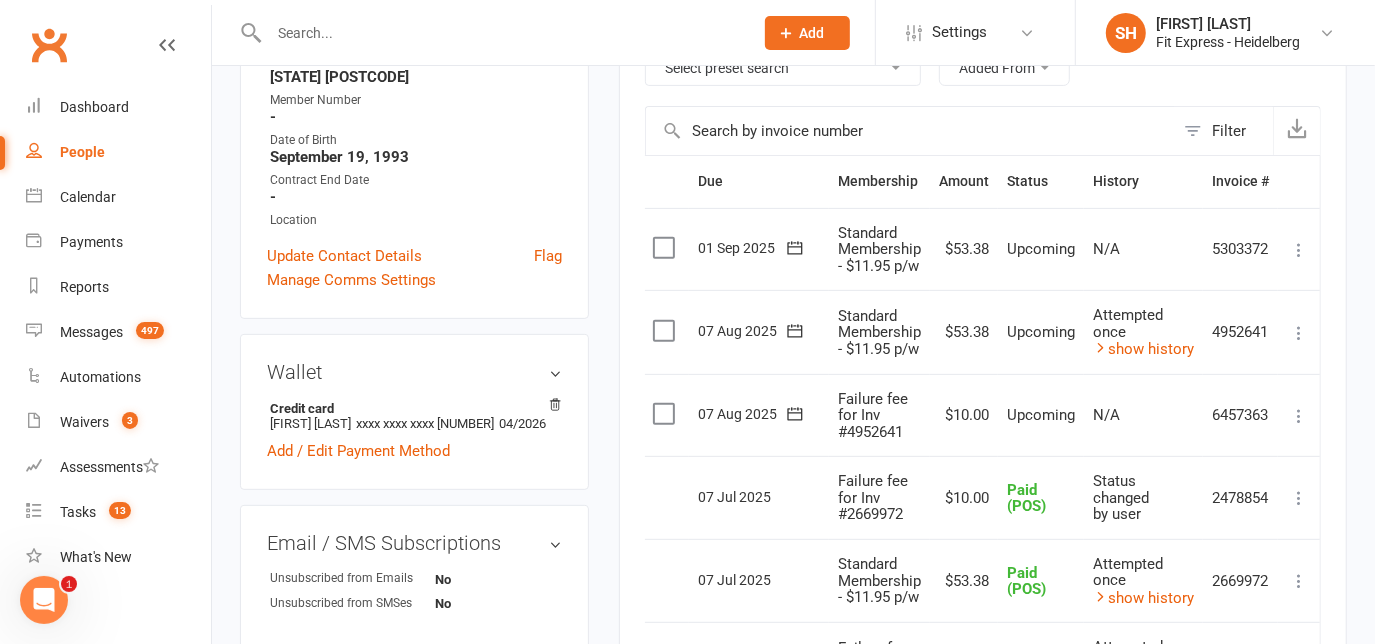 click at bounding box center (1299, 333) 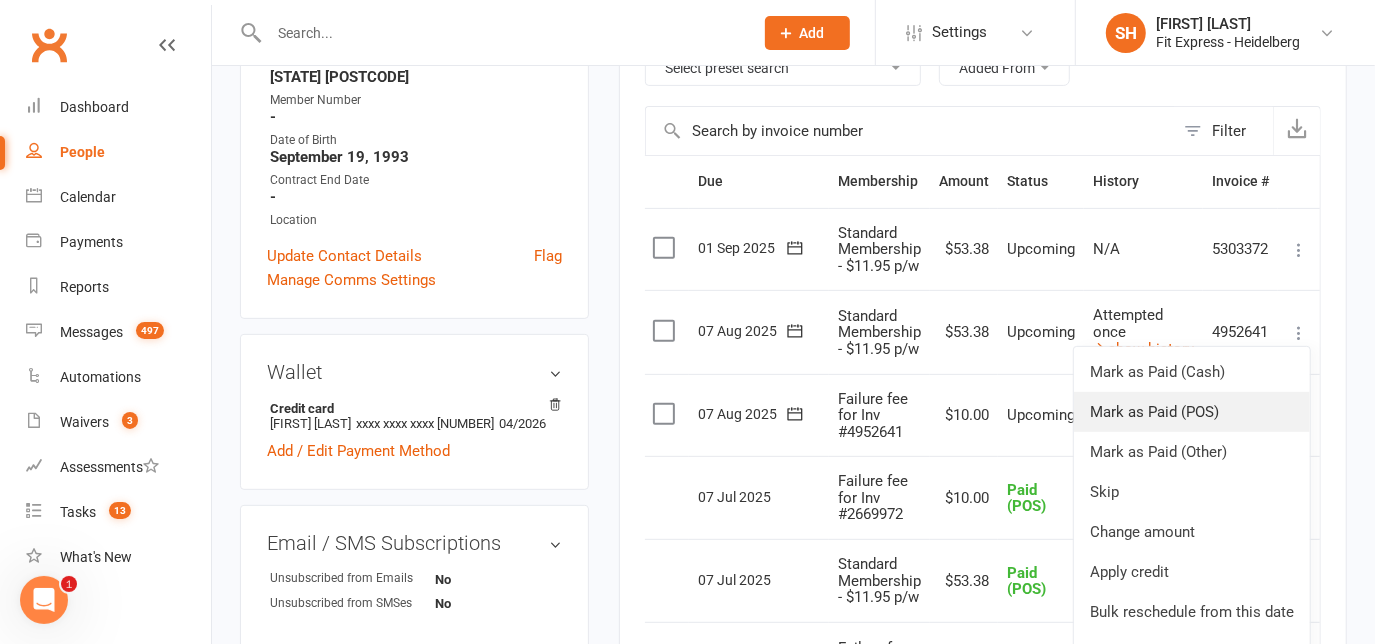click on "Mark as Paid (POS)" at bounding box center (1192, 412) 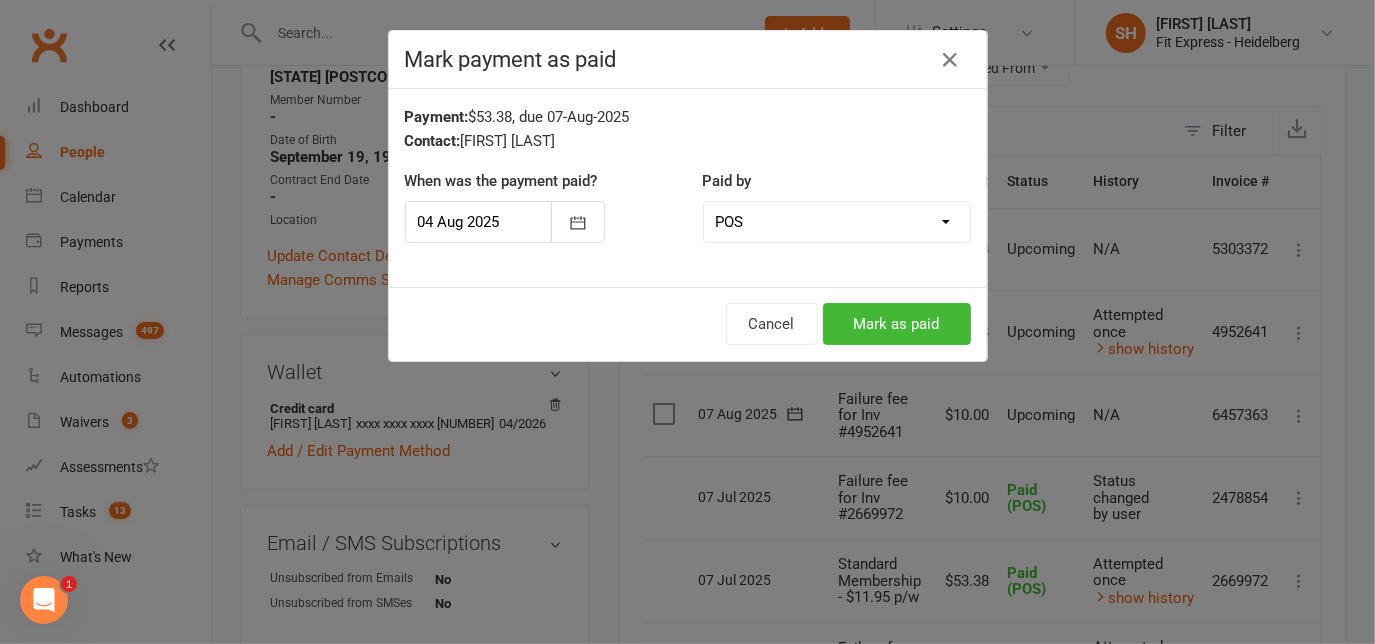scroll, scrollTop: 0, scrollLeft: 0, axis: both 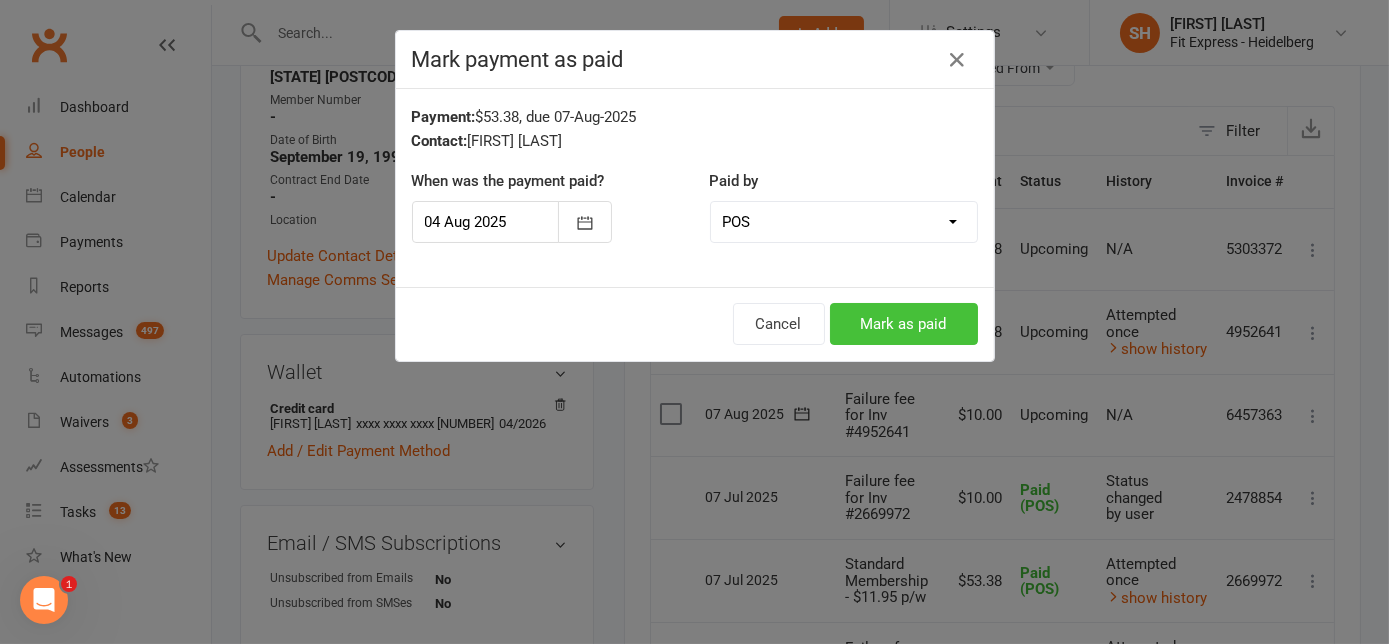 click on "Mark as paid" at bounding box center [904, 324] 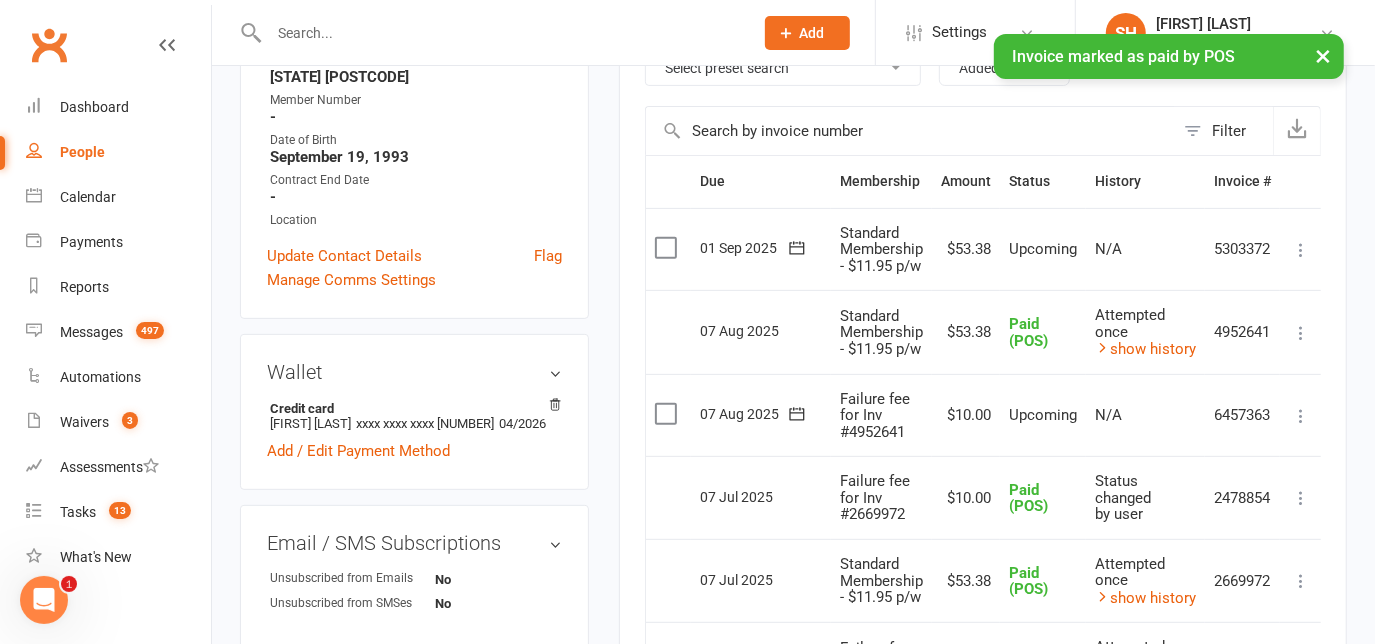 click on "Mark as Paid (Cash)  Mark as Paid (POS)  Mark as Paid (Other)  Skip  Change amount  Apply credit  More Info Send message" at bounding box center [1301, 415] 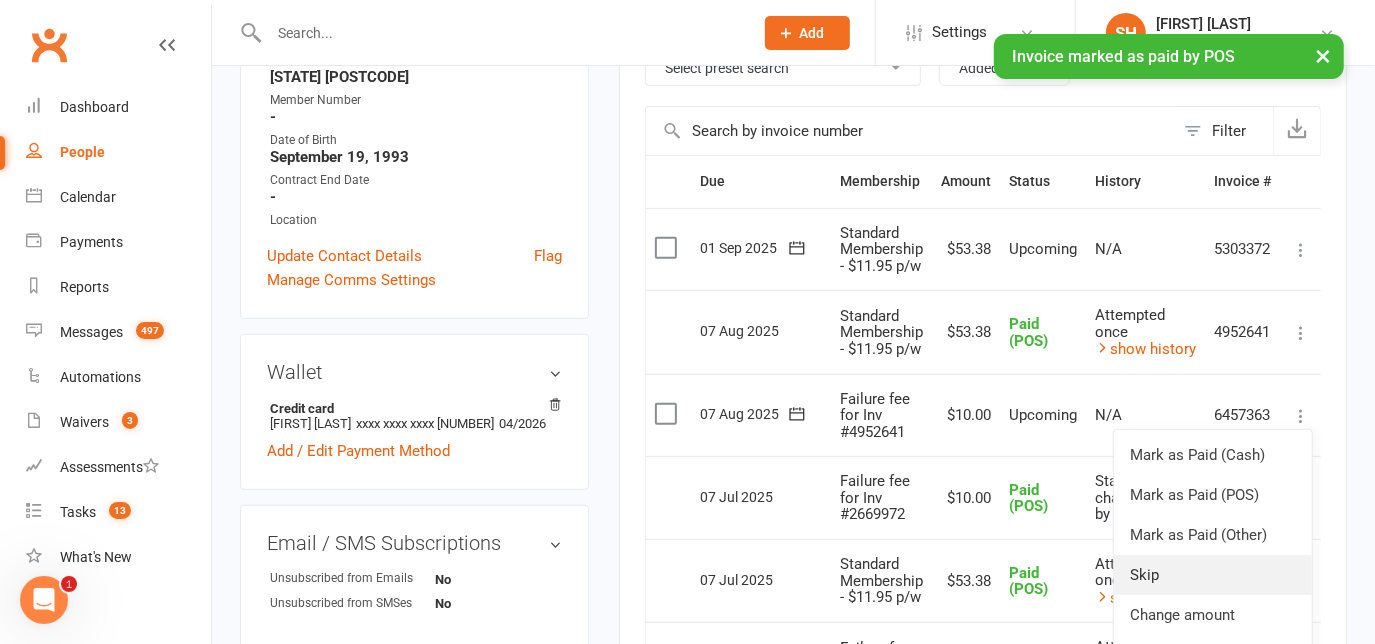 click on "Skip" at bounding box center (1213, 575) 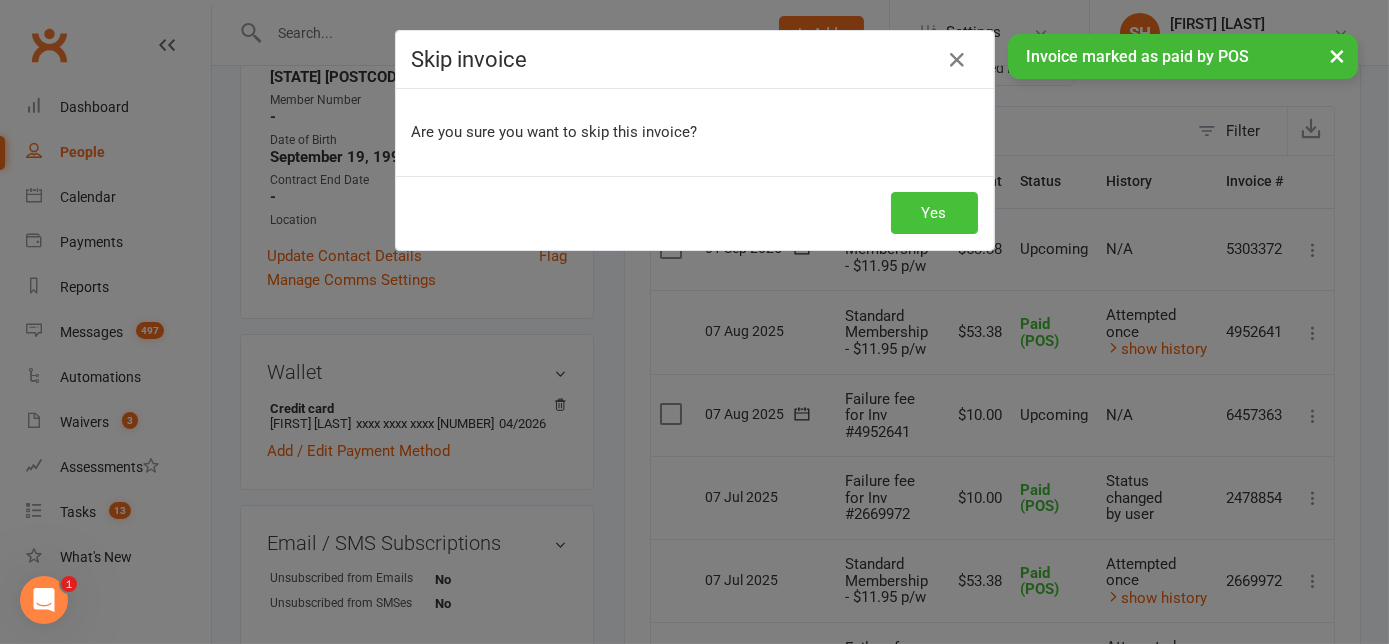 click on "Yes" at bounding box center (934, 213) 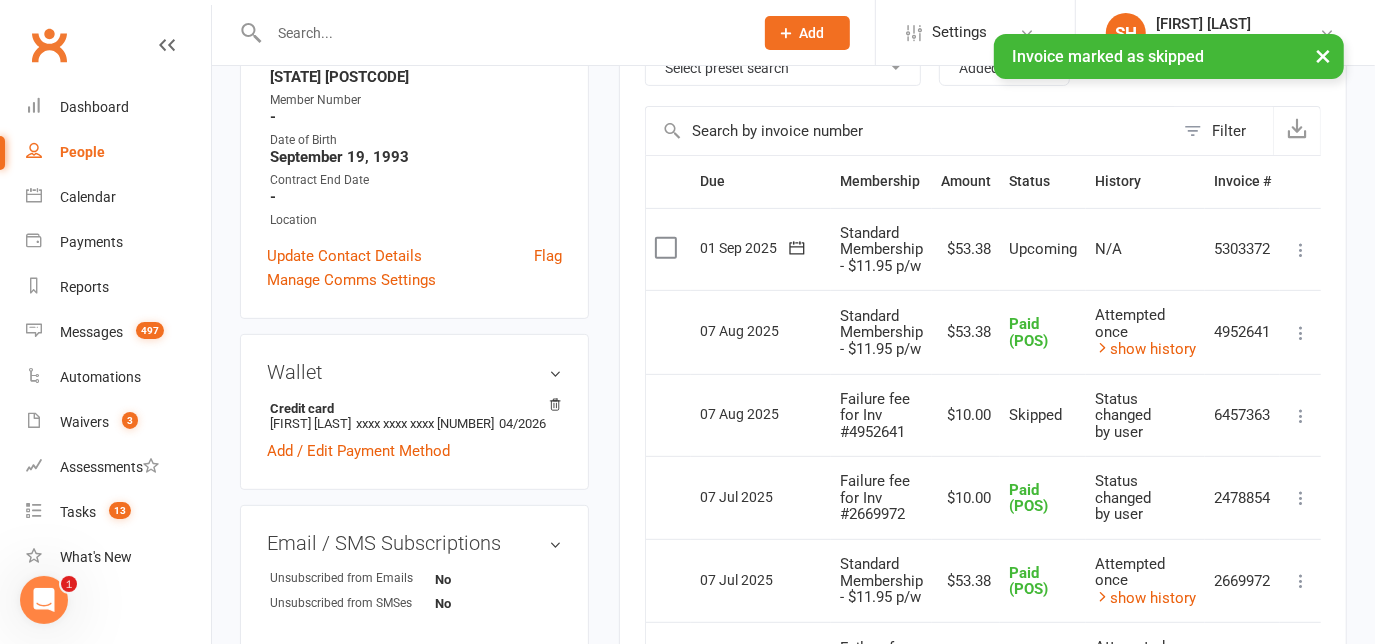 scroll, scrollTop: 0, scrollLeft: 0, axis: both 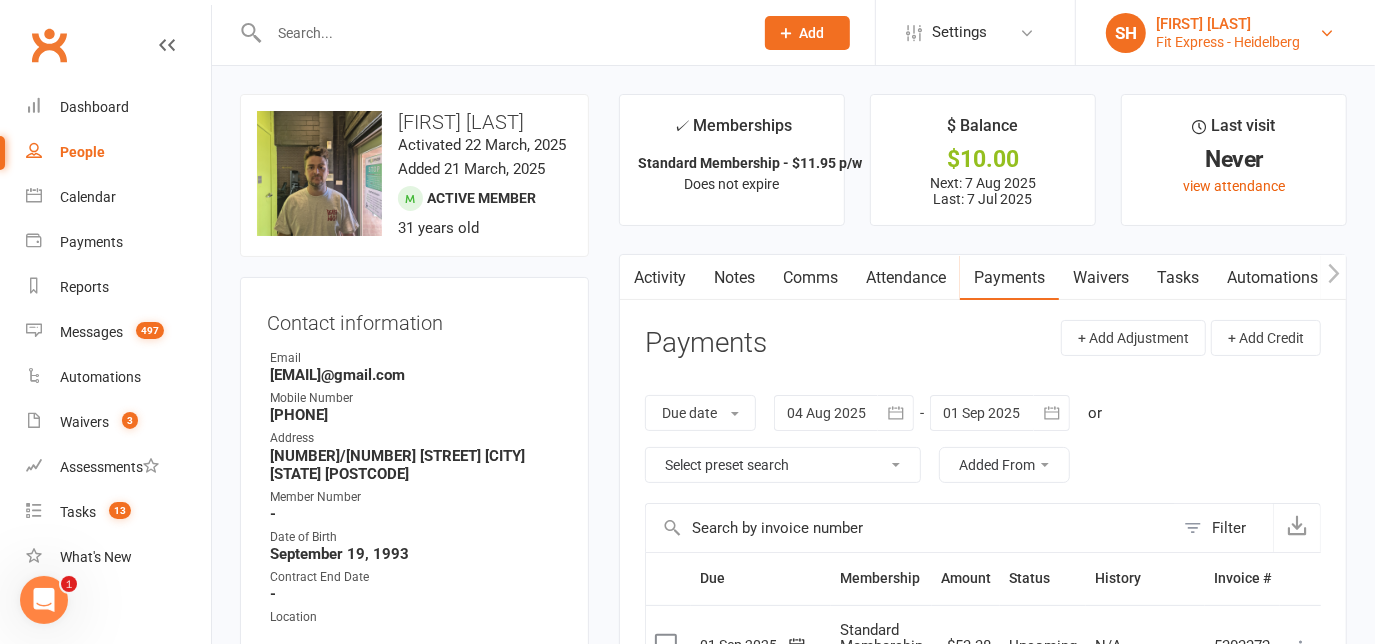 click on "Fit Express - Heidelberg" at bounding box center [1228, 42] 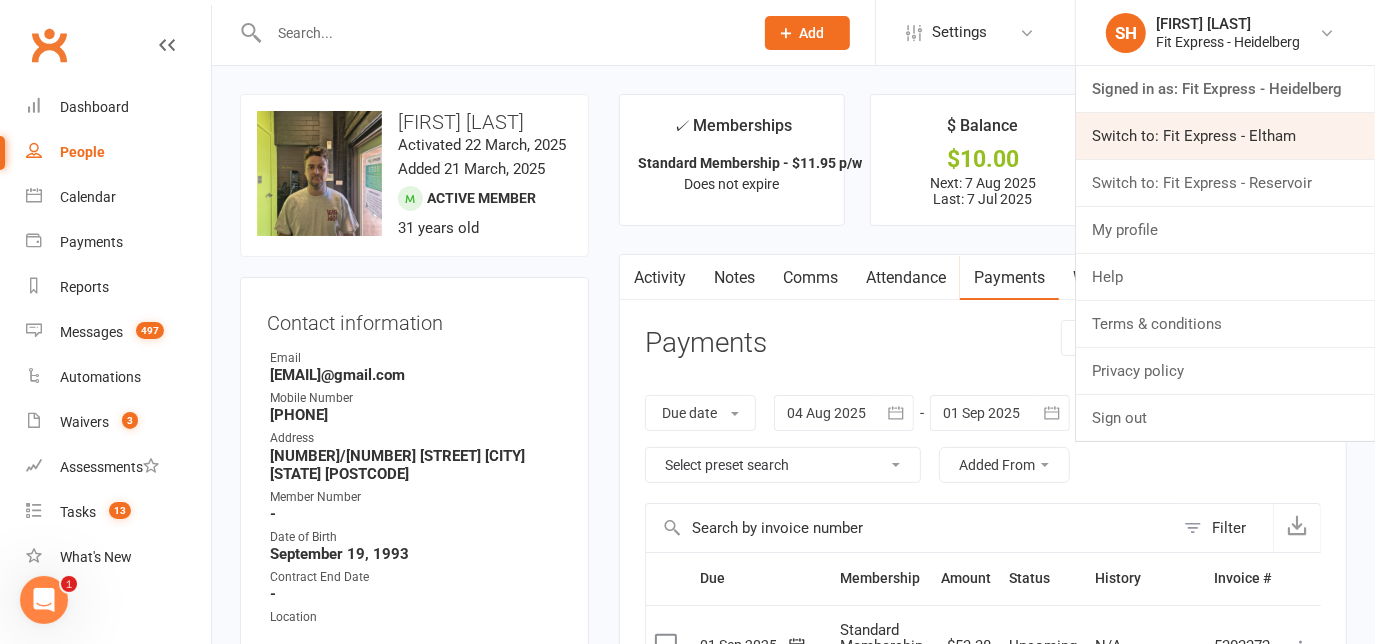 click on "Switch to: Fit Express - Eltham" at bounding box center [1225, 136] 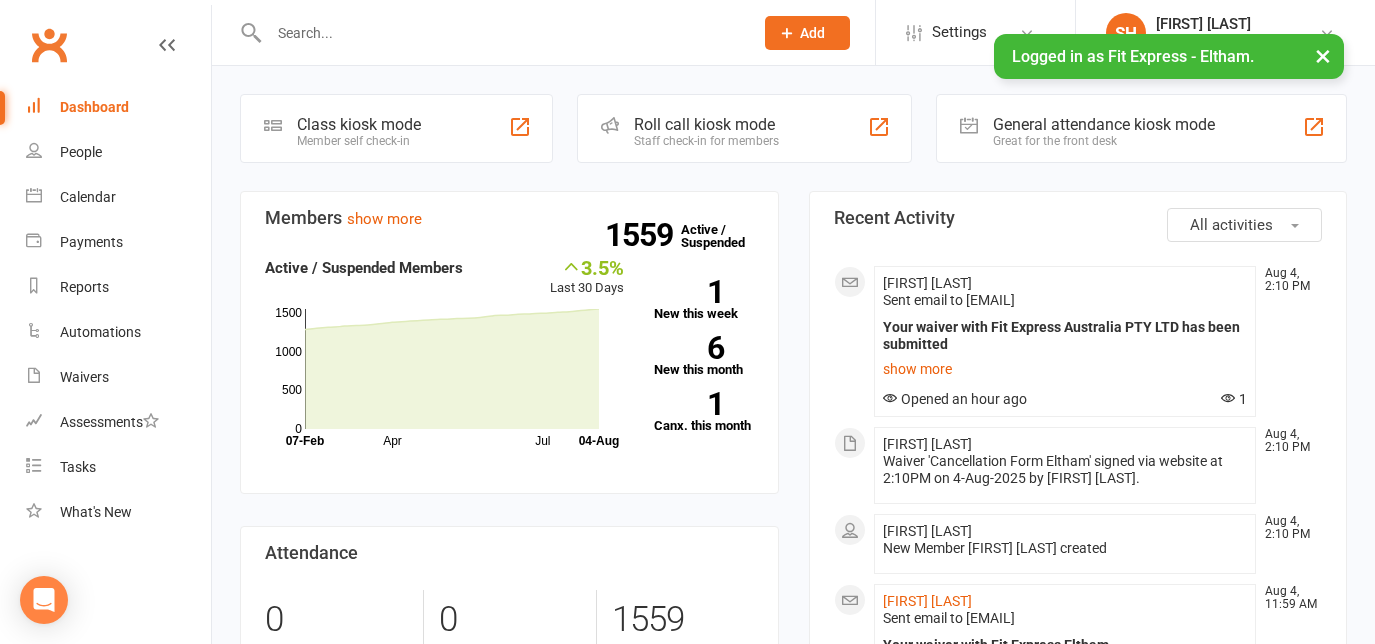 scroll, scrollTop: 0, scrollLeft: 0, axis: both 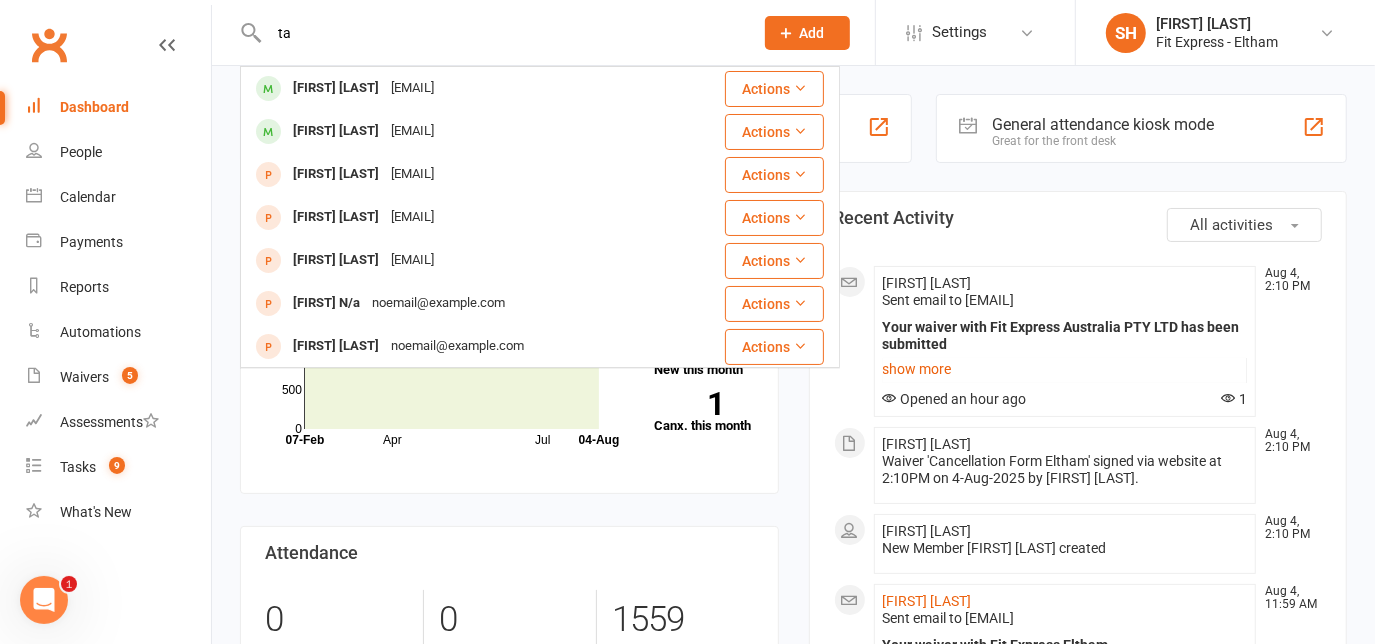 type on "t" 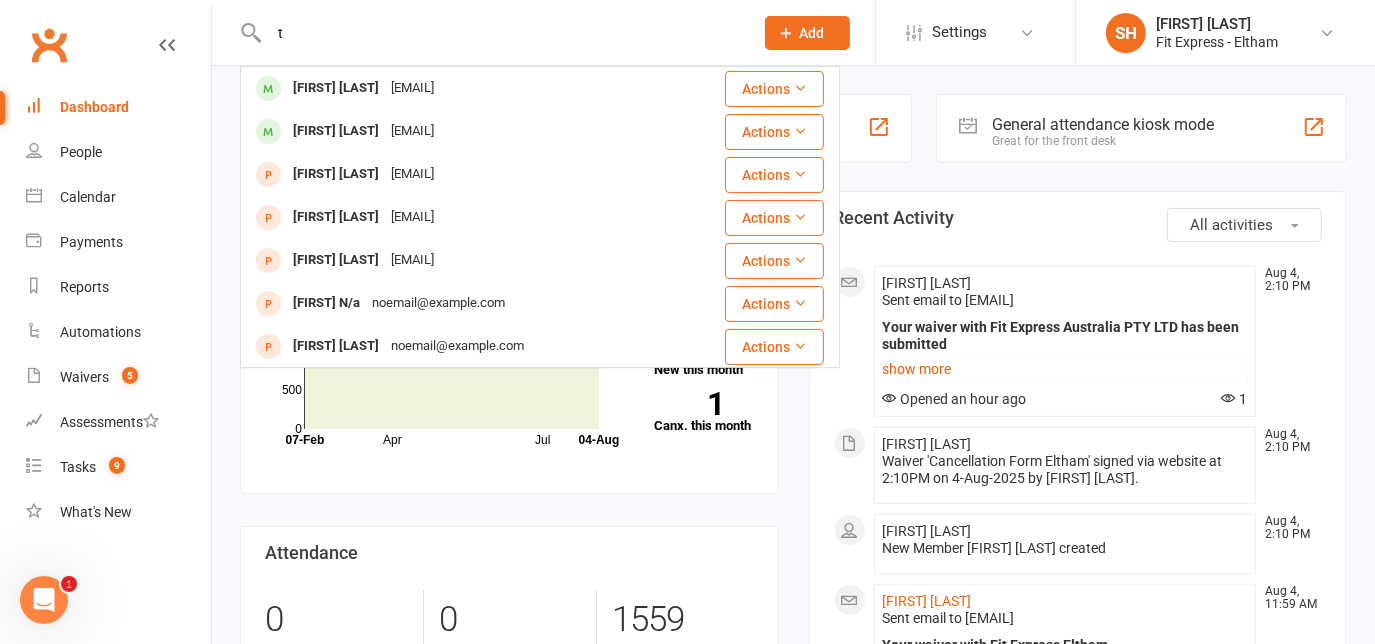 type 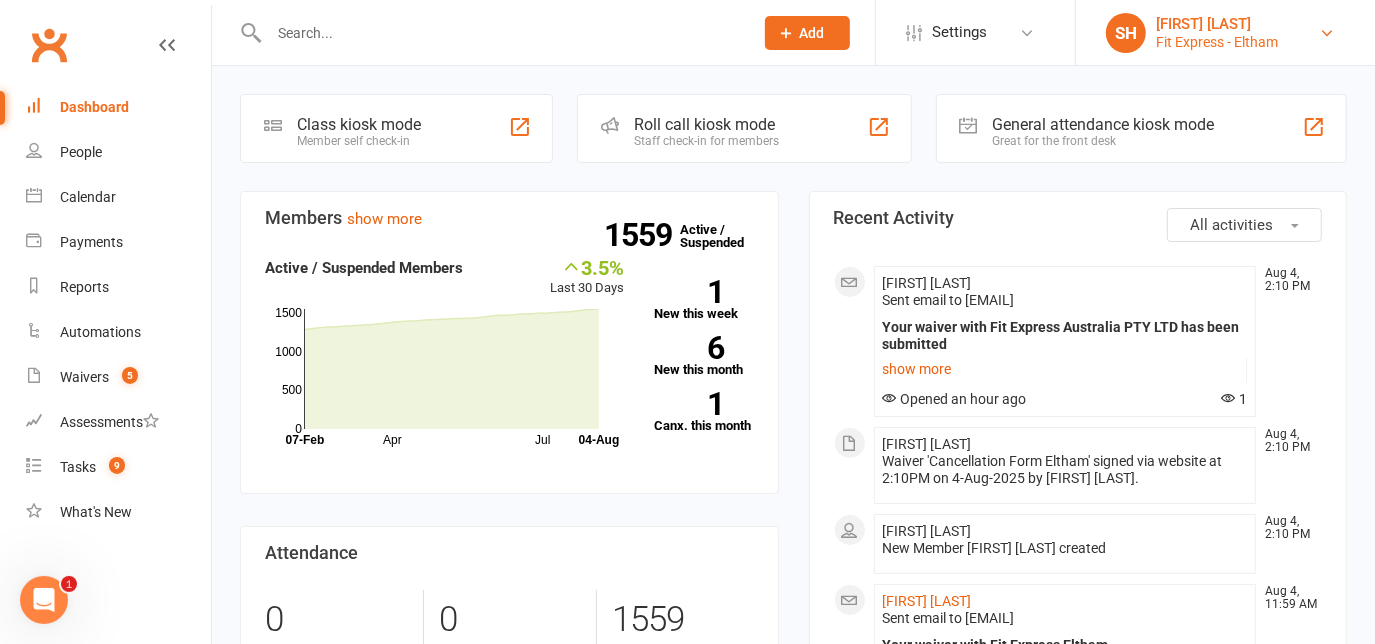 click on "Fit Express - Eltham" at bounding box center [1217, 42] 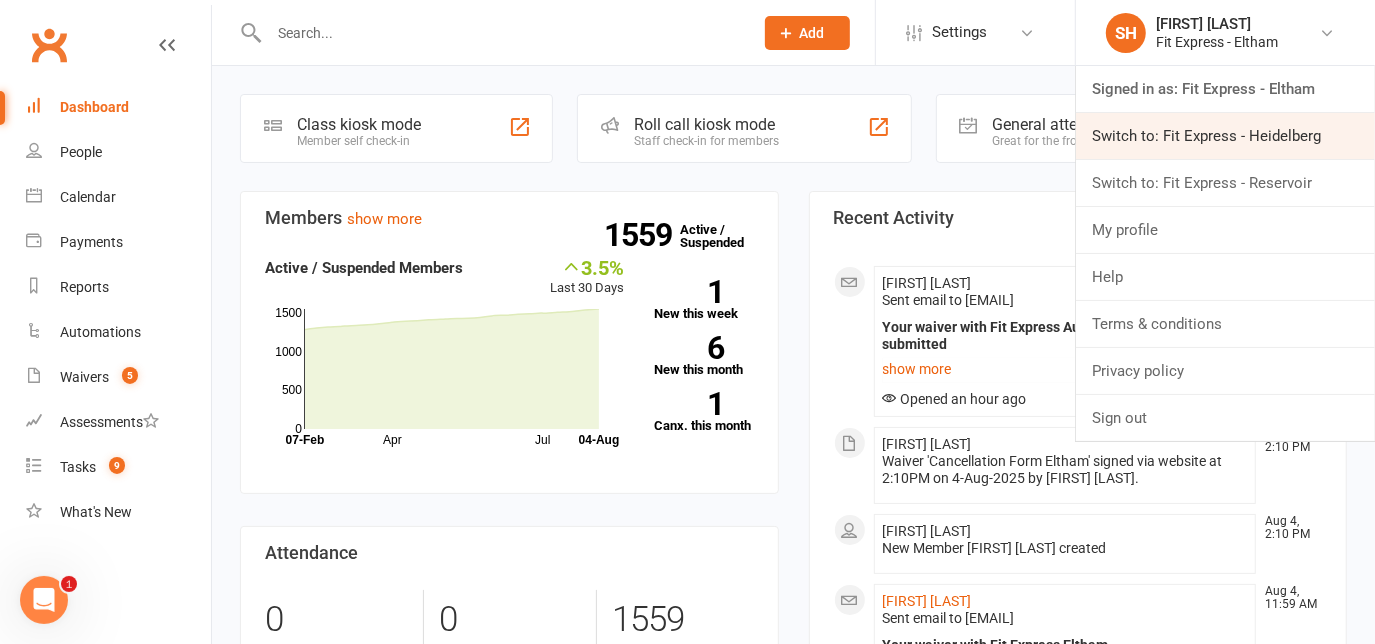 click on "Switch to: Fit Express - Heidelberg" at bounding box center [1225, 136] 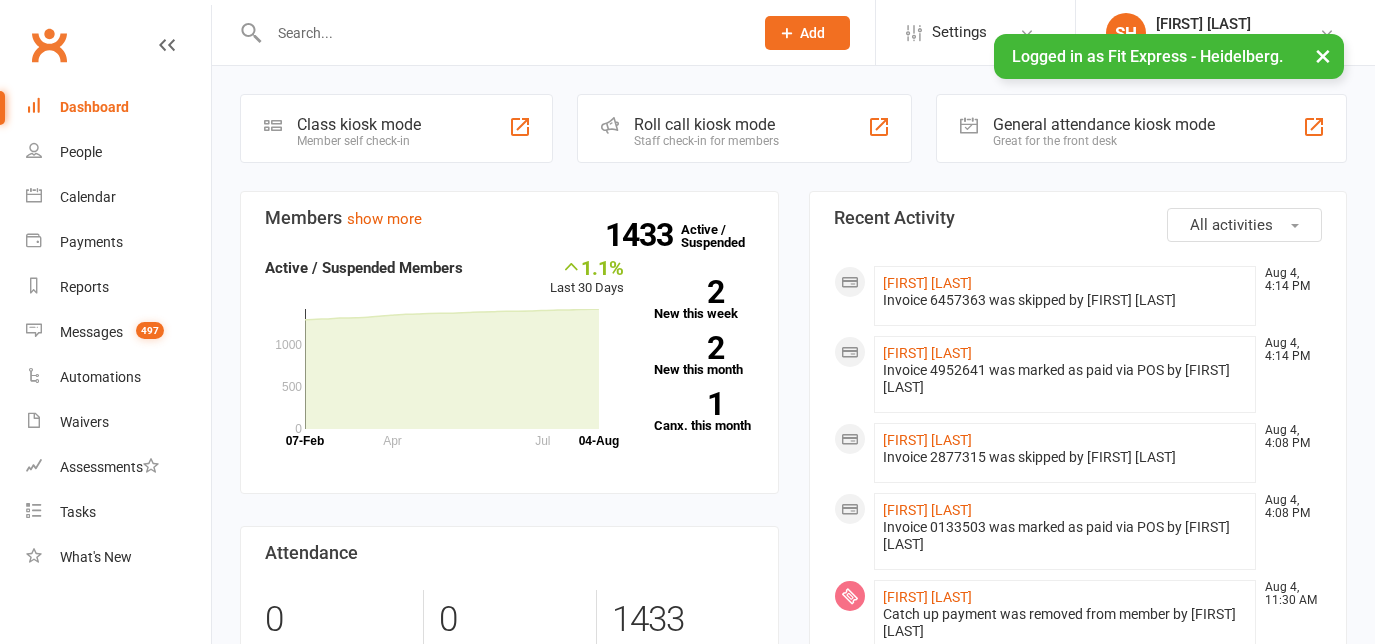 scroll, scrollTop: 0, scrollLeft: 0, axis: both 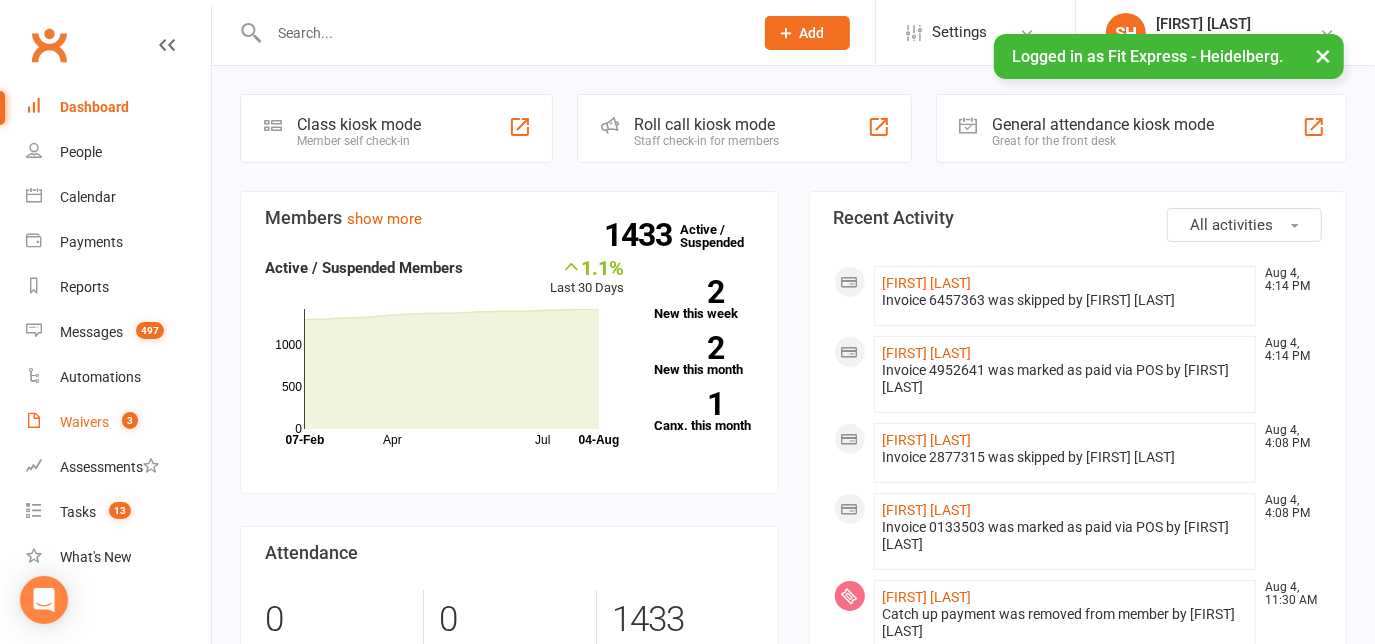 click on "Waivers   3" at bounding box center [118, 422] 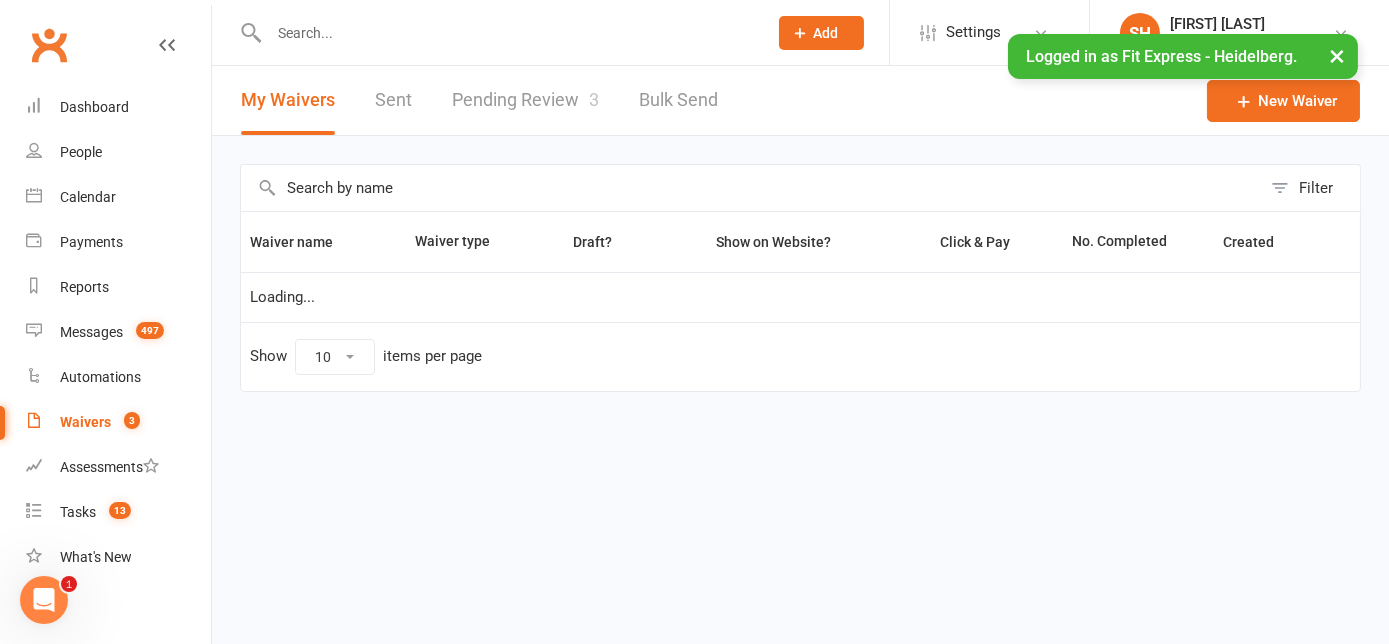scroll, scrollTop: 0, scrollLeft: 0, axis: both 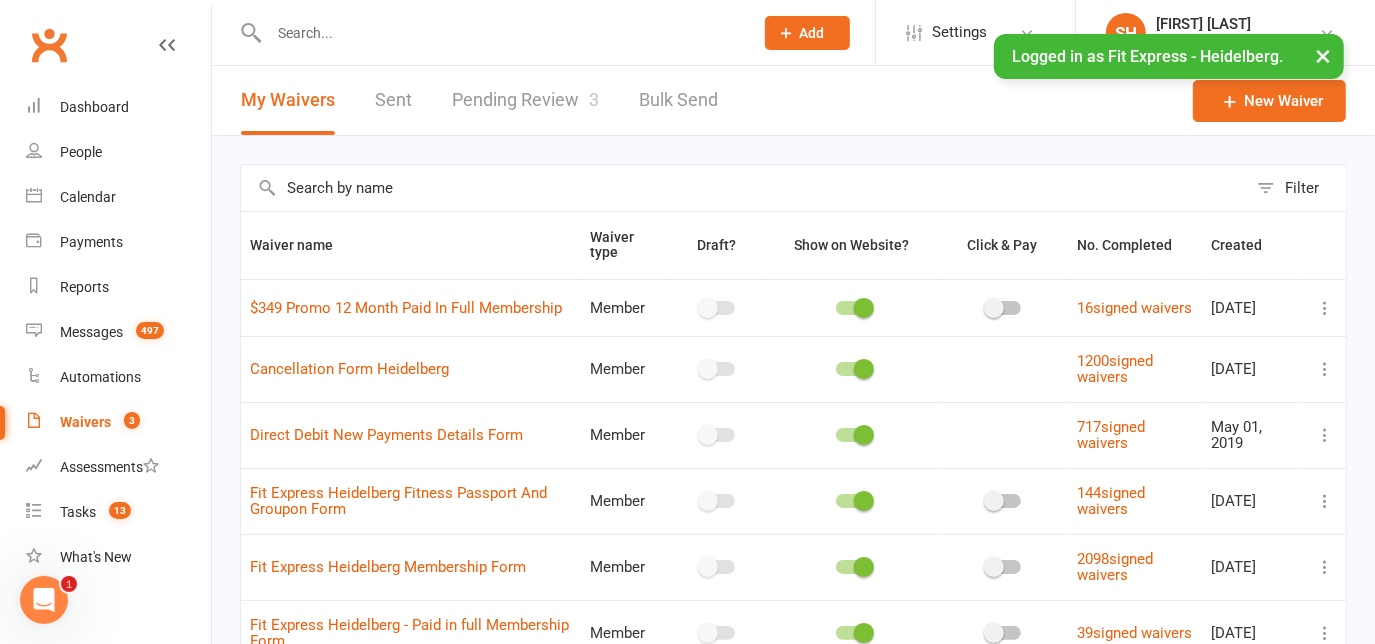 click on "Pending Review 3" at bounding box center (525, 100) 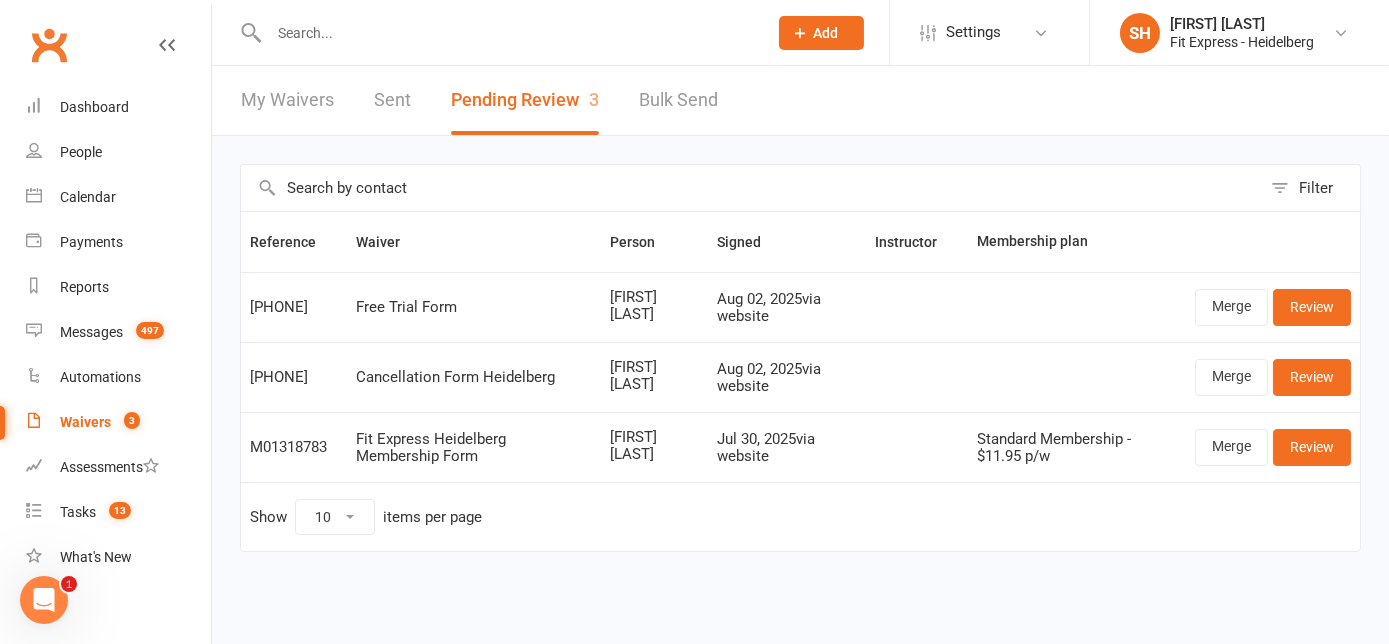 click on "Waivers   3" at bounding box center [118, 422] 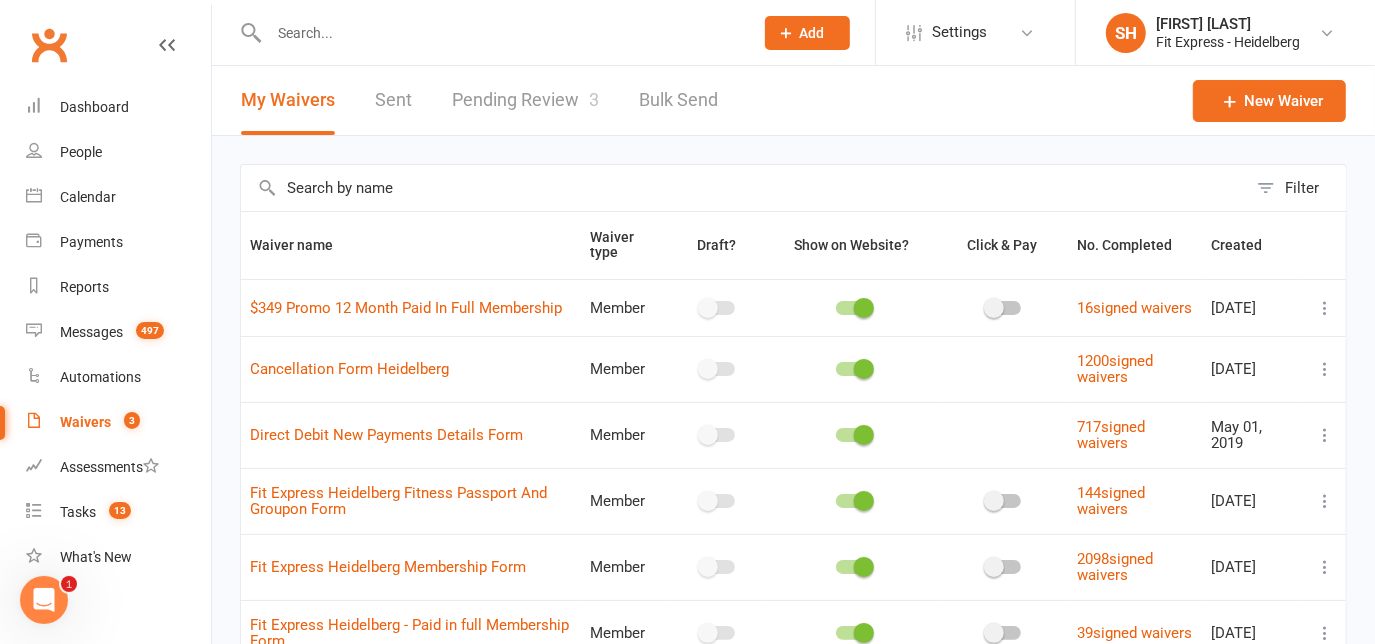 click on "Pending Review 3" at bounding box center (525, 100) 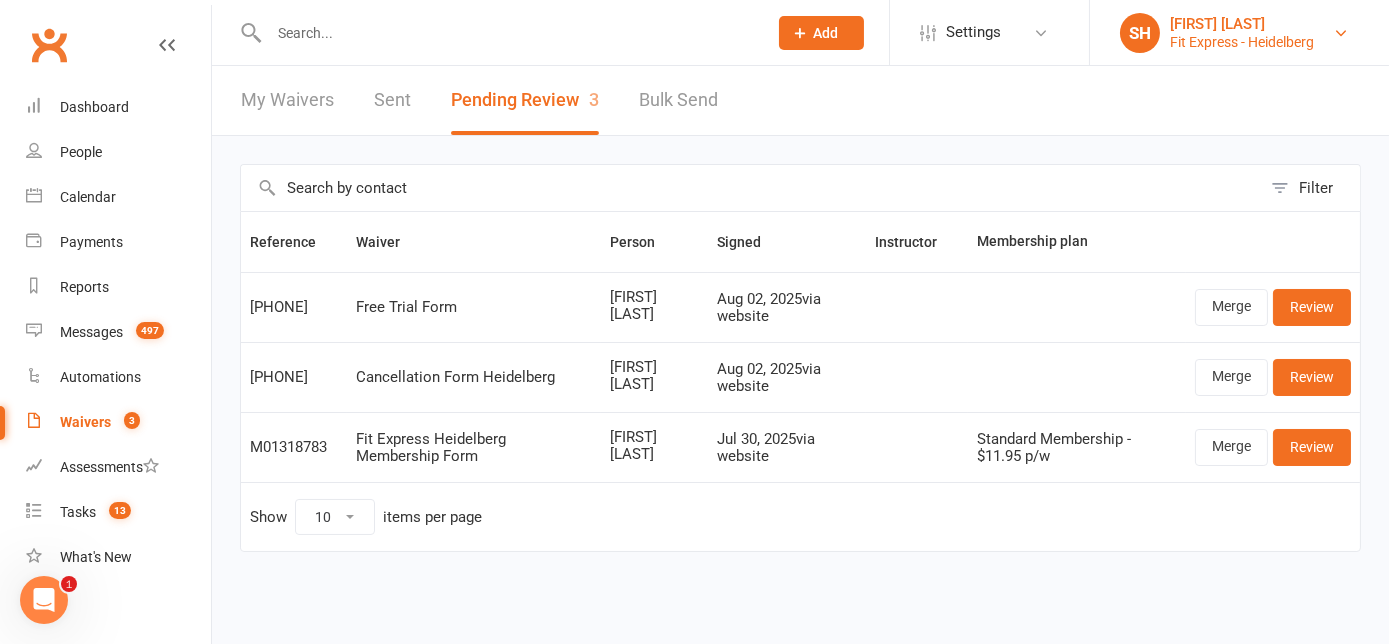 click on "[FIRST] [LAST] Fit Express - [CITY]" at bounding box center [1239, 33] 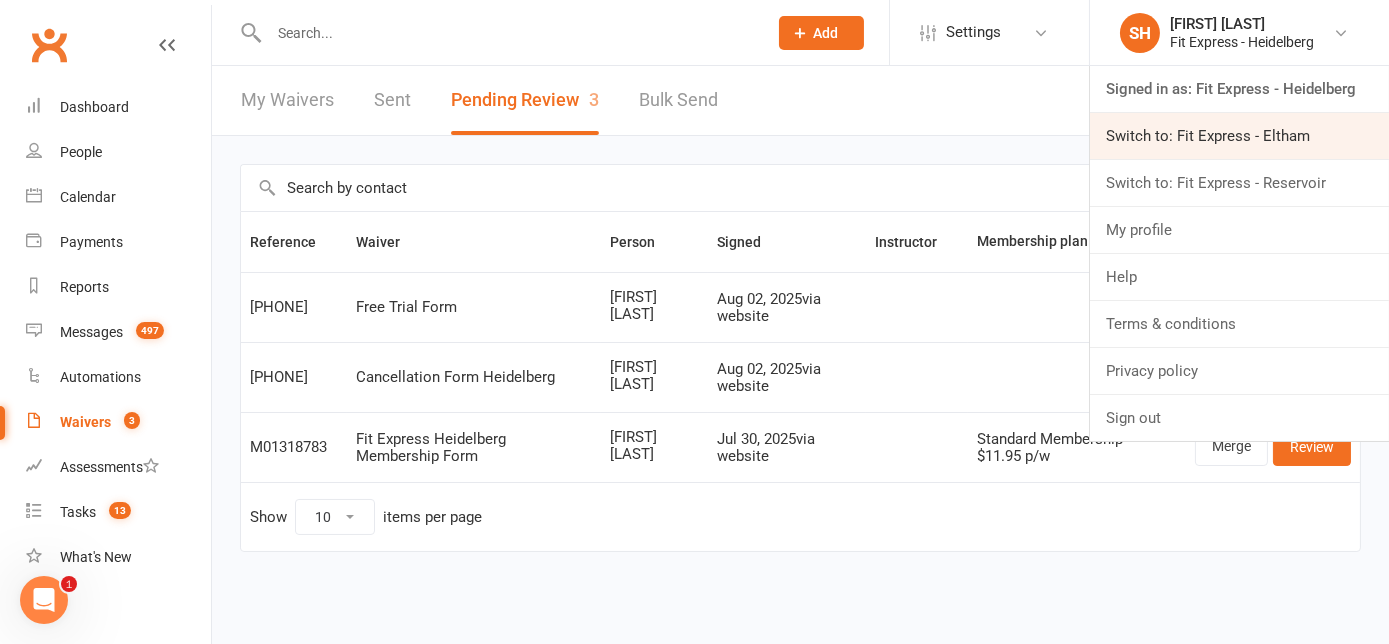 click on "Switch to: Fit Express - Eltham" at bounding box center (1239, 136) 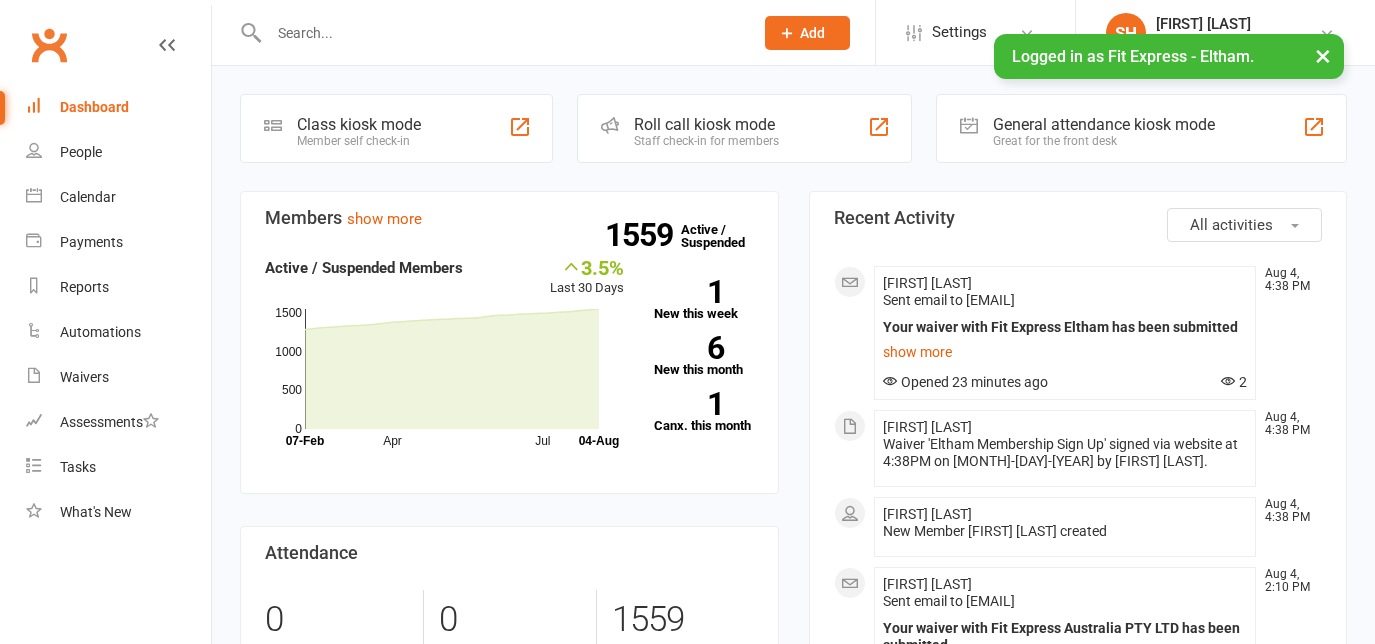 scroll, scrollTop: 0, scrollLeft: 0, axis: both 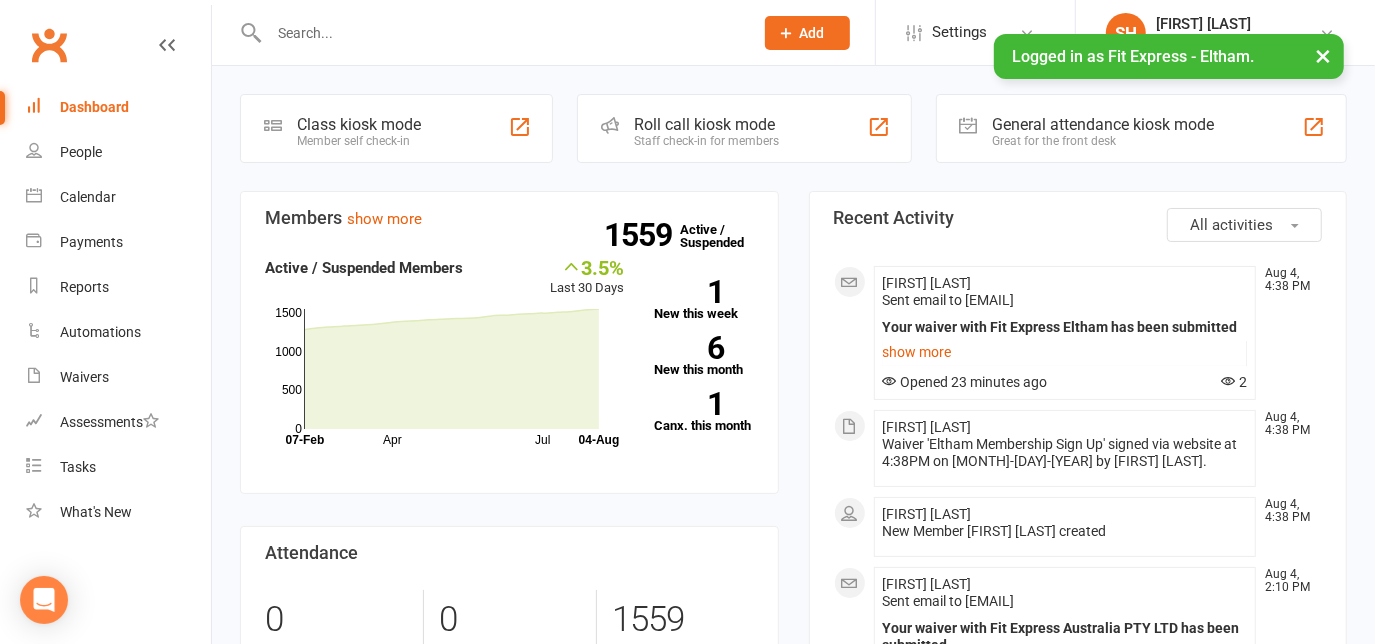 click at bounding box center [501, 33] 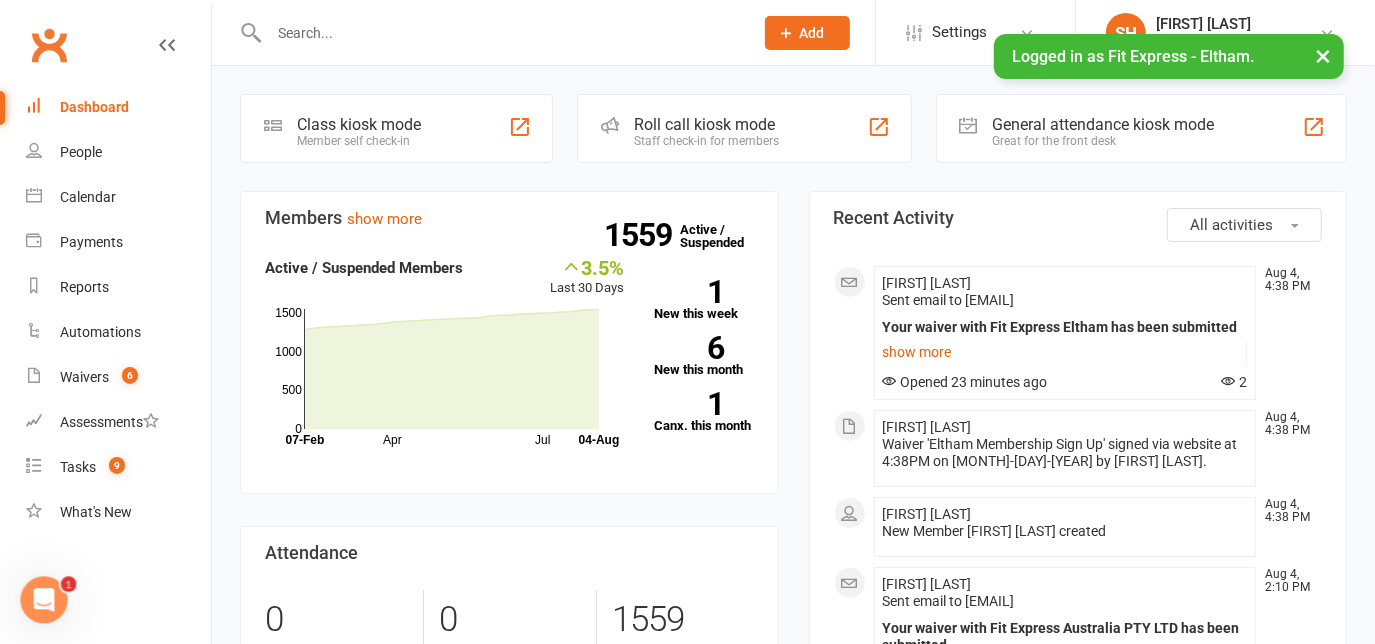 scroll, scrollTop: 0, scrollLeft: 0, axis: both 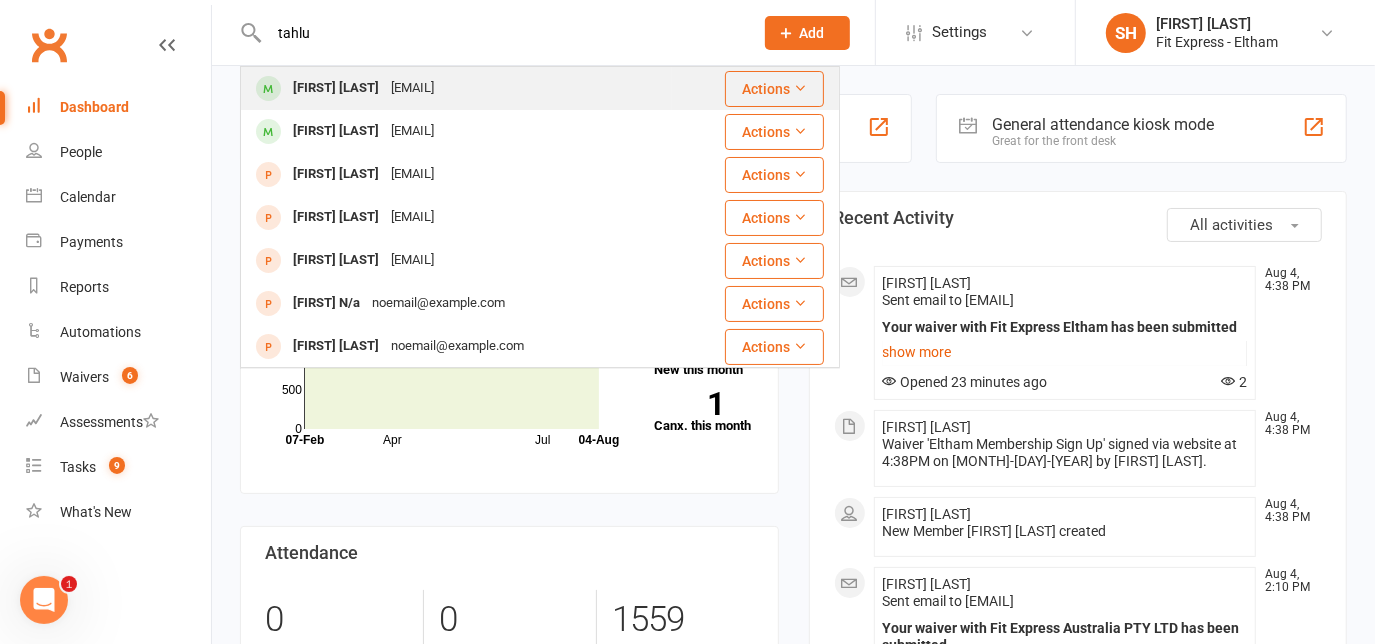 type on "tahlu" 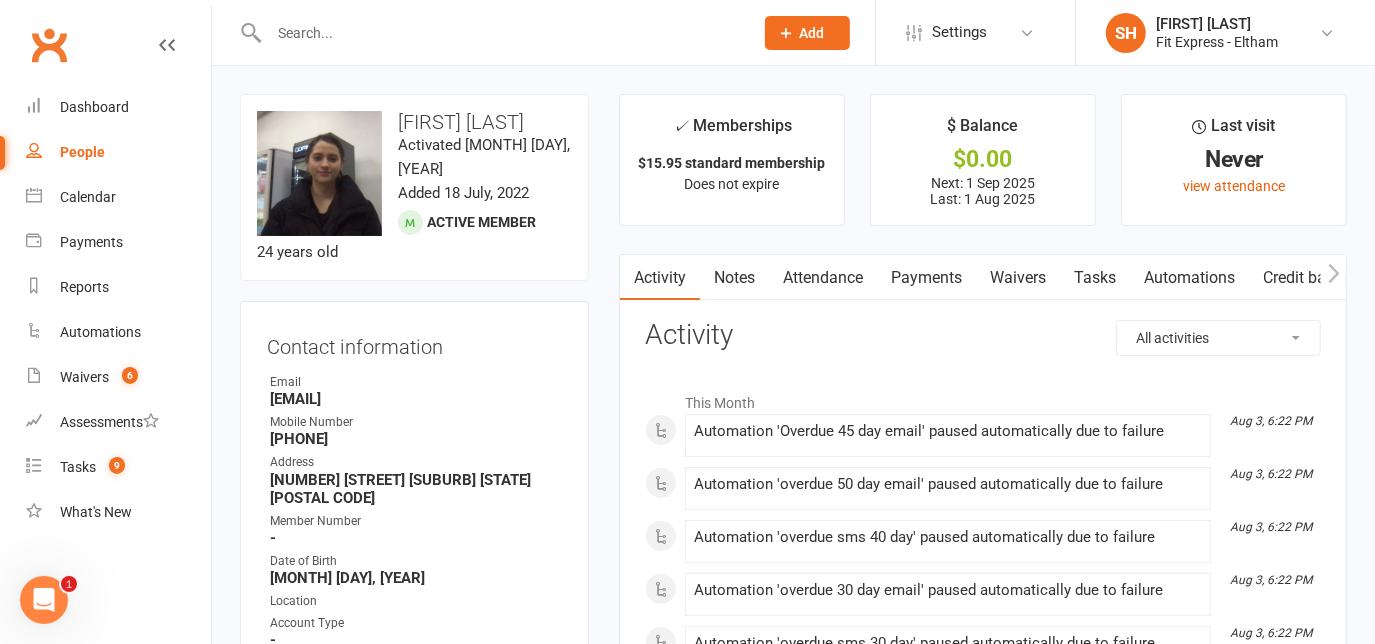 click on "Notes" at bounding box center [734, 278] 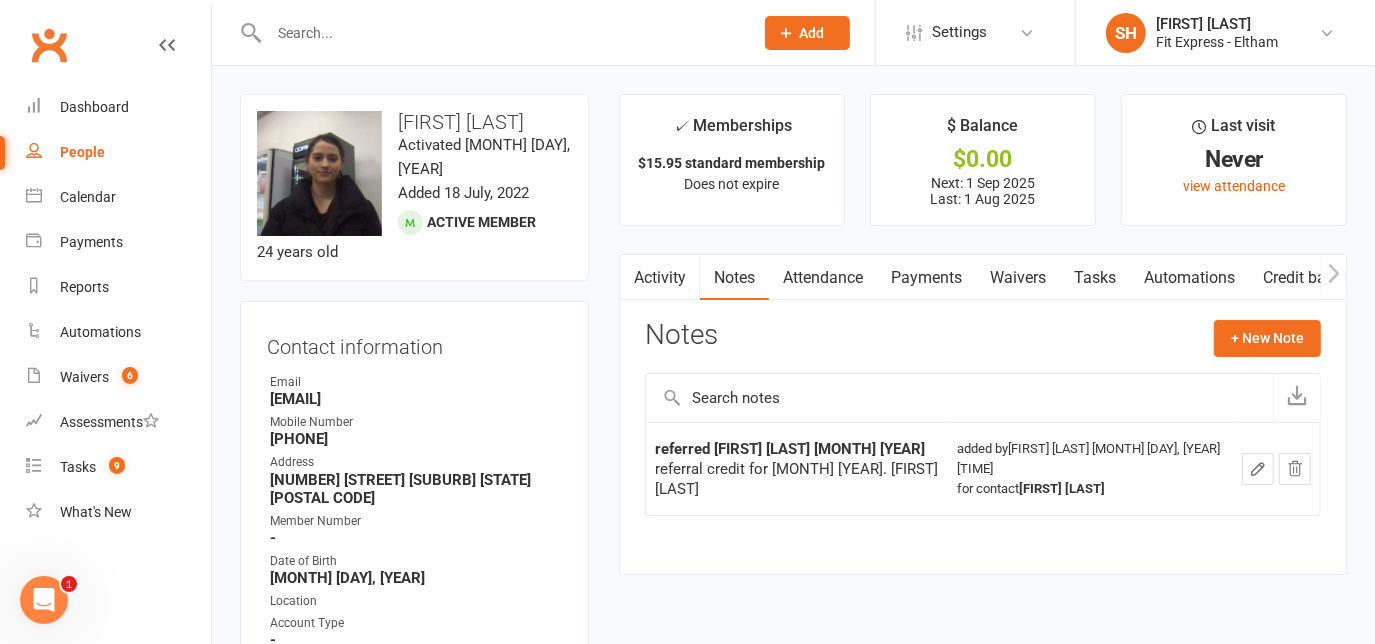 click on "Attendance" at bounding box center [823, 278] 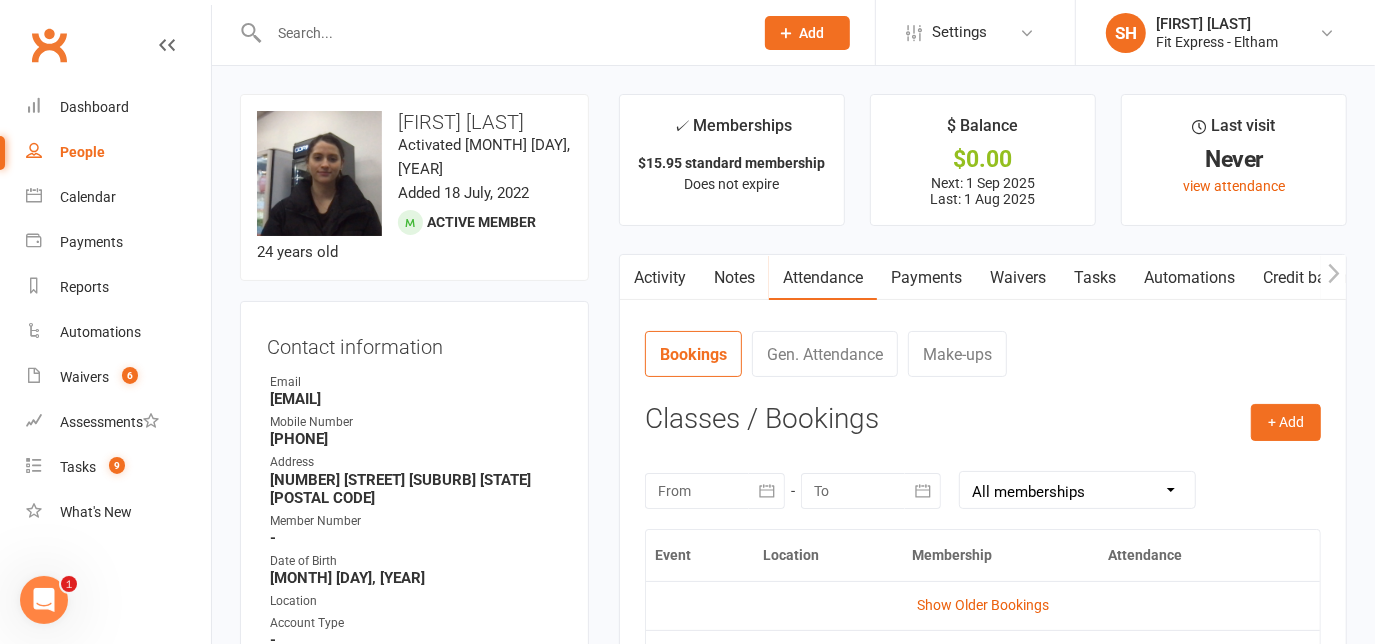 click on "Payments" at bounding box center [926, 278] 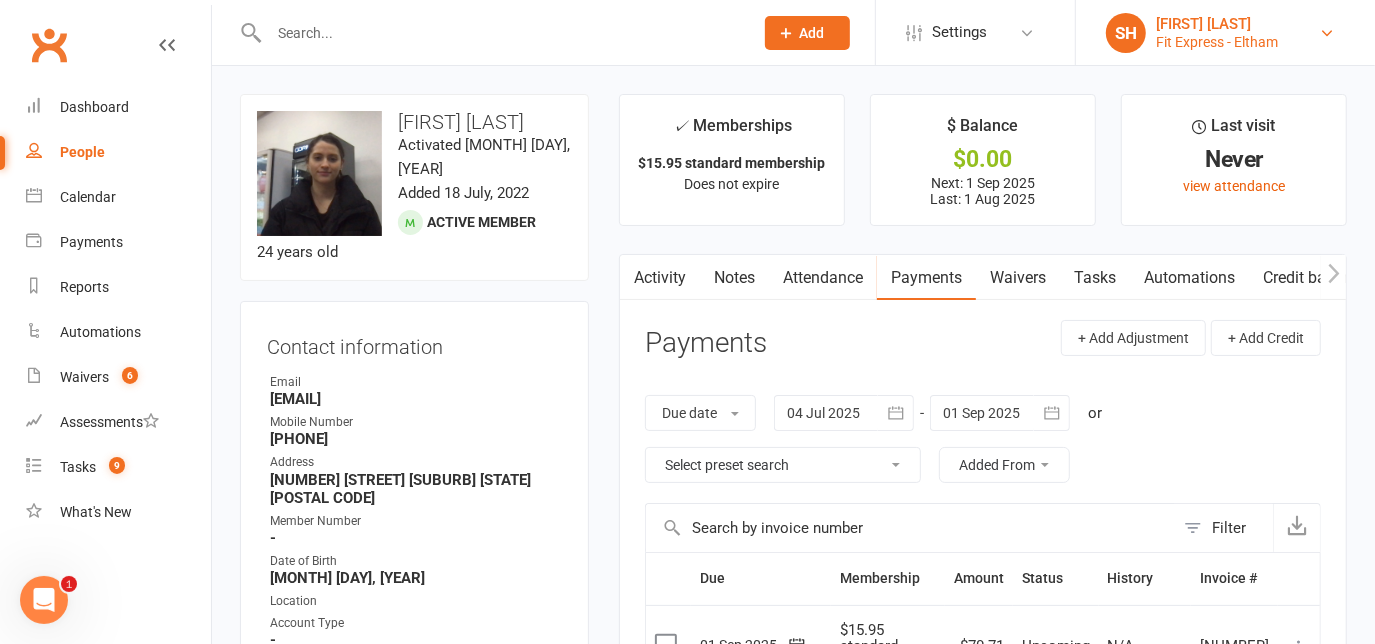 click on "[NAME] [NAME]" at bounding box center (1217, 24) 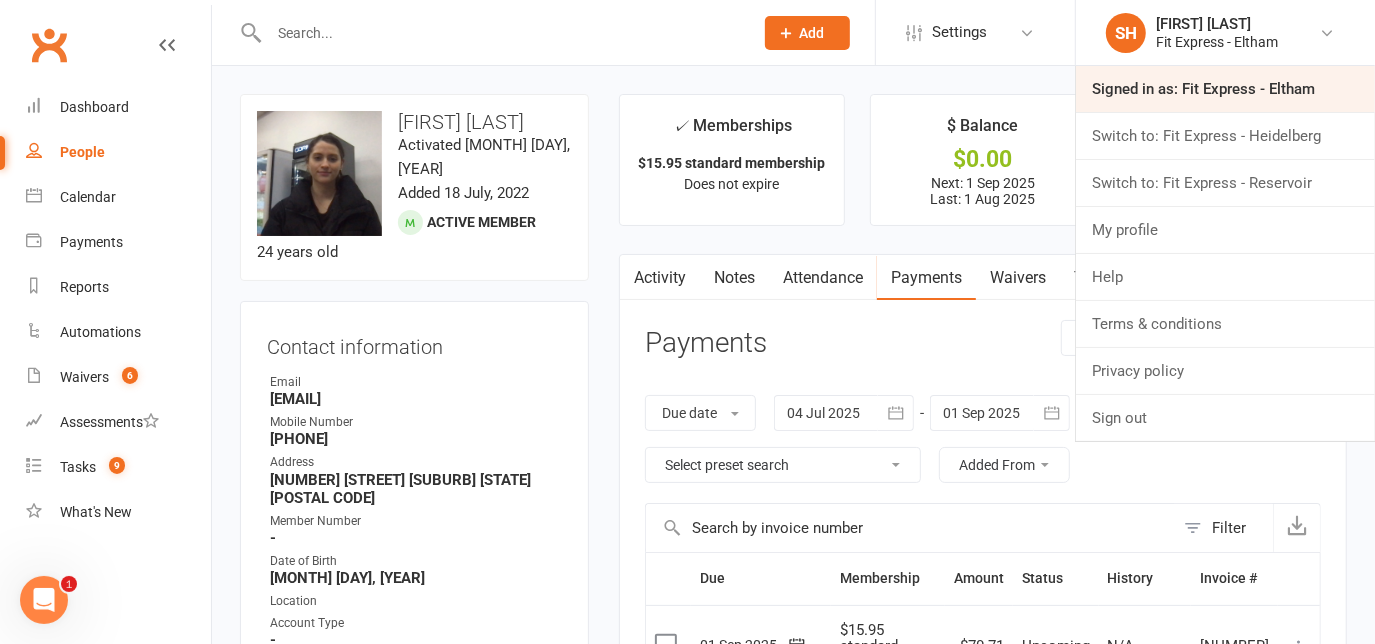 click on "Signed in as: Fit Express - Eltham" at bounding box center [1225, 89] 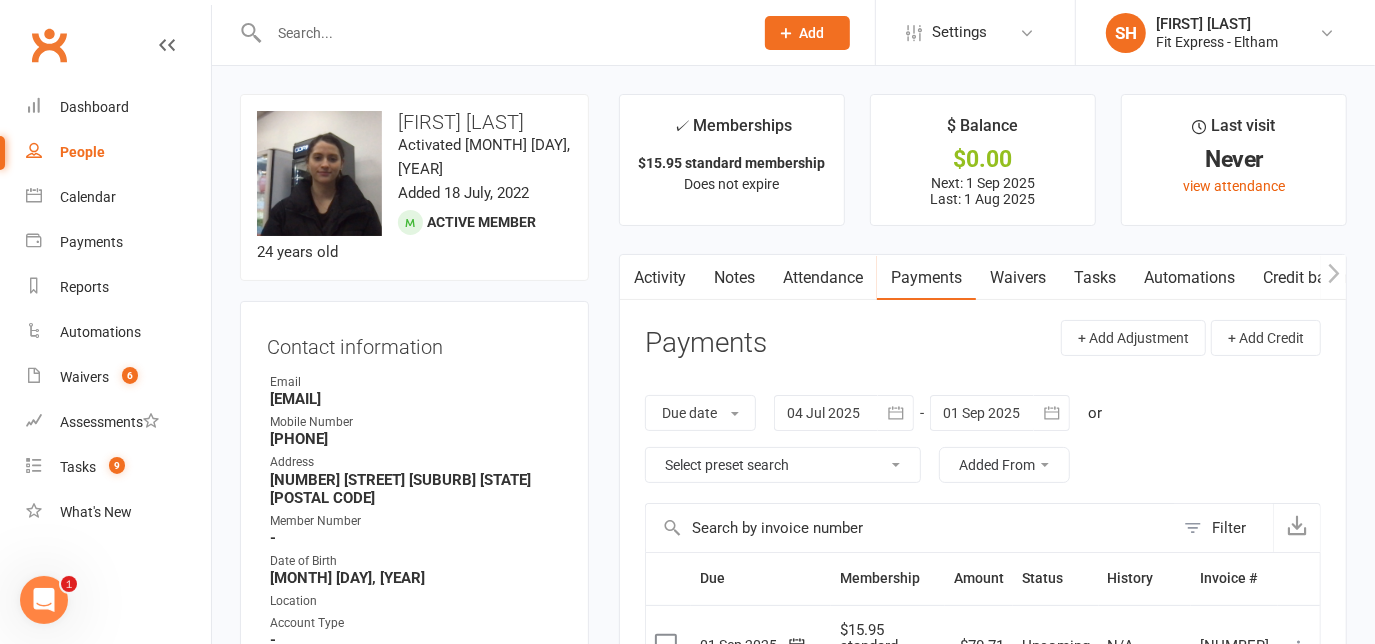scroll, scrollTop: 0, scrollLeft: 37, axis: horizontal 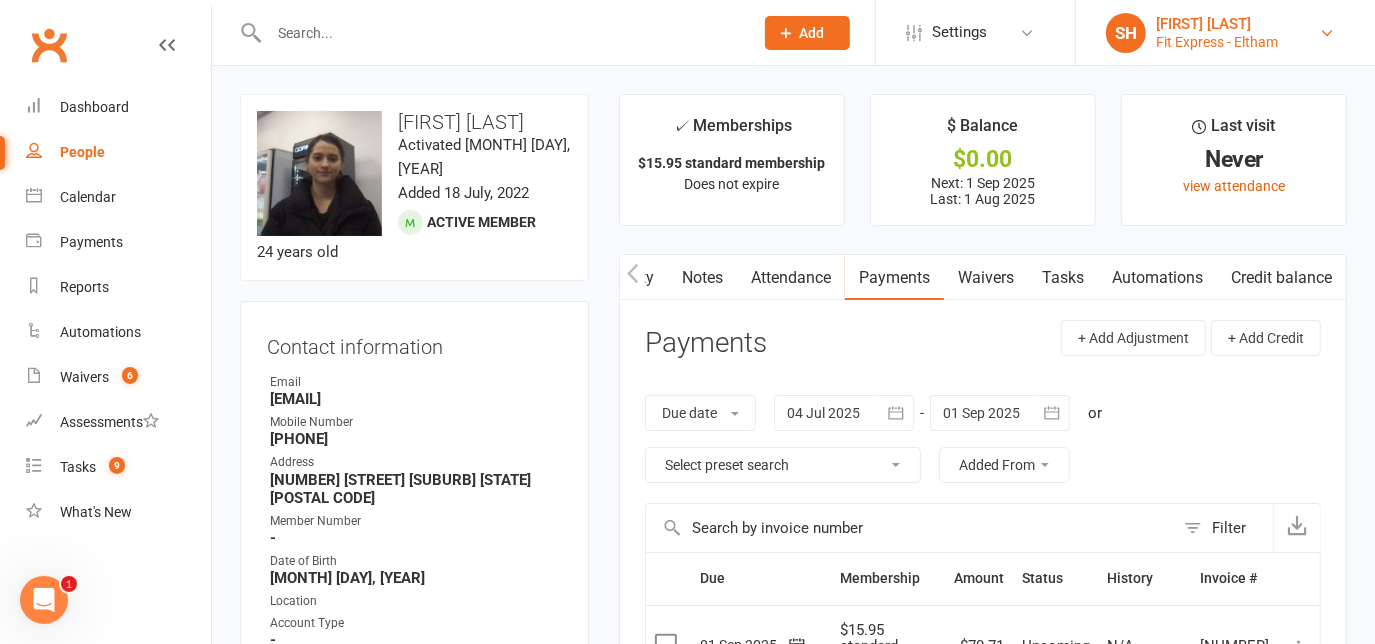 click on "Fit Express - Eltham" at bounding box center [1217, 42] 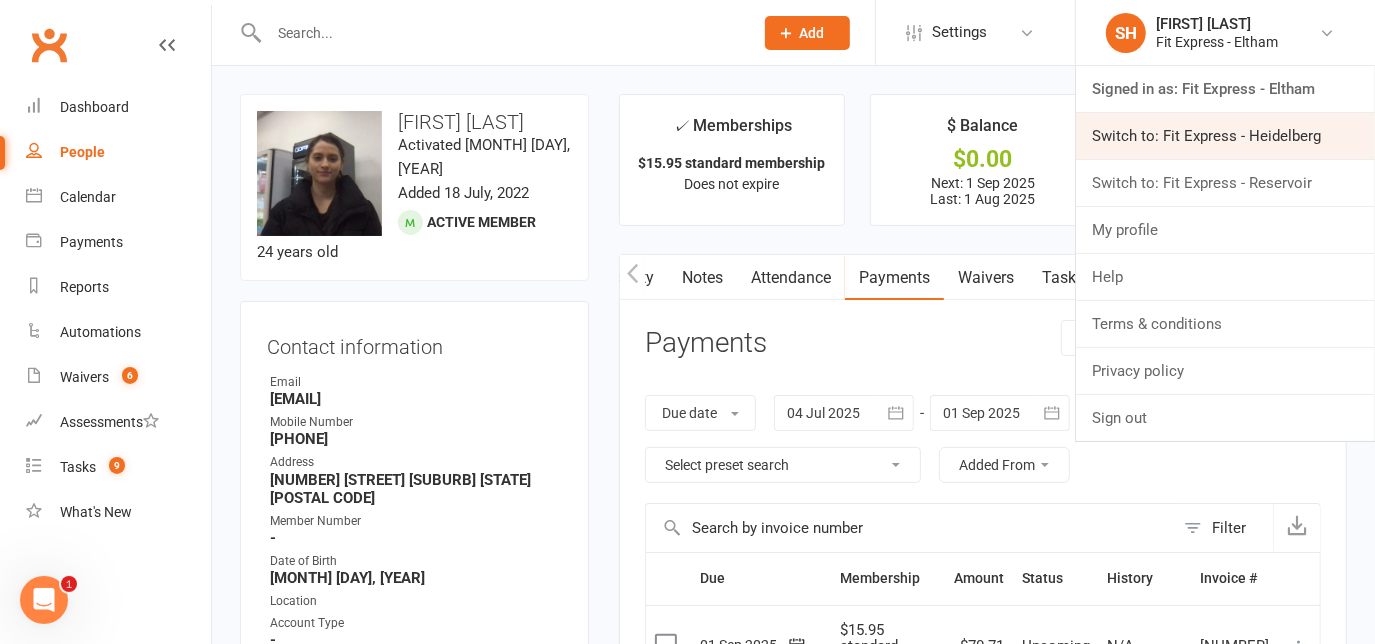 click on "Switch to: Fit Express - Heidelberg" at bounding box center (1225, 136) 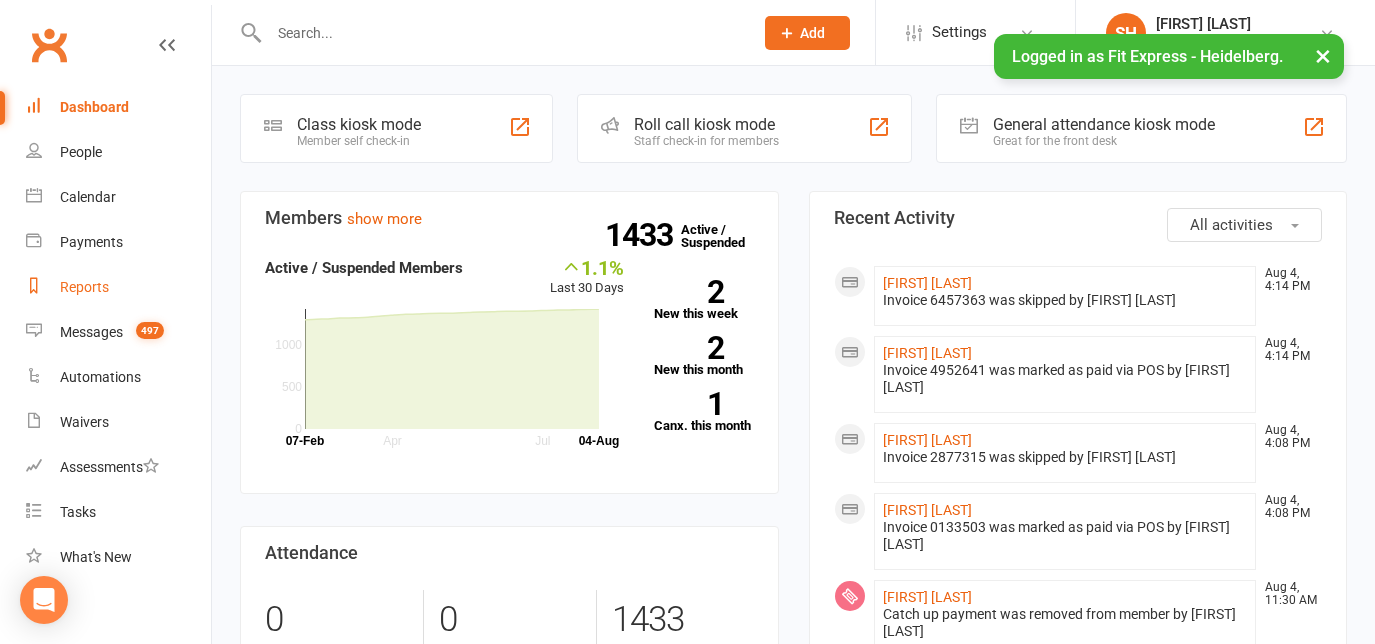 scroll, scrollTop: 0, scrollLeft: 0, axis: both 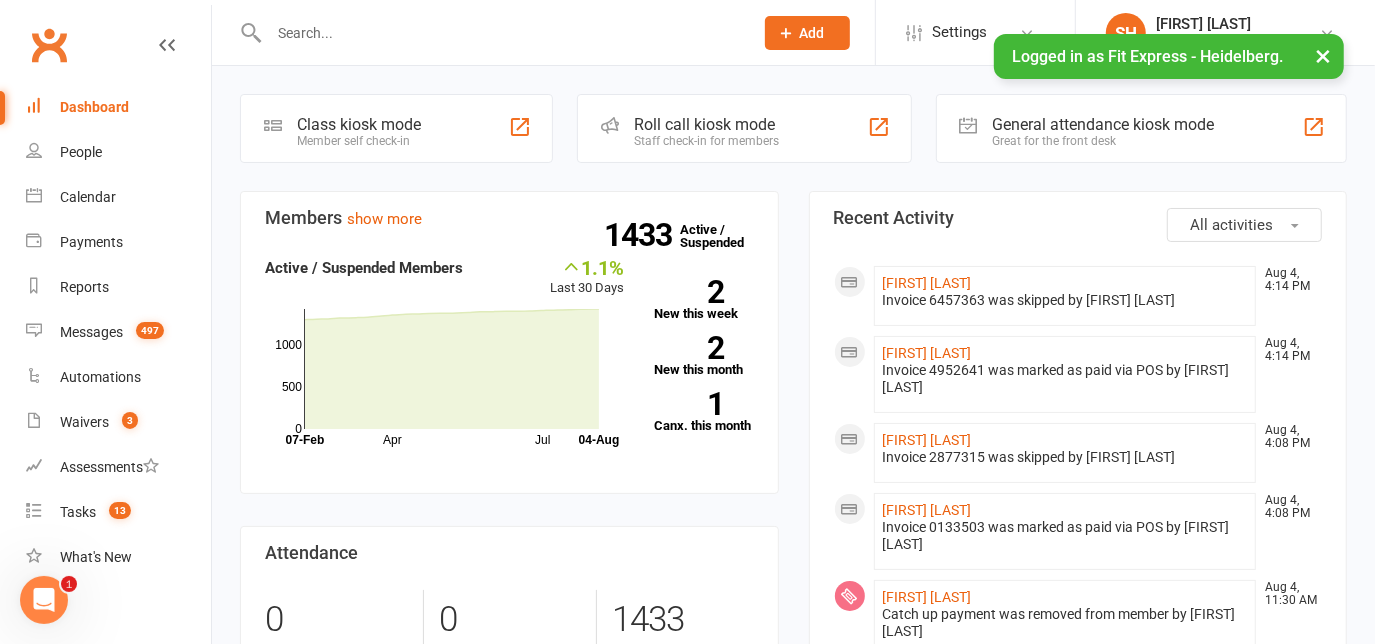 click on "Clubworx" at bounding box center [49, 45] 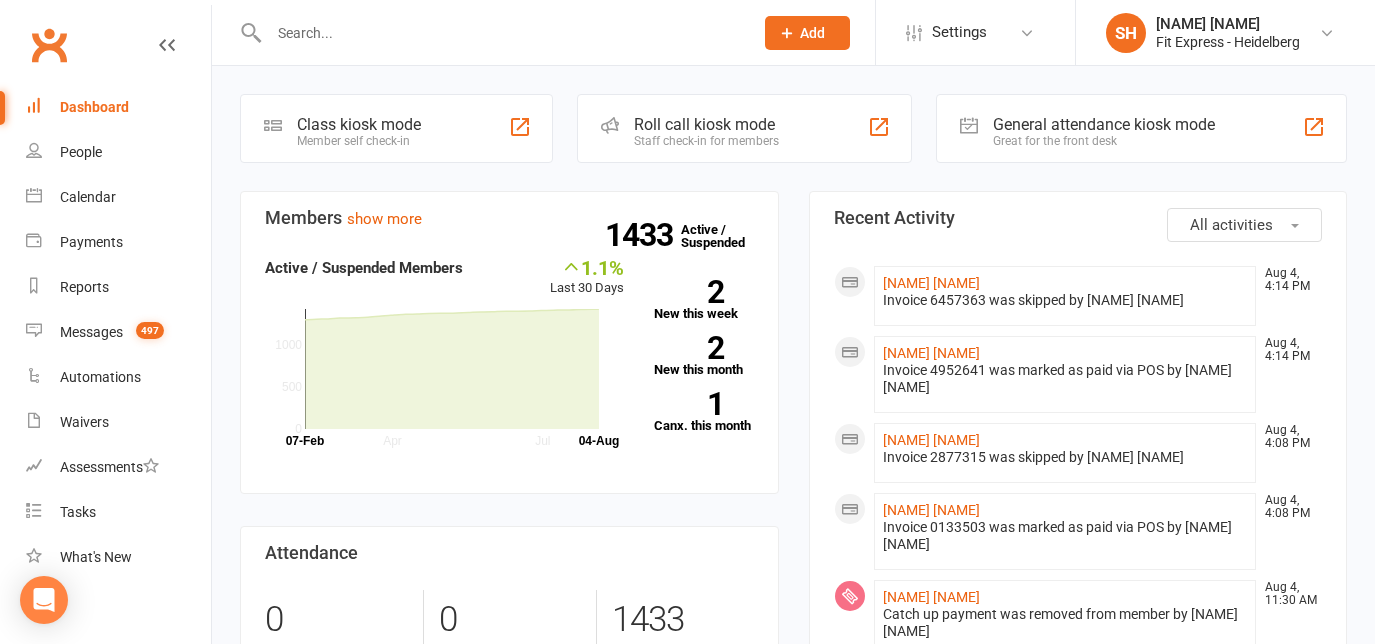 scroll, scrollTop: 0, scrollLeft: 0, axis: both 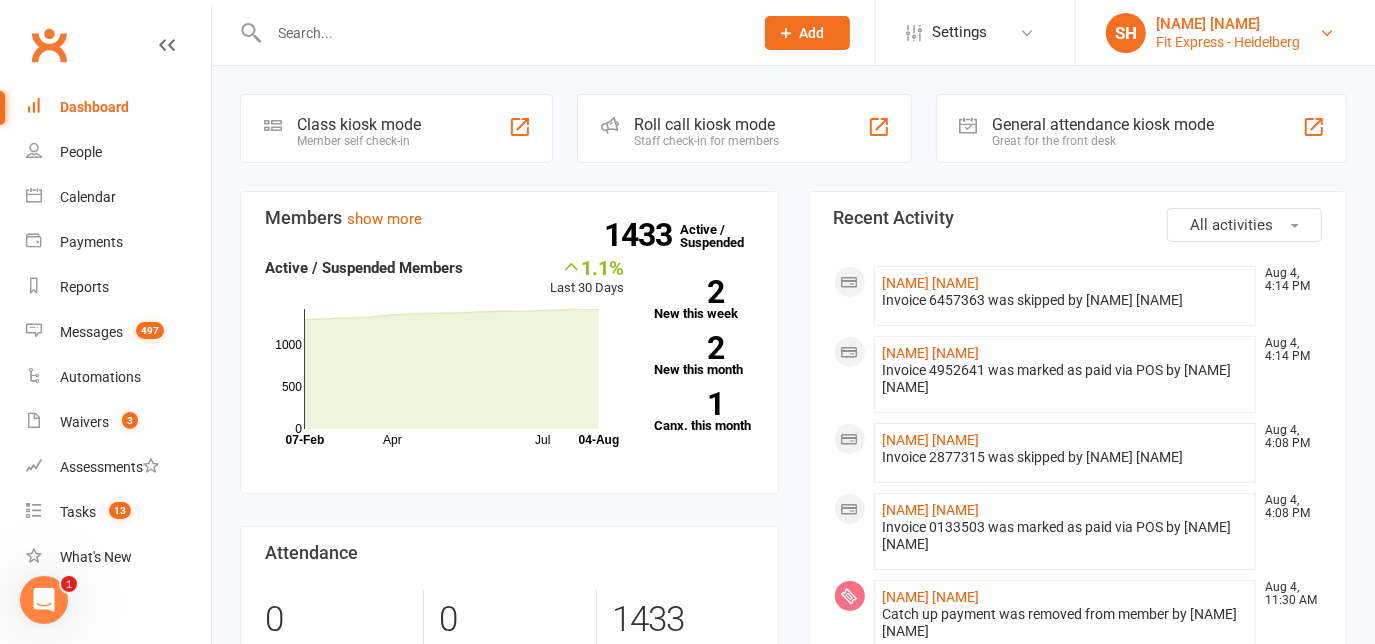 click on "[NAME] [NAME]" at bounding box center (1228, 24) 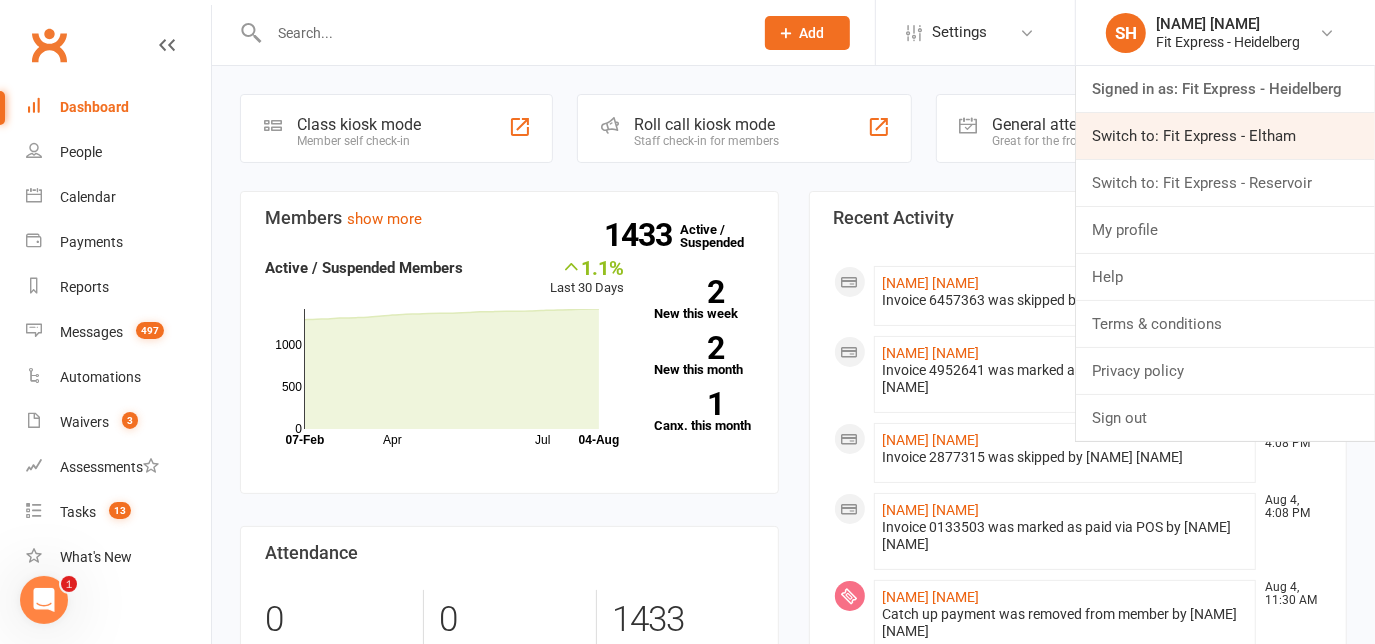 click on "Switch to: Fit Express - Eltham" at bounding box center (1225, 136) 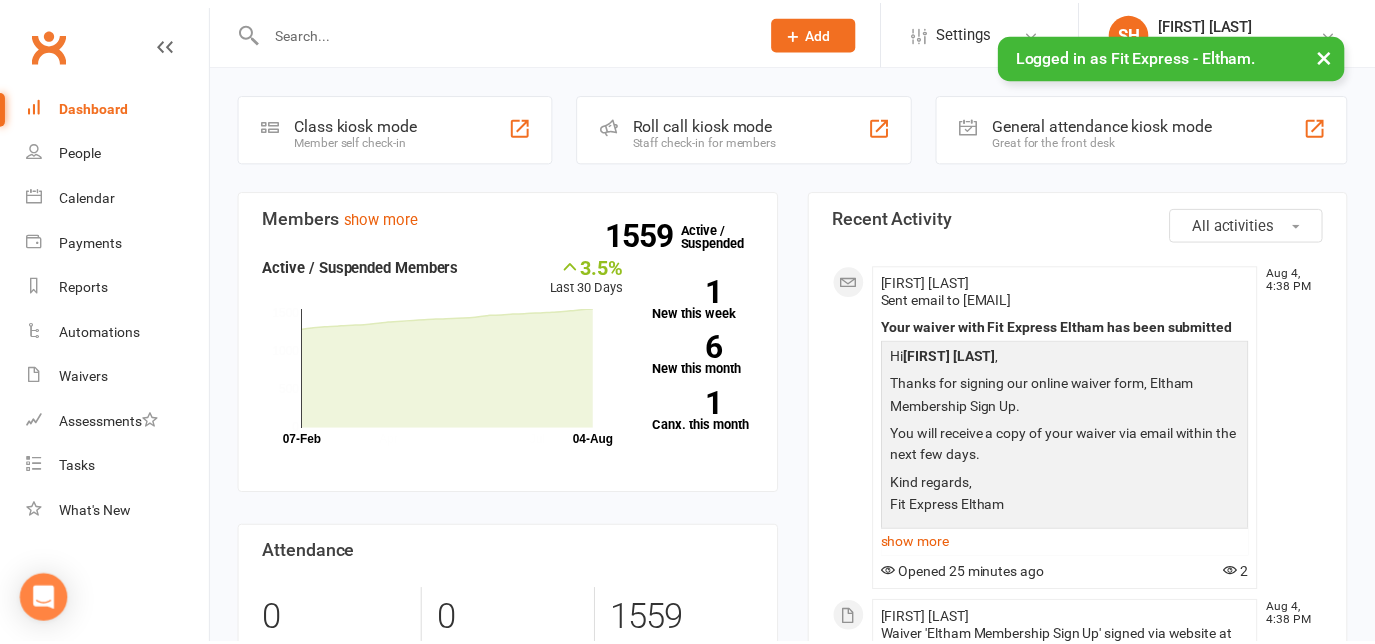 scroll, scrollTop: 0, scrollLeft: 0, axis: both 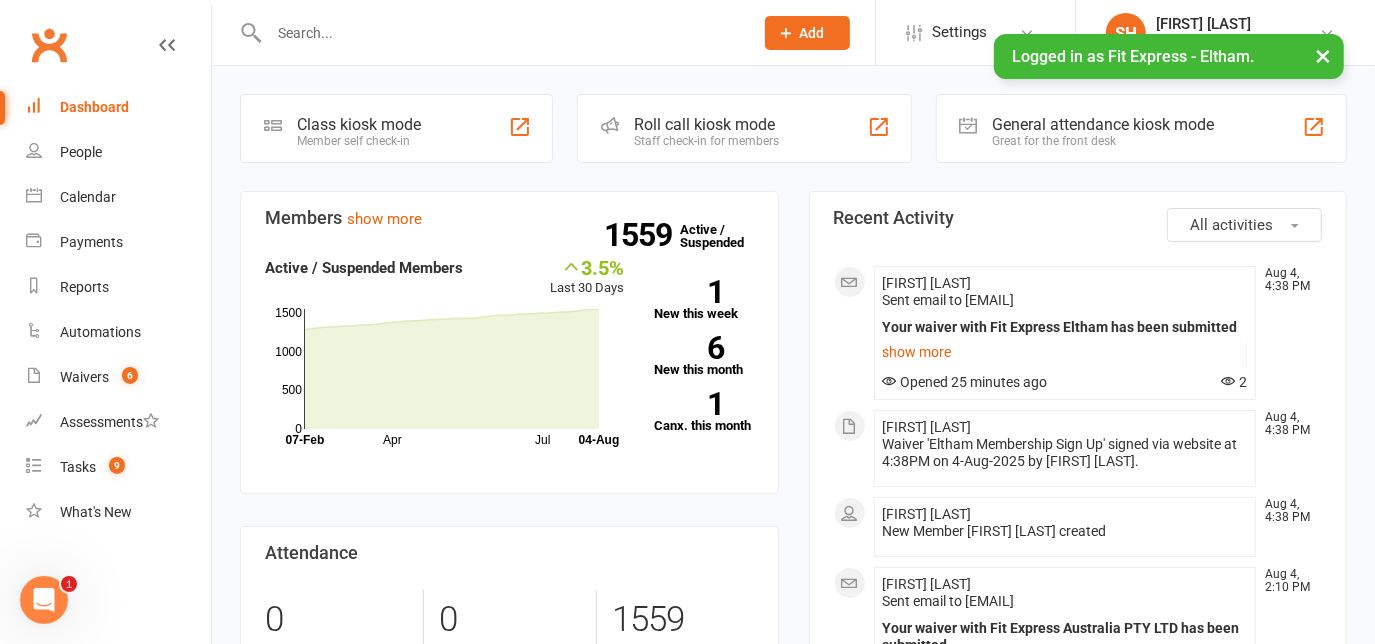 click at bounding box center [489, 32] 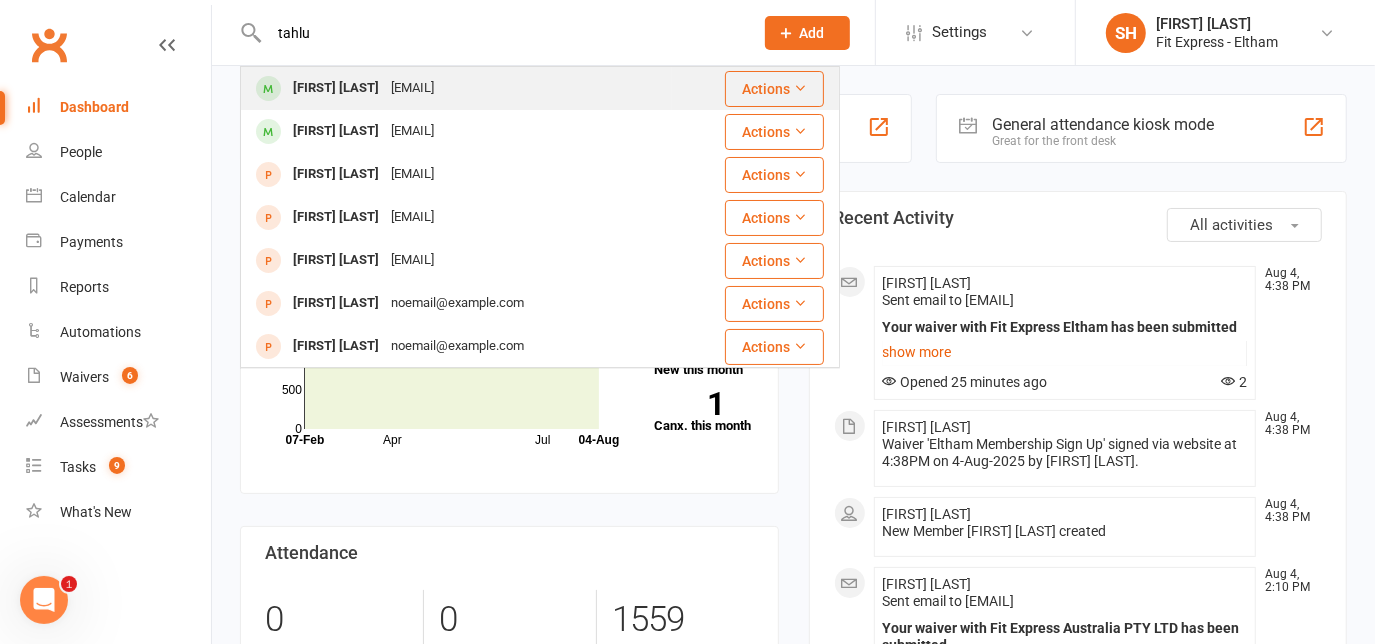 type on "tahlu" 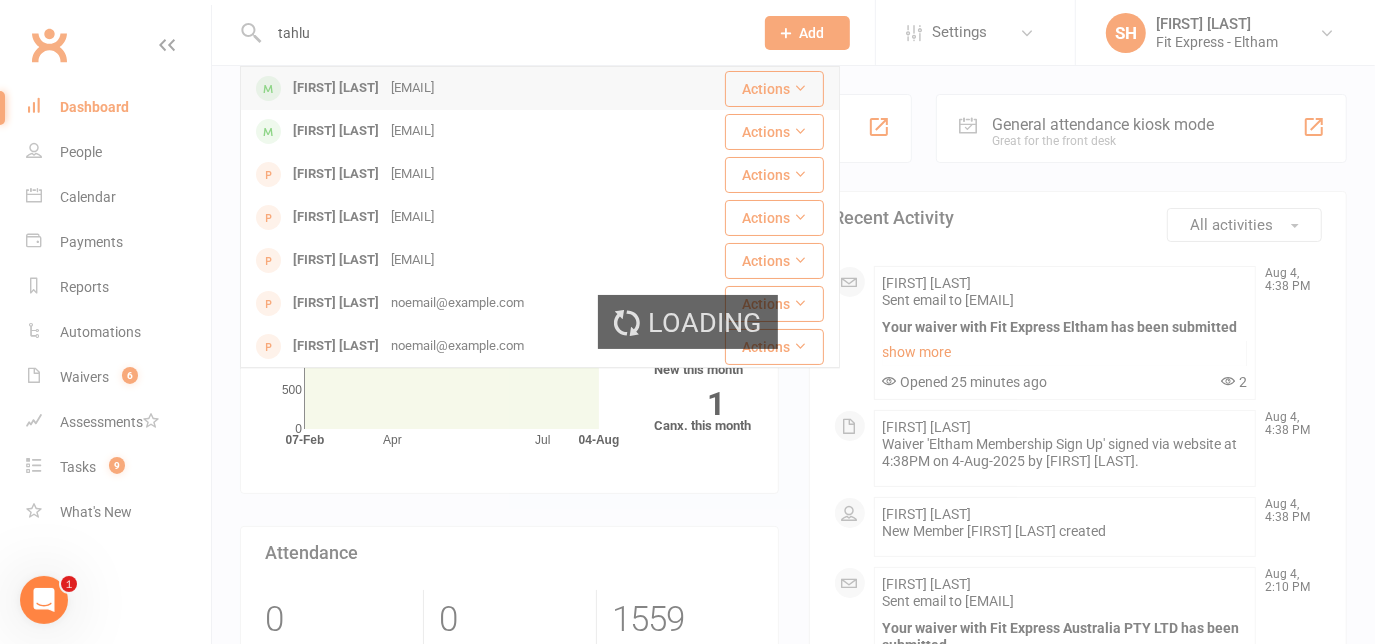 type 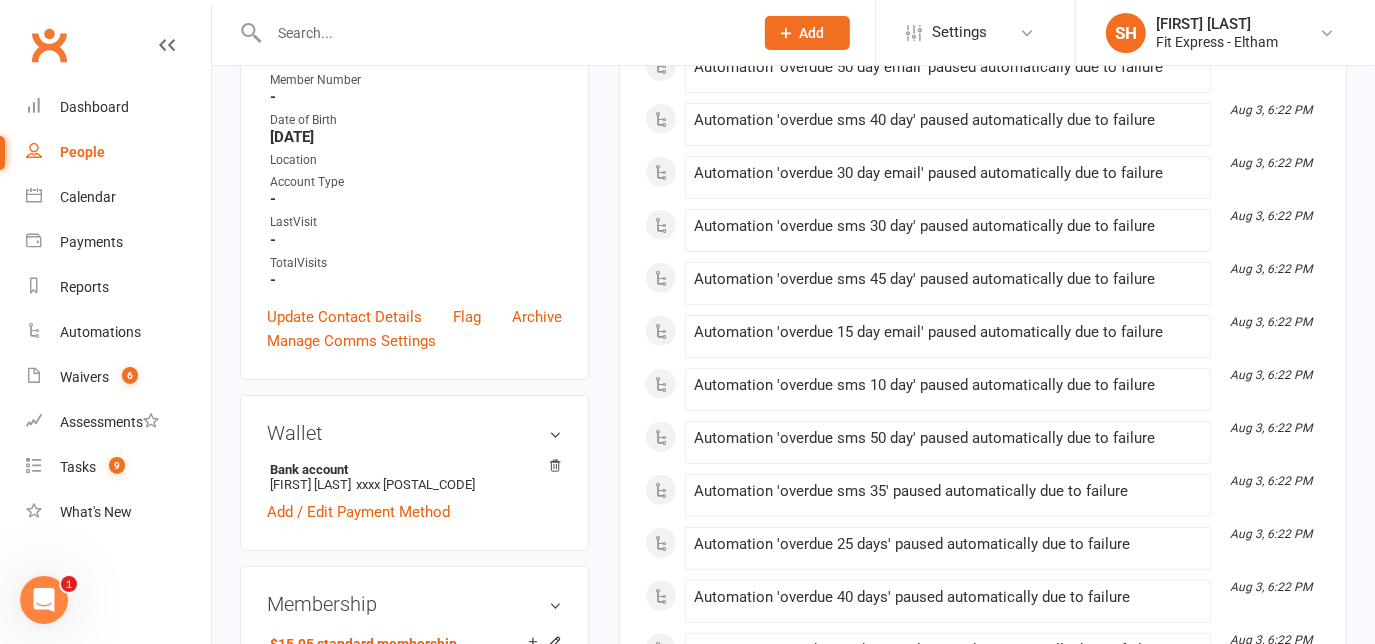 scroll, scrollTop: 0, scrollLeft: 0, axis: both 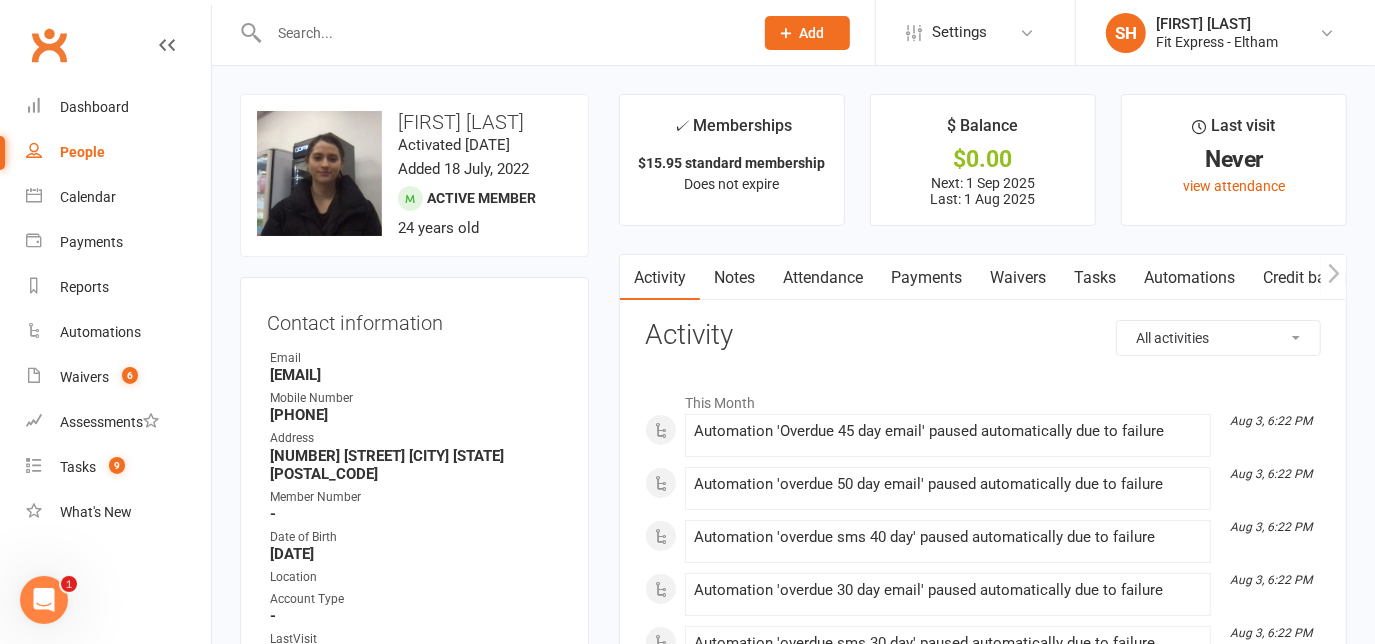 click on "Waivers" at bounding box center (1018, 278) 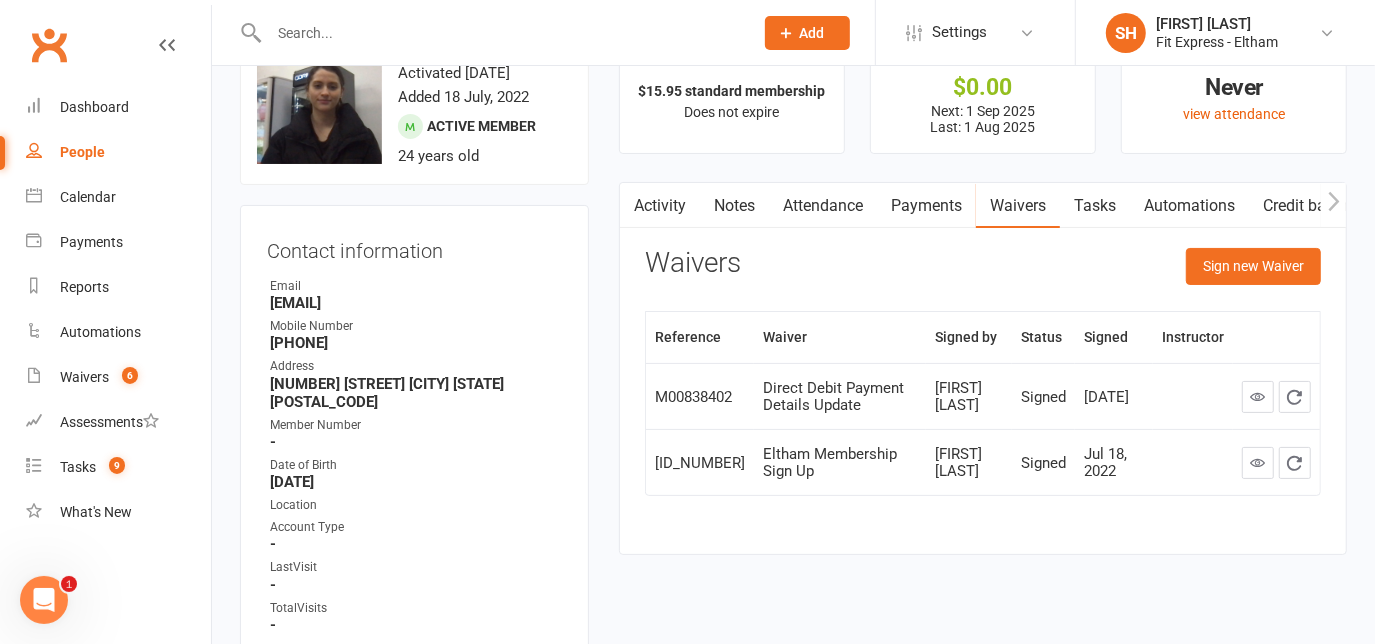 scroll, scrollTop: 72, scrollLeft: 0, axis: vertical 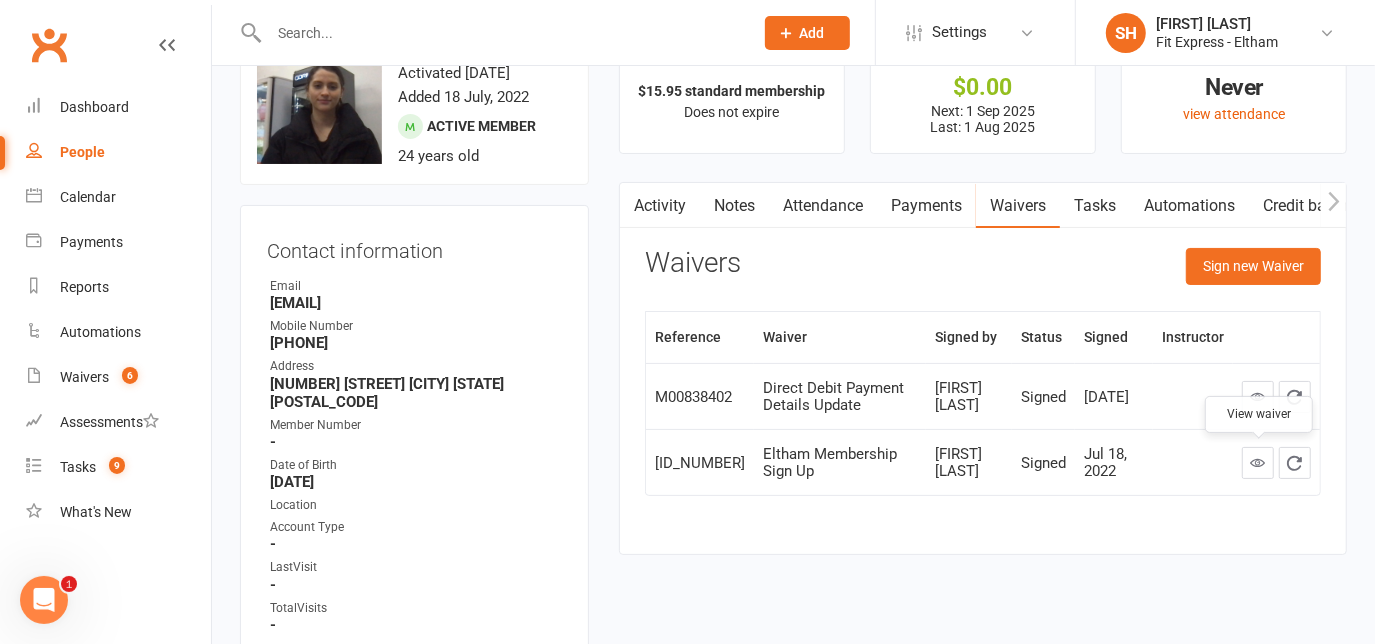 click at bounding box center [1258, 462] 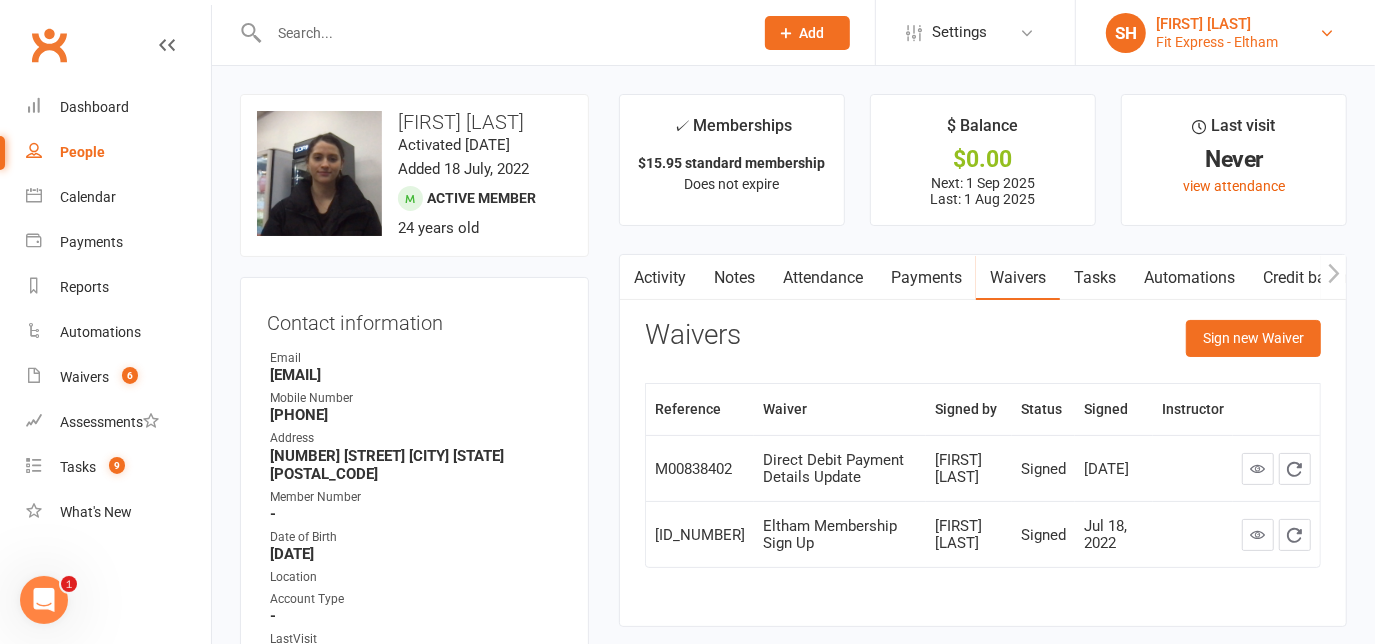 click on "SH [FIRST] [LAST] Fit Express - Eltham" at bounding box center [1225, 33] 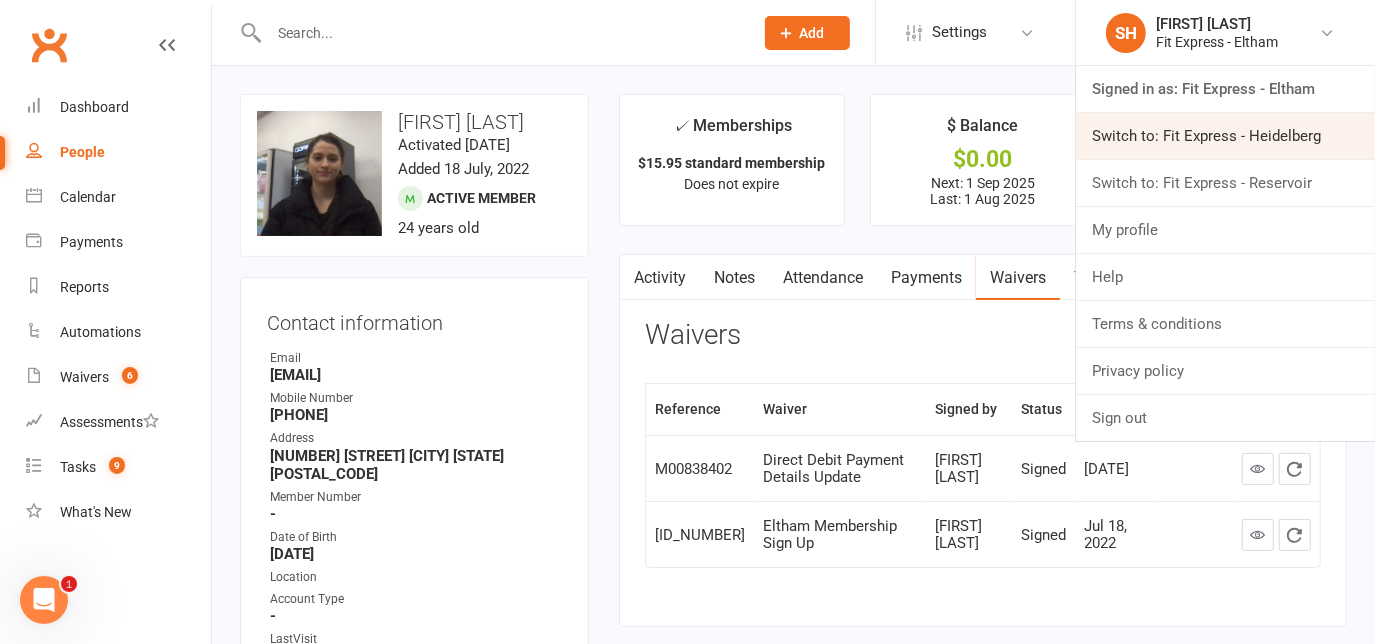 click on "Switch to: Fit Express - Heidelberg" at bounding box center [1225, 136] 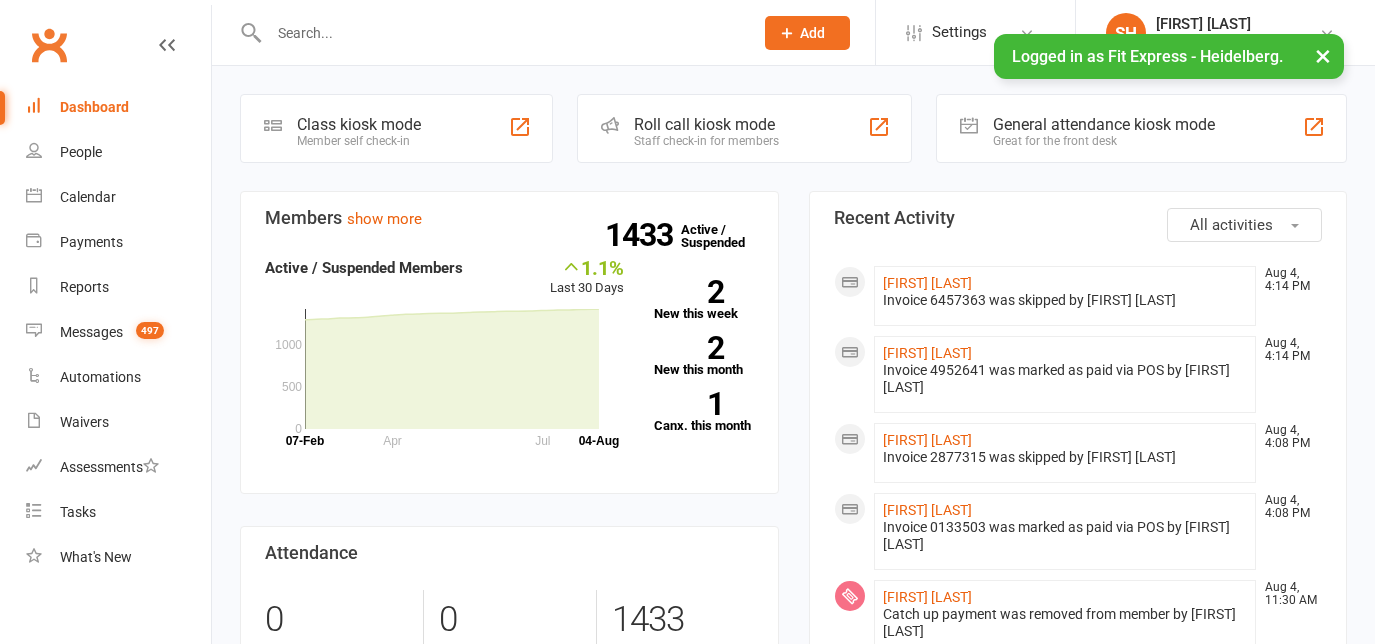 scroll, scrollTop: 0, scrollLeft: 0, axis: both 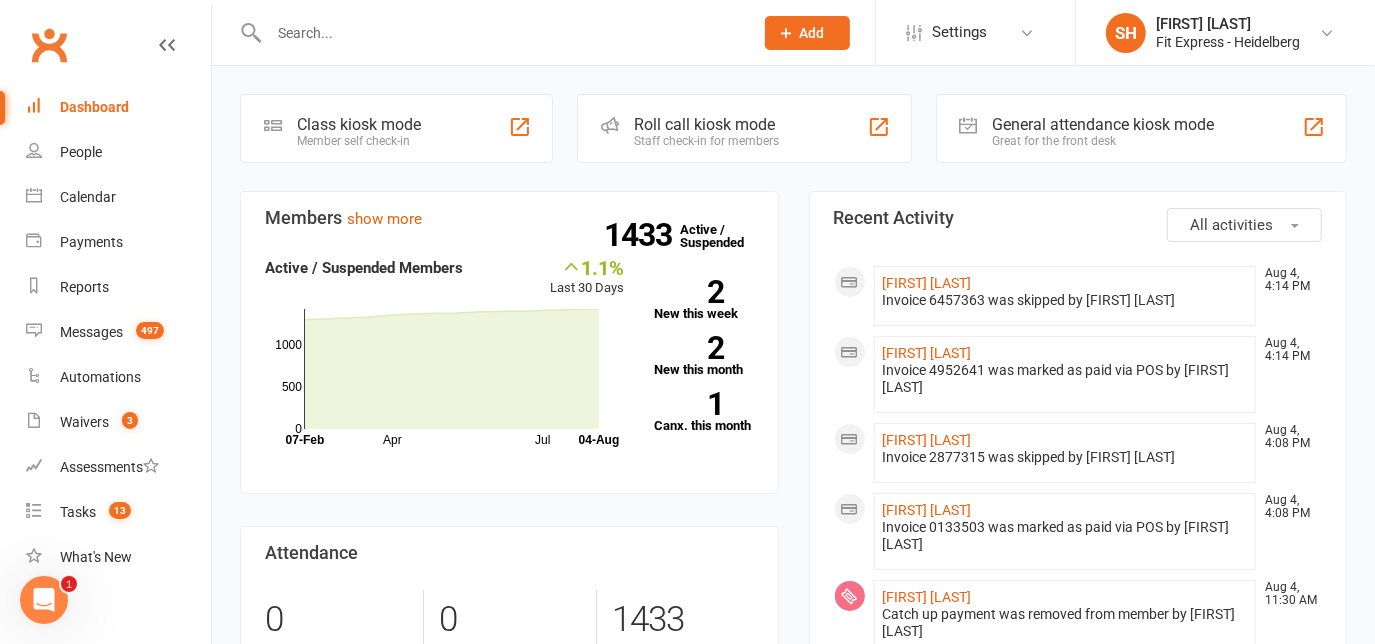 click on "Clubworx" at bounding box center (105, 57) 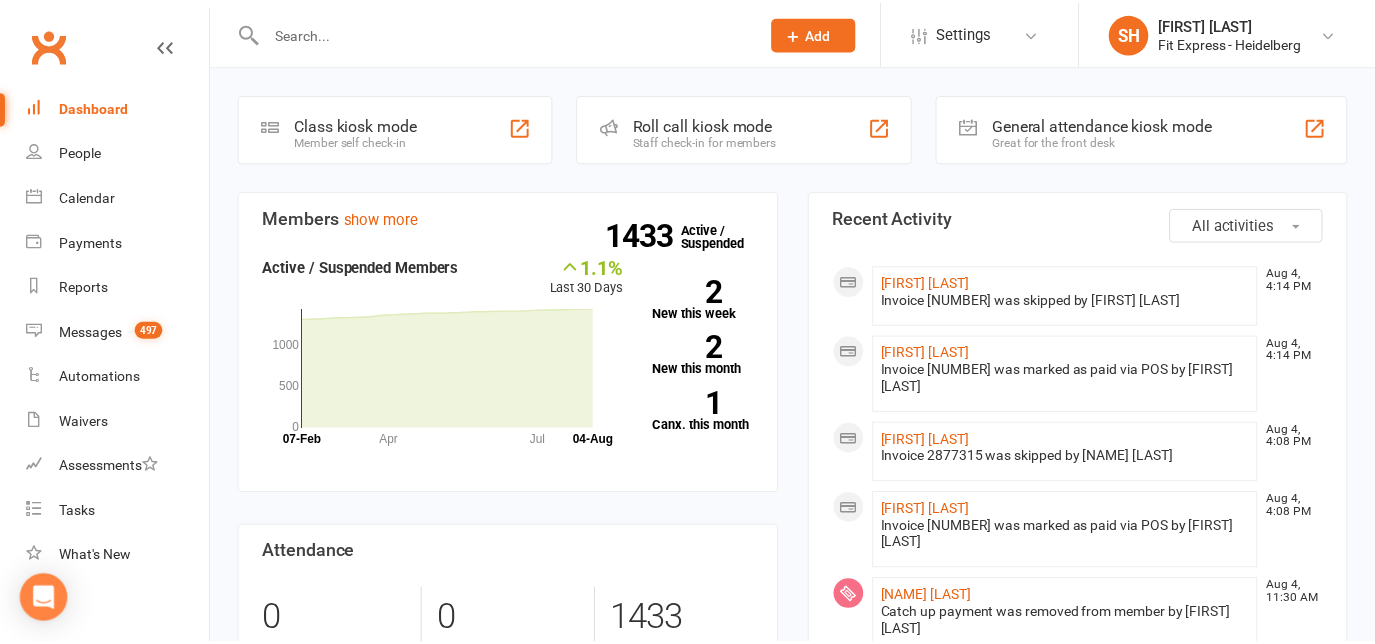 scroll, scrollTop: 0, scrollLeft: 0, axis: both 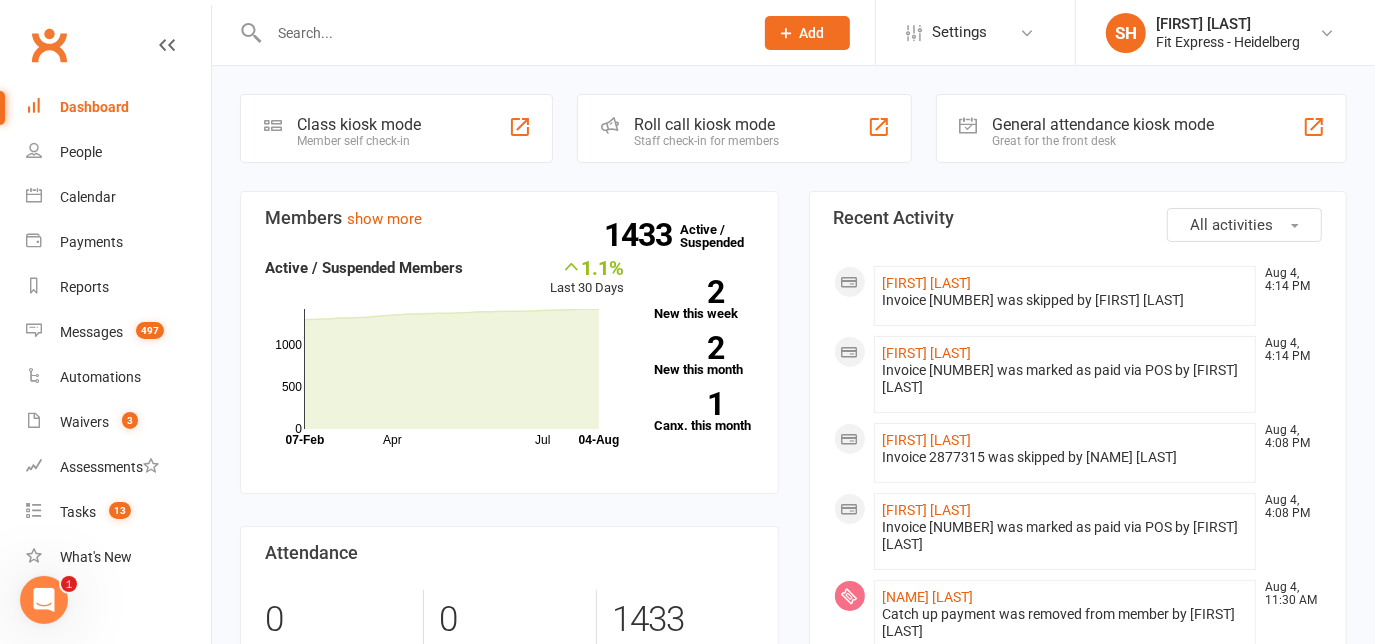 click at bounding box center (501, 33) 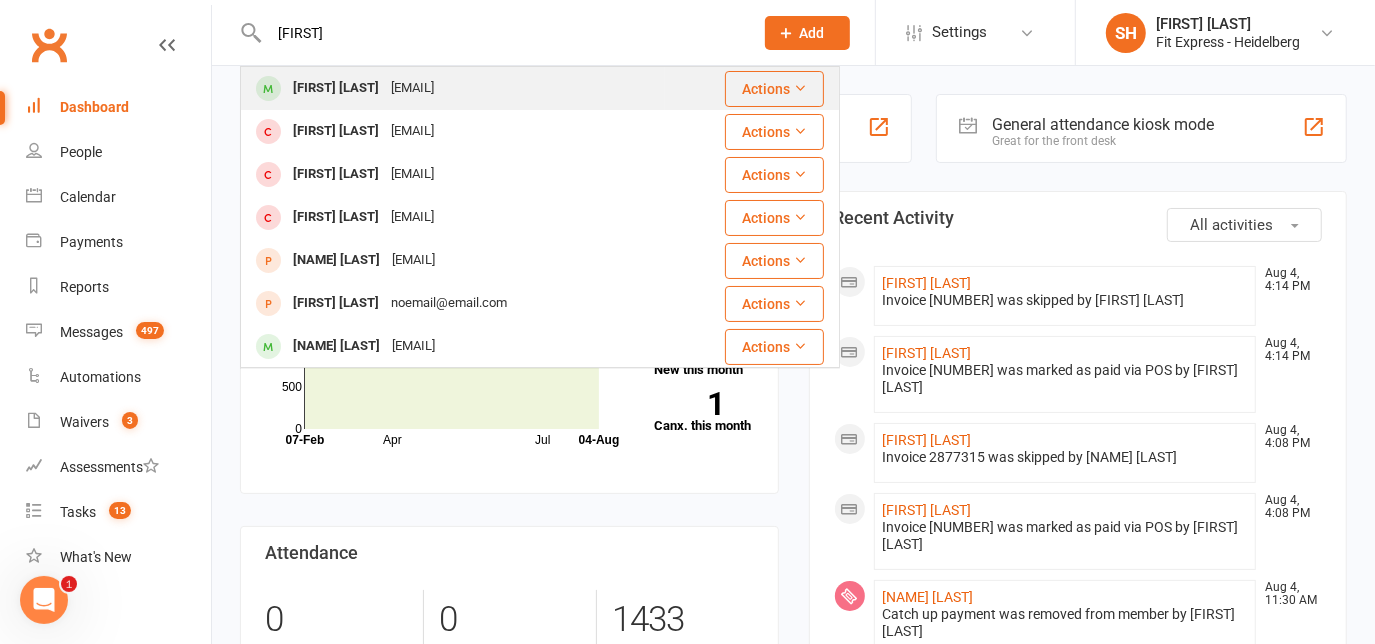 type on "[FIRST]" 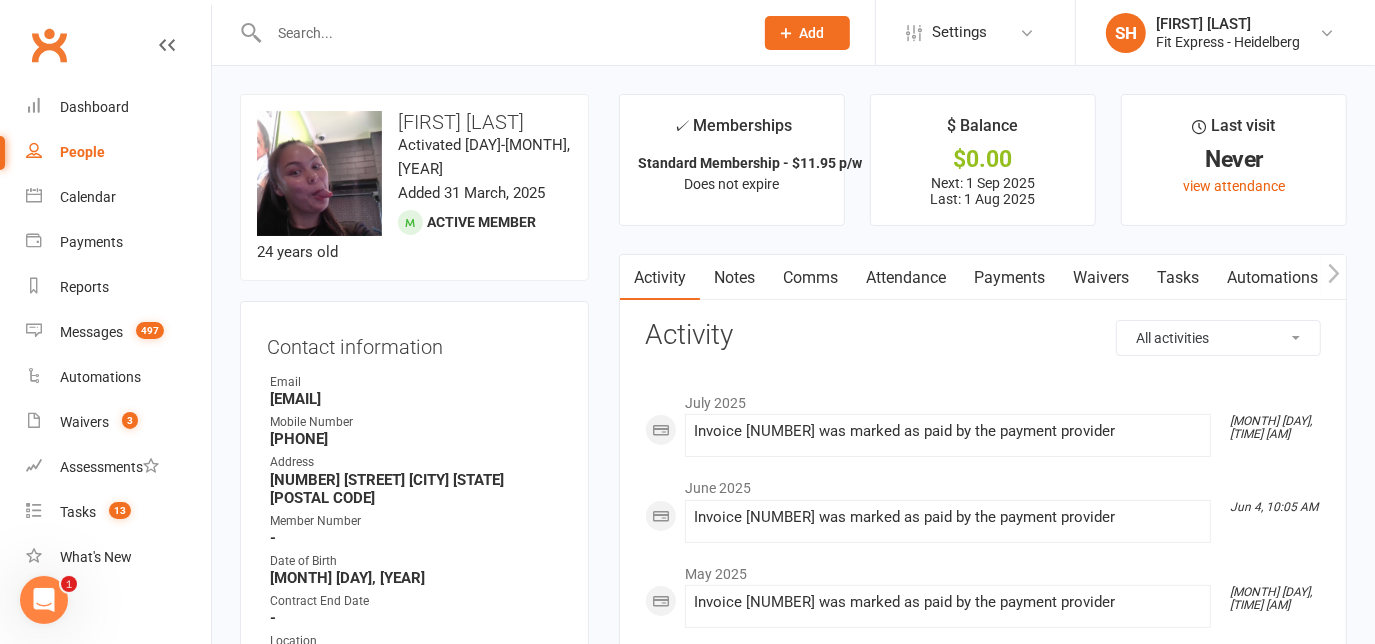 click on "Notes" at bounding box center [734, 278] 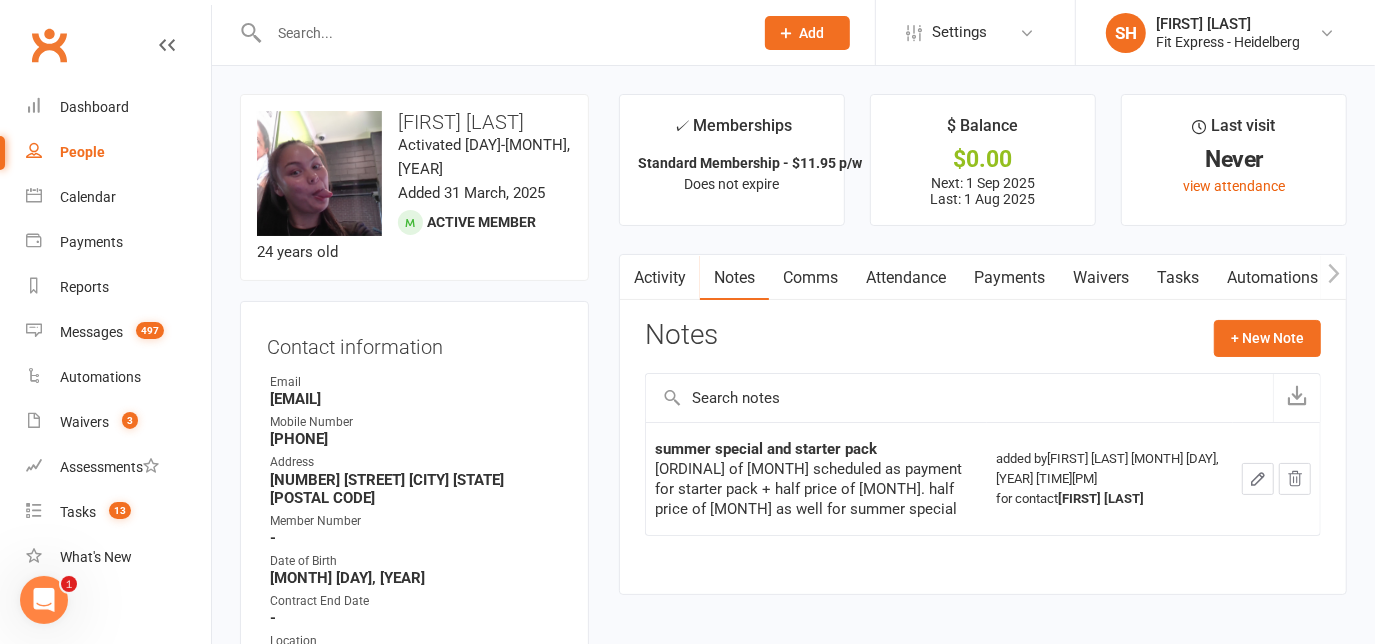 click on "Payments" at bounding box center (1009, 278) 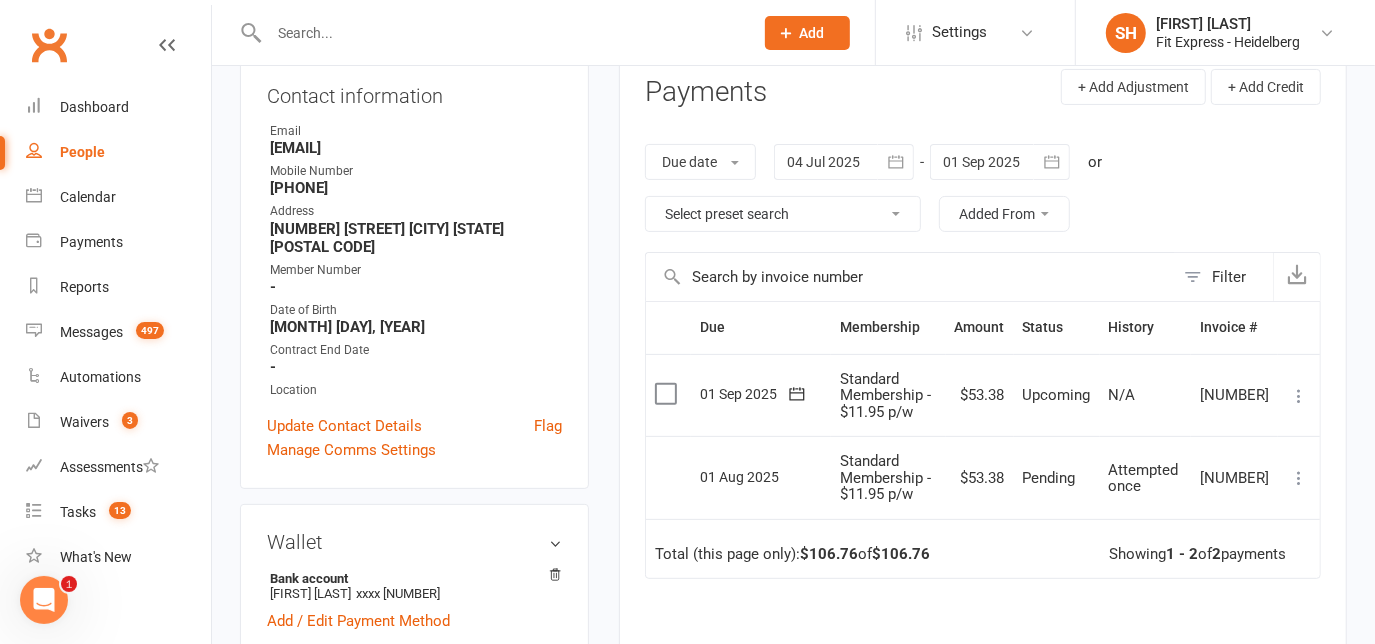 scroll, scrollTop: 250, scrollLeft: 0, axis: vertical 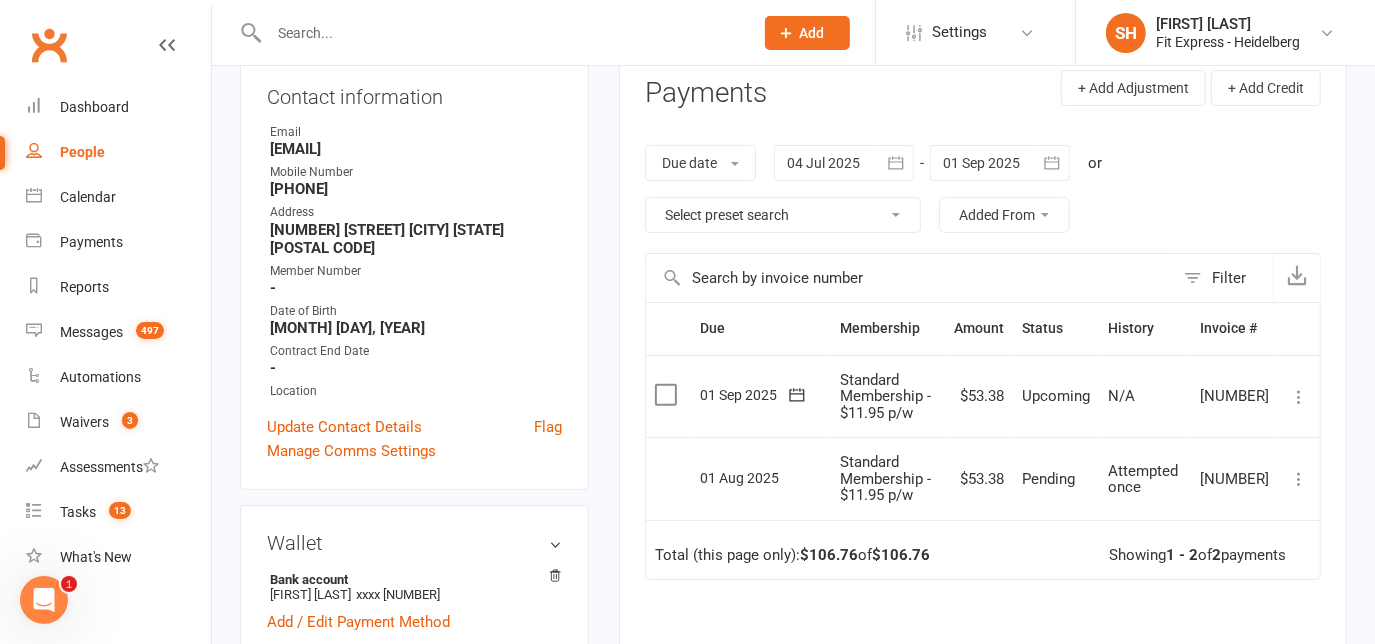 click 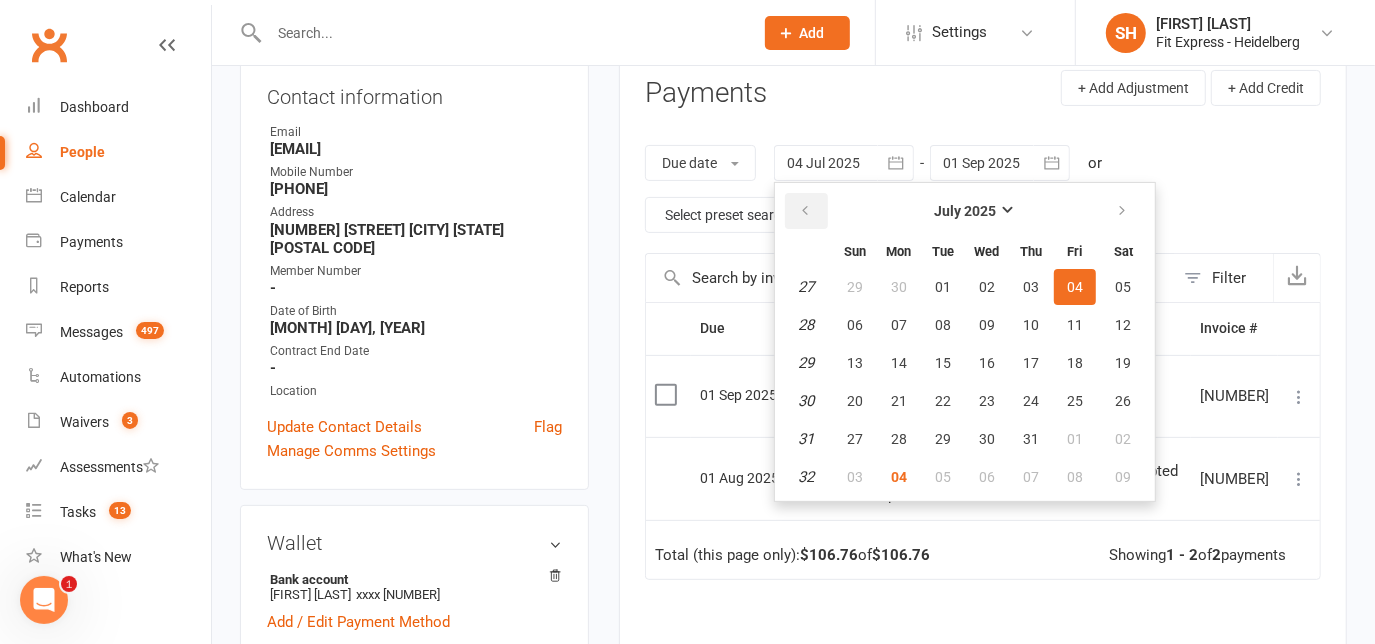 click at bounding box center [805, 211] 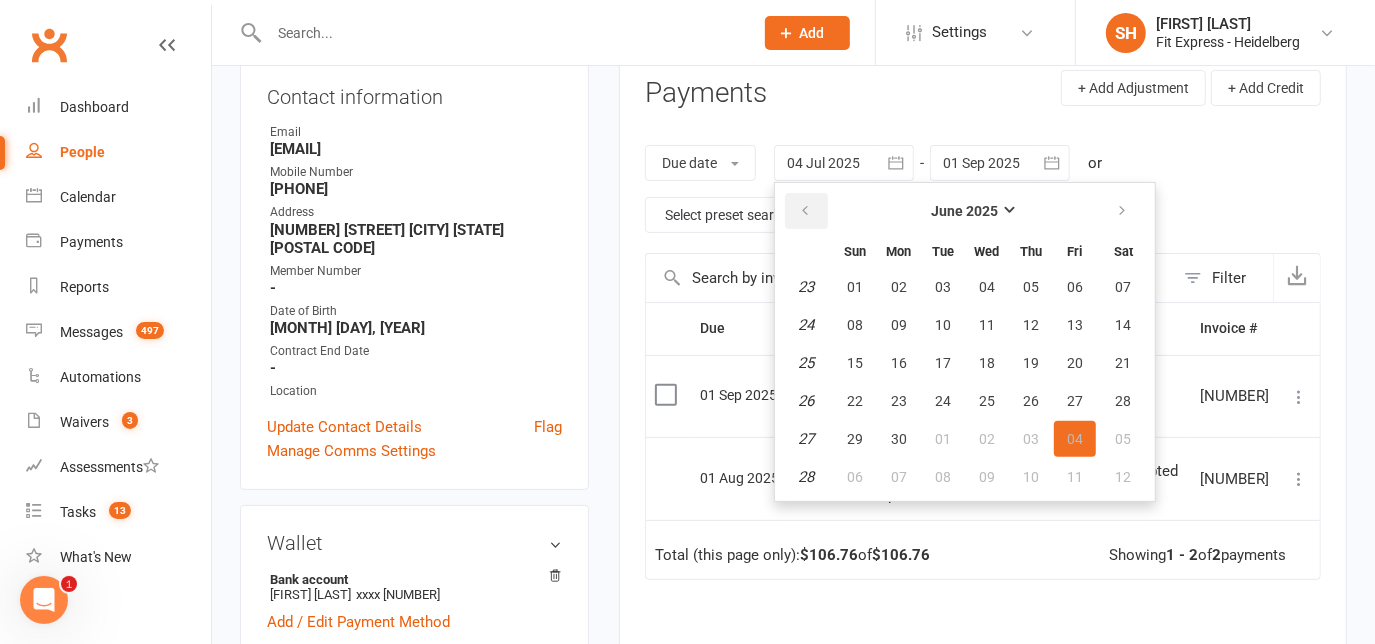 click at bounding box center [805, 211] 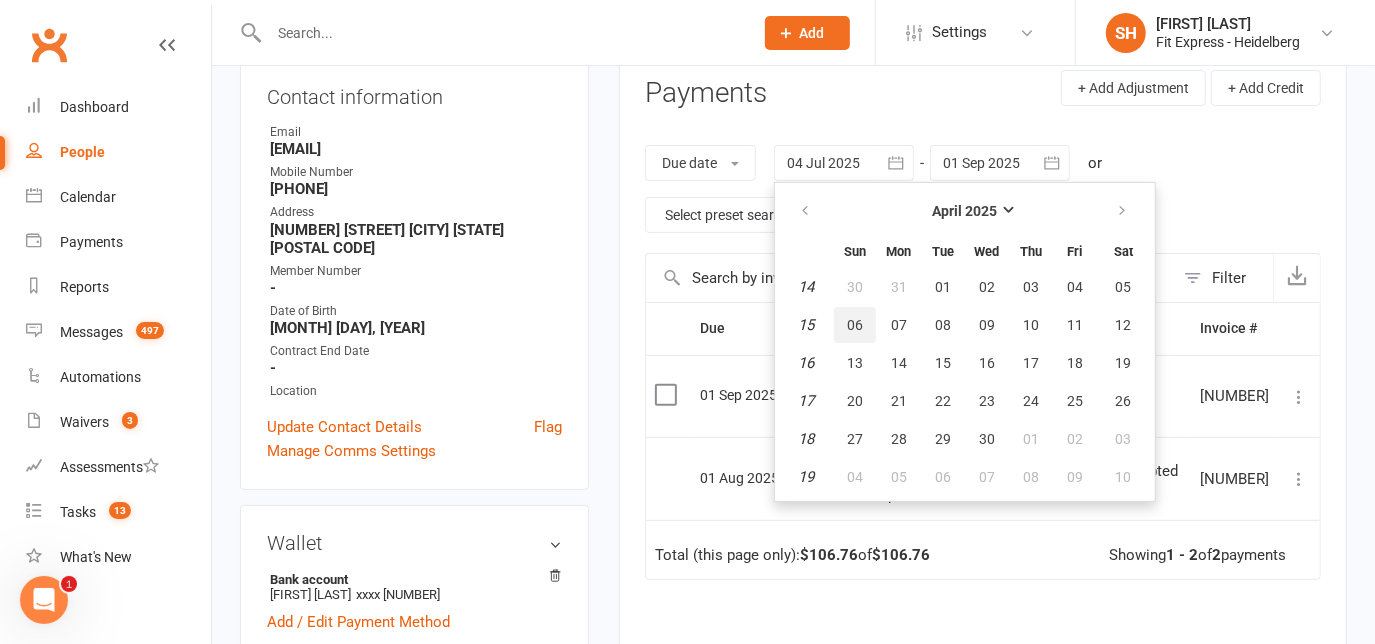 click on "06" at bounding box center [855, 325] 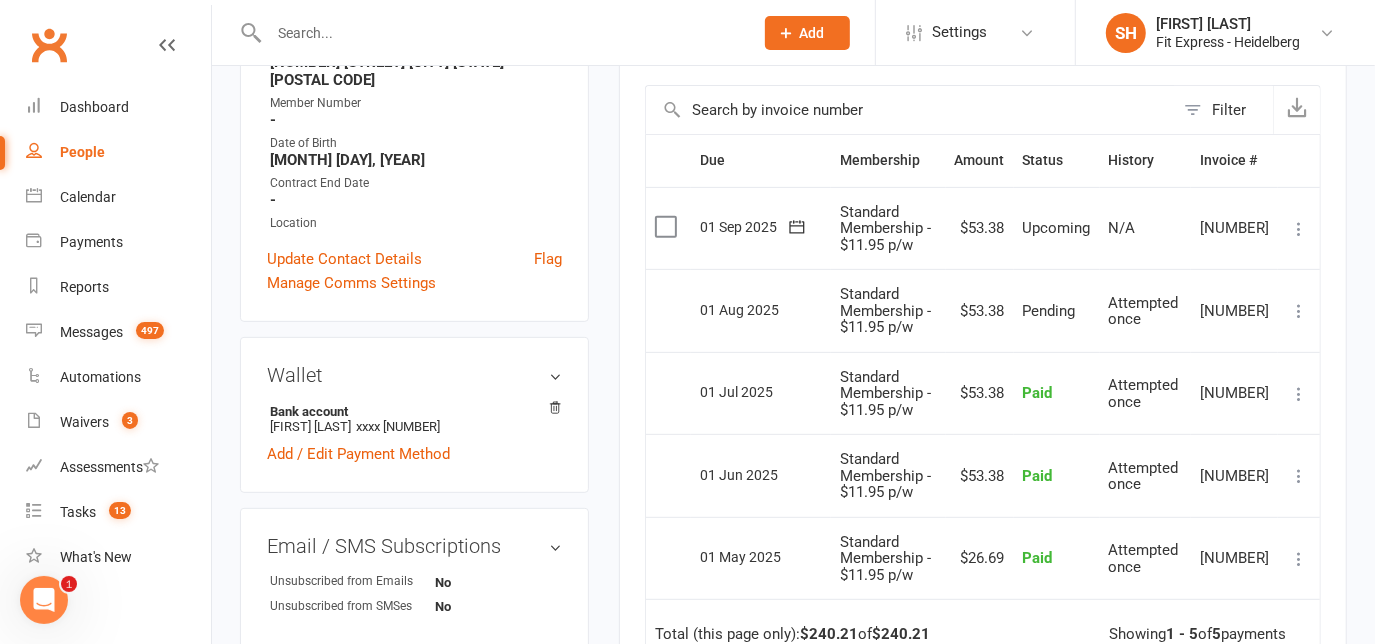 scroll, scrollTop: 418, scrollLeft: 0, axis: vertical 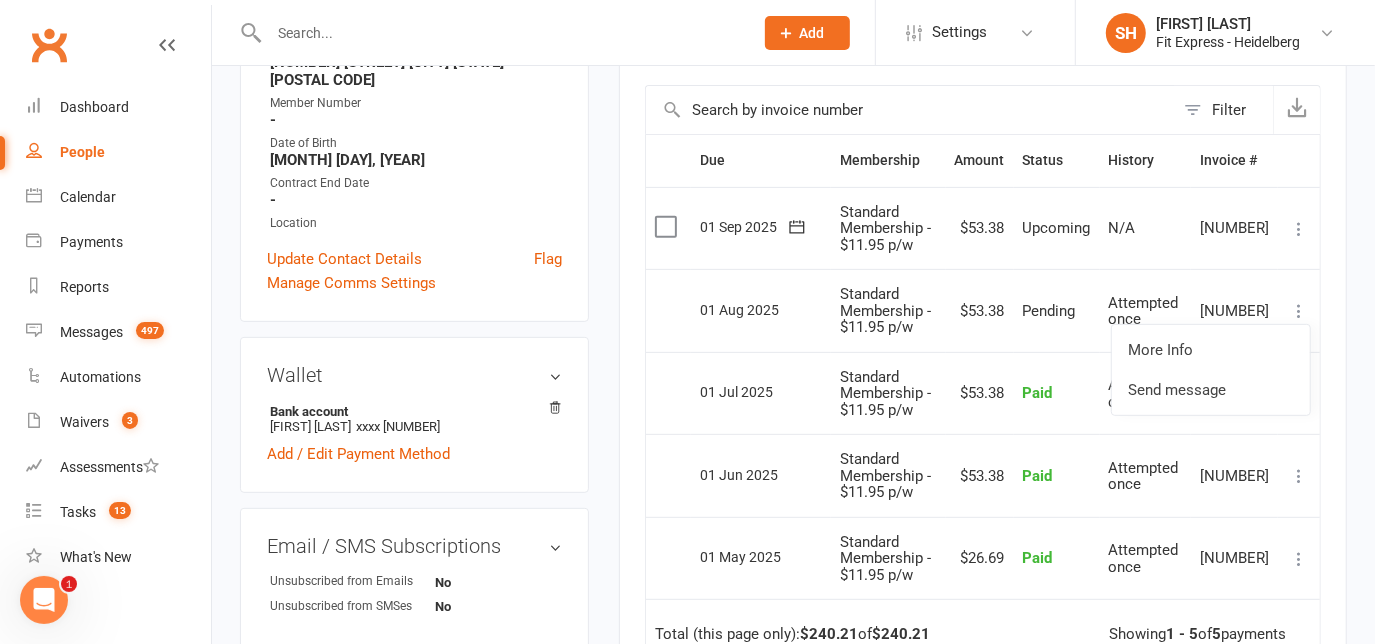 click at bounding box center (910, 110) 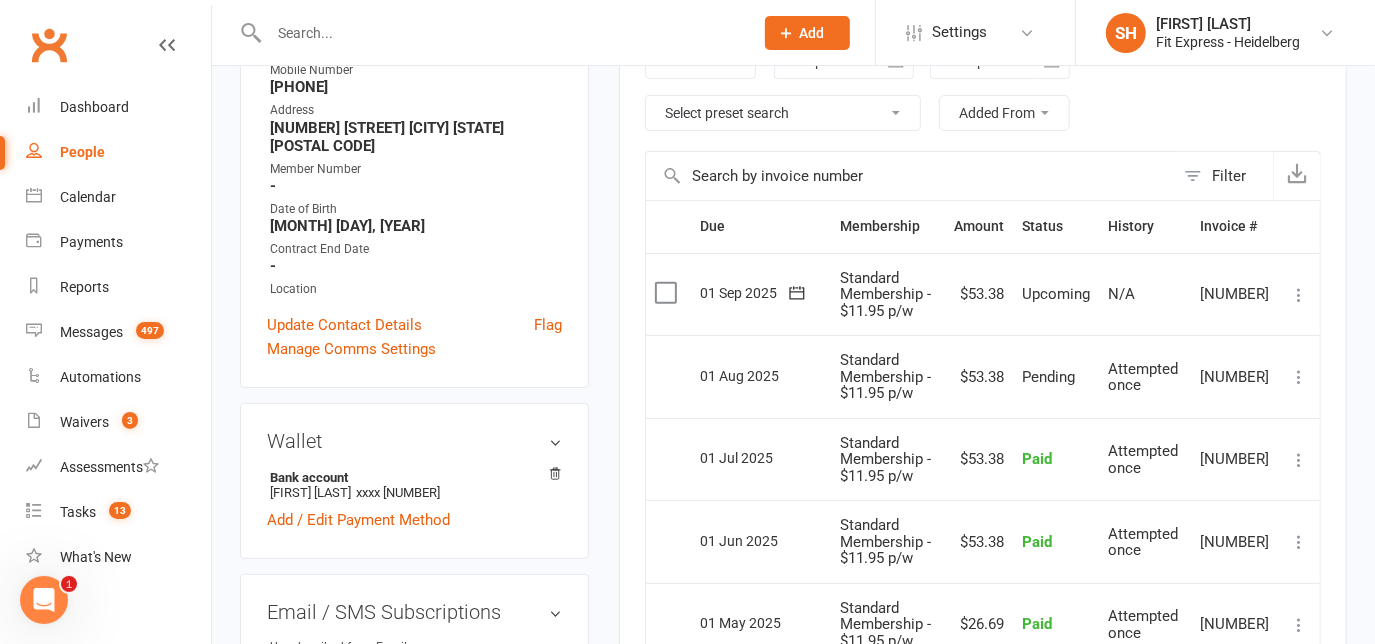 scroll, scrollTop: 349, scrollLeft: 0, axis: vertical 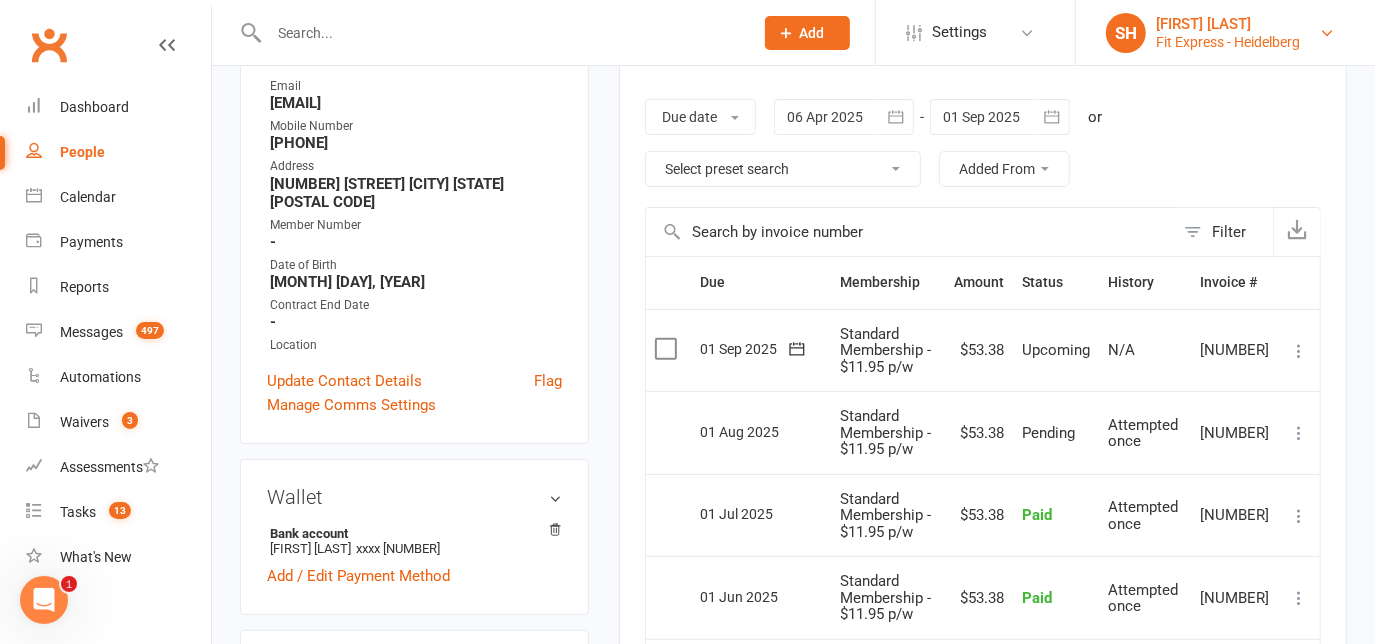 click on "Fit Express - Heidelberg" at bounding box center [1228, 42] 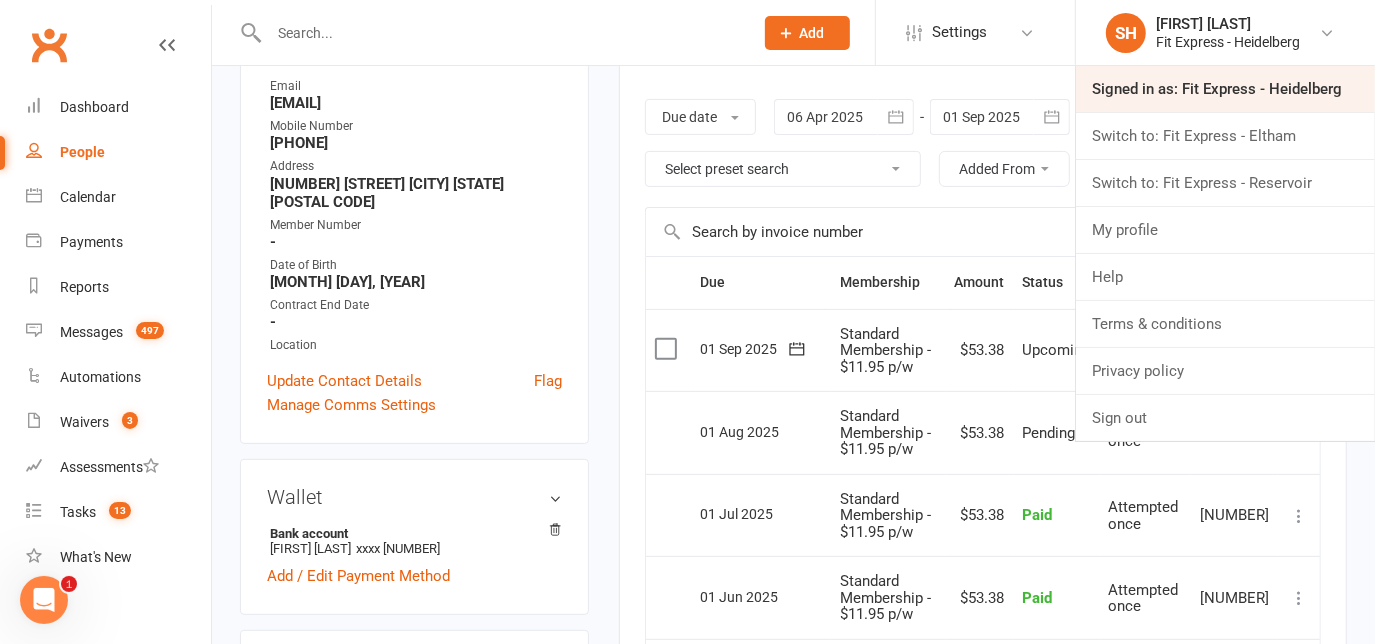 click on "Signed in as: Fit Express - Heidelberg" at bounding box center (1225, 89) 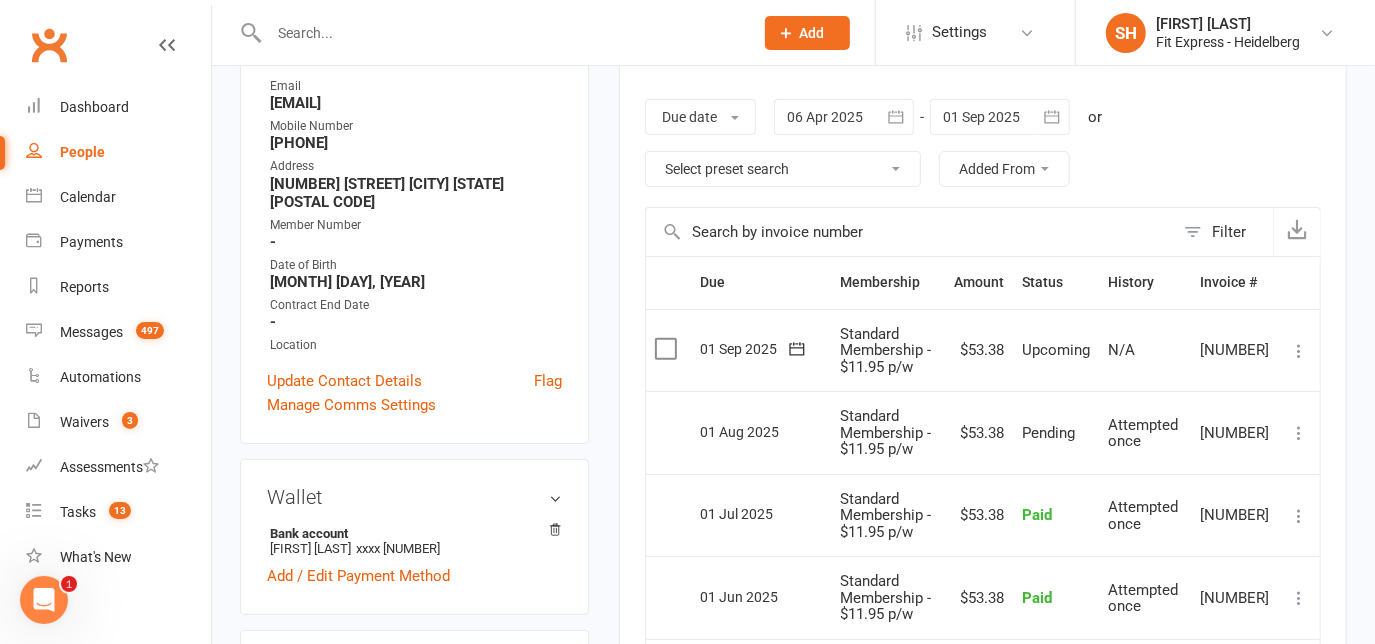 click at bounding box center [501, 33] 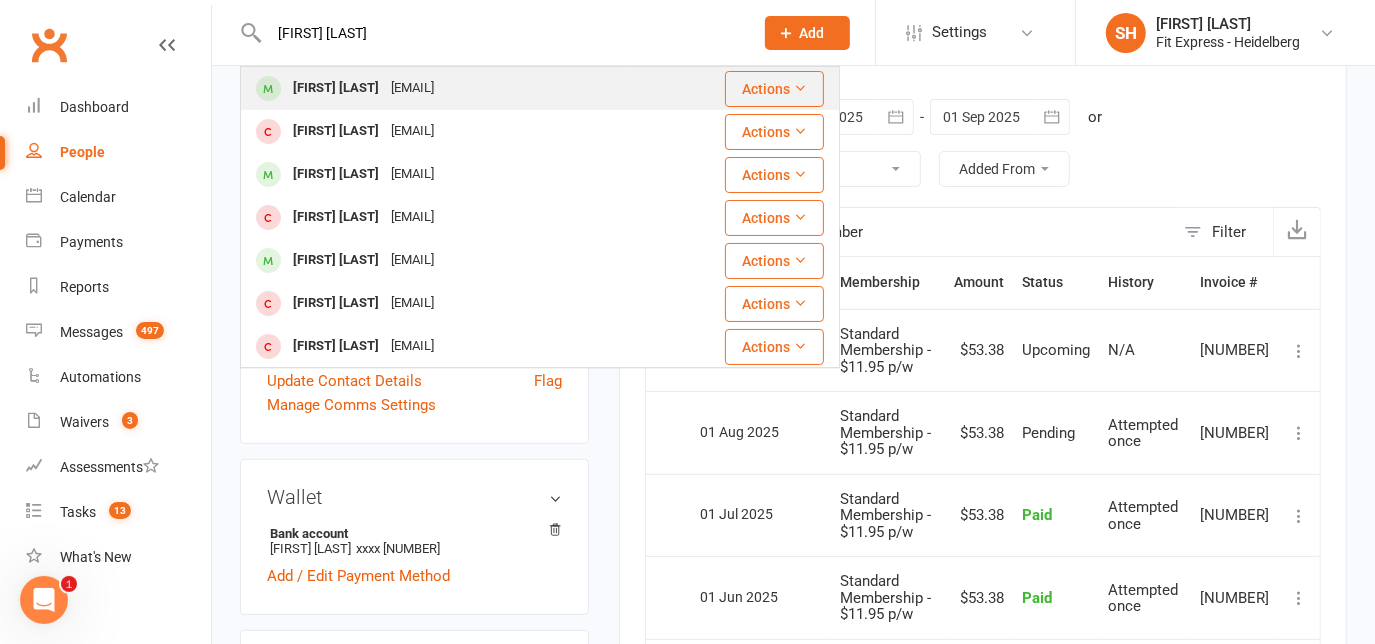 type on "lachlan mcpherson" 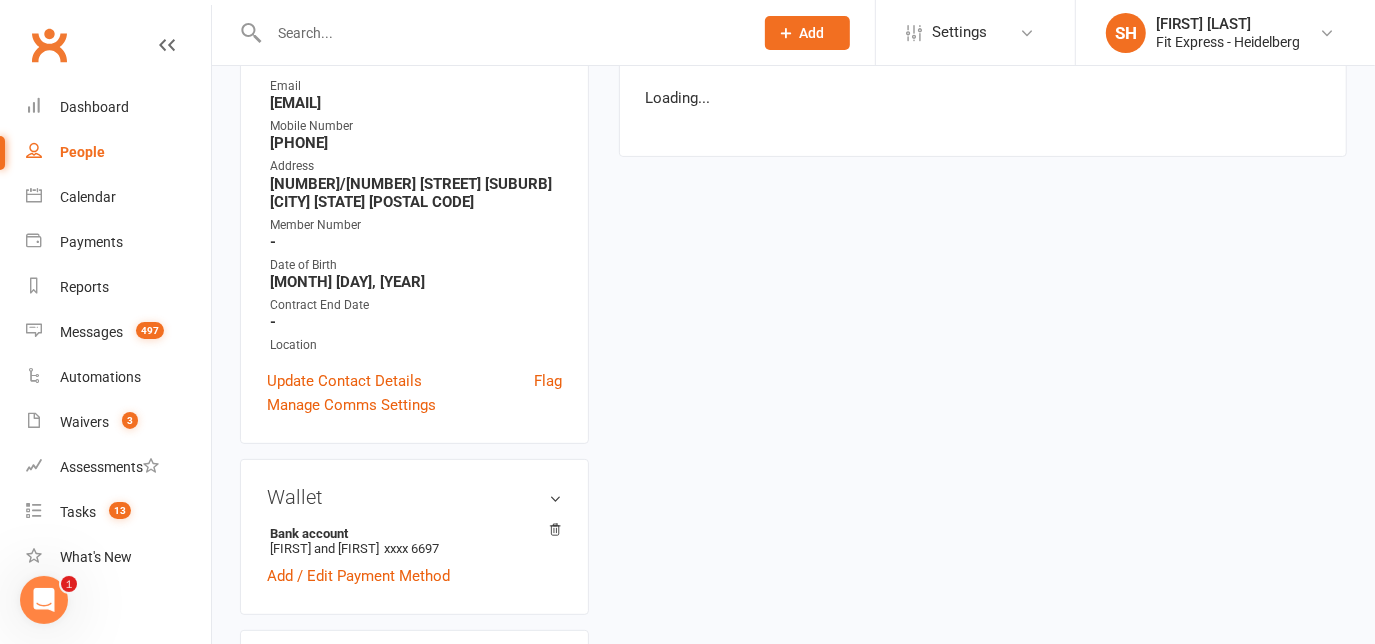 scroll, scrollTop: 0, scrollLeft: 0, axis: both 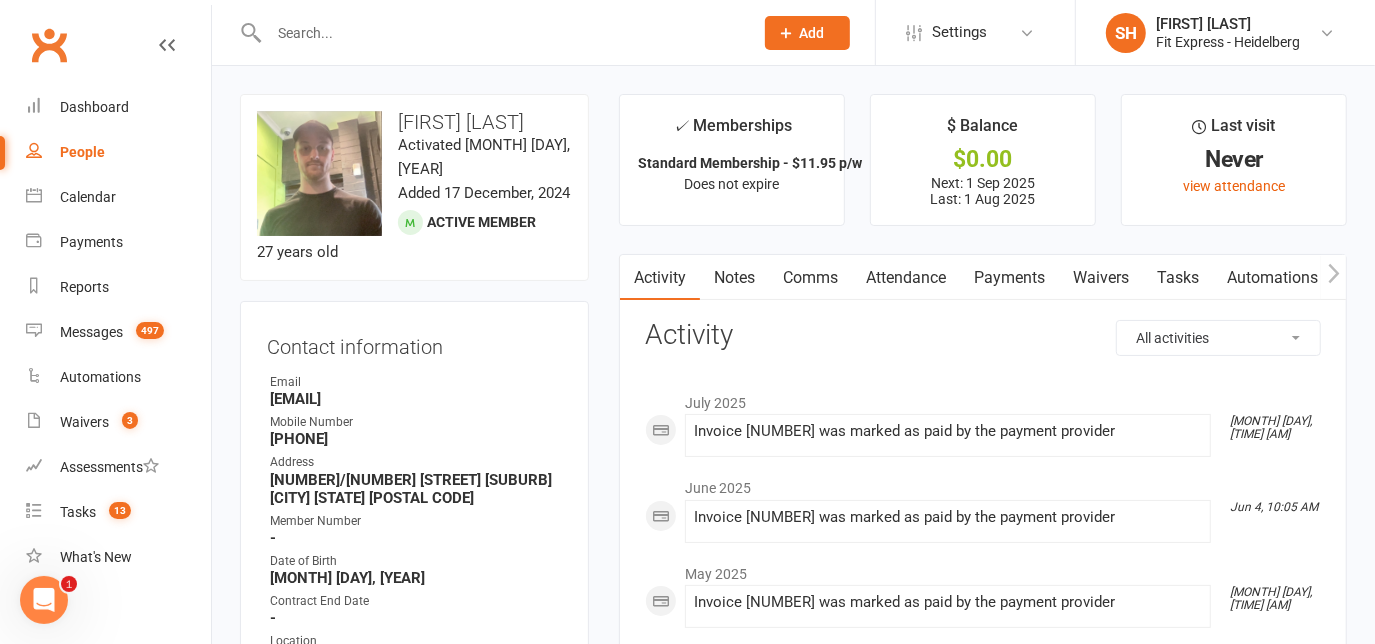 click at bounding box center [501, 33] 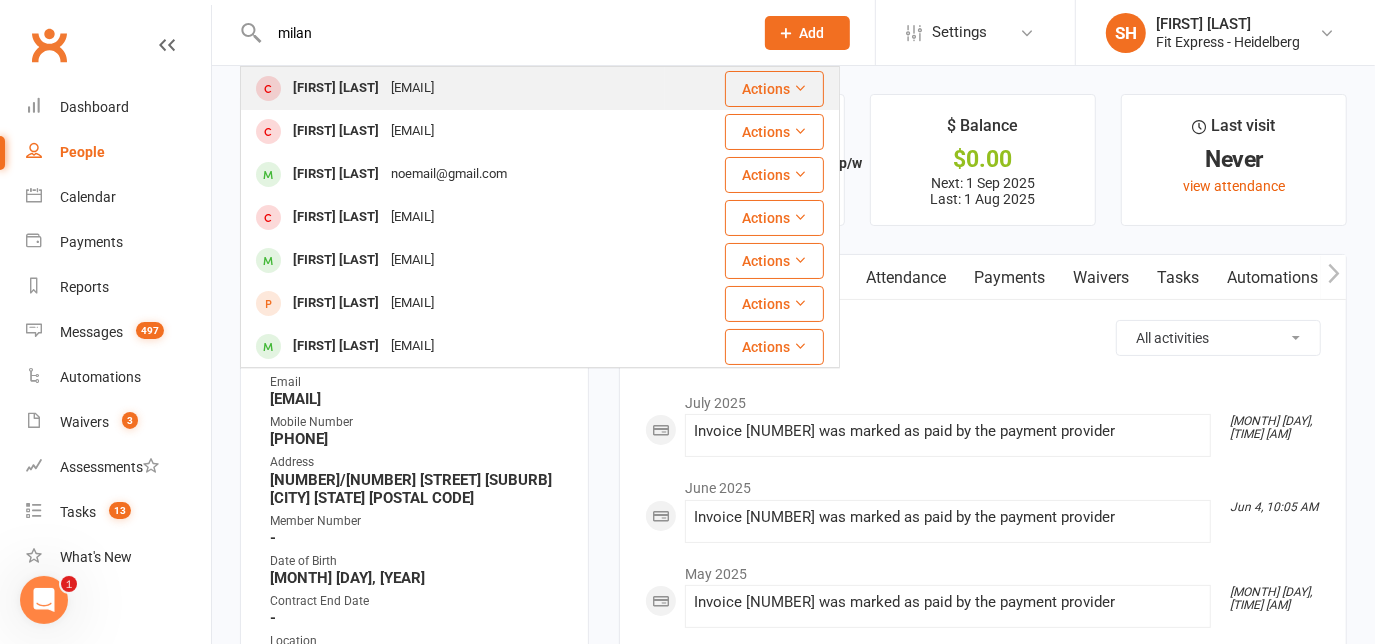type on "milan" 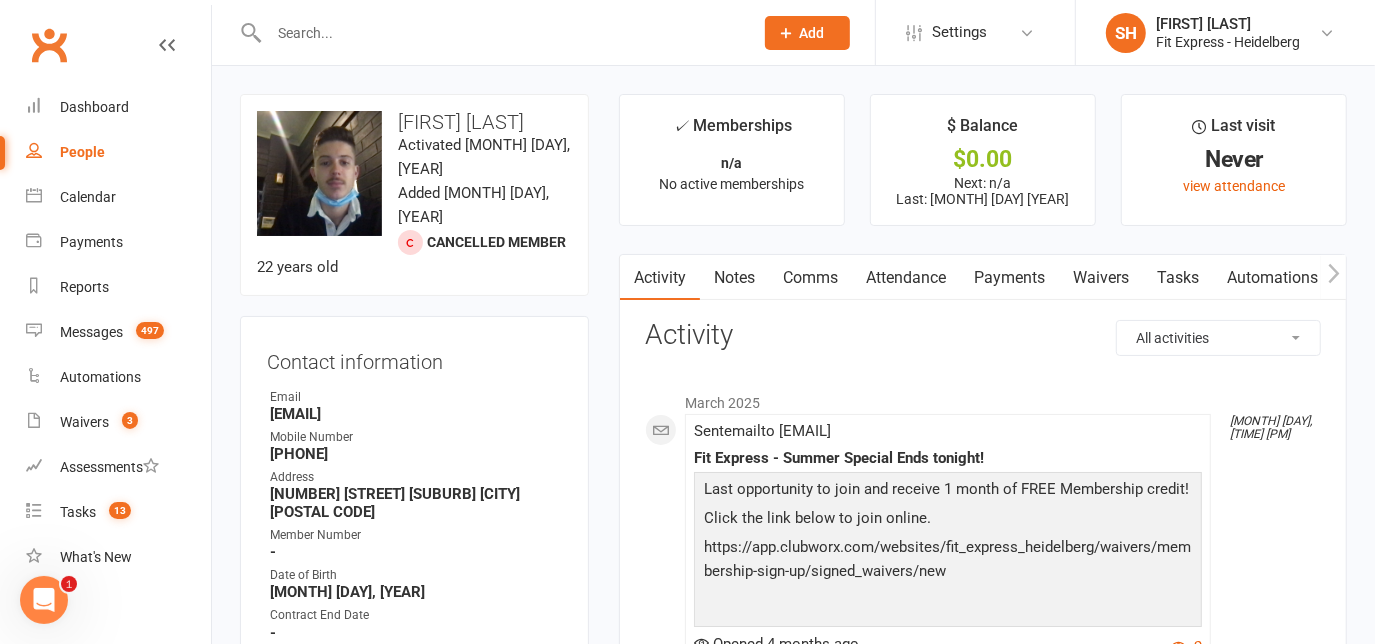 click on "Notes" at bounding box center [734, 278] 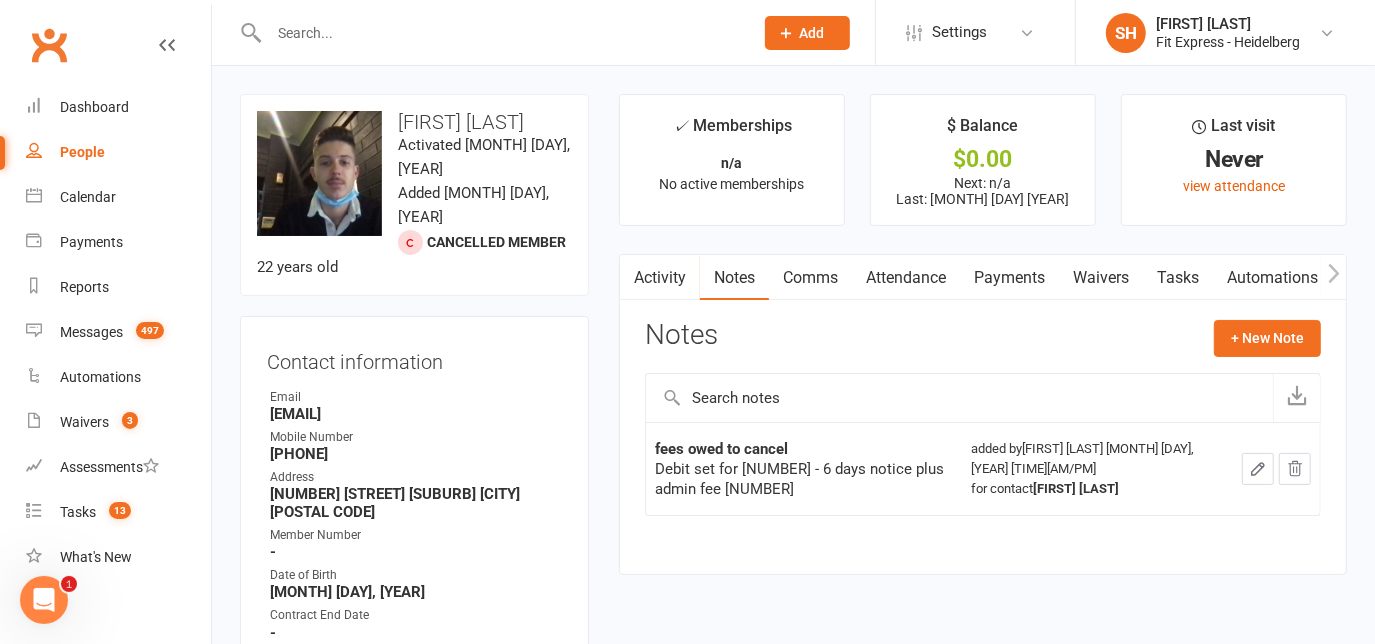 click on "Waivers" at bounding box center [1101, 278] 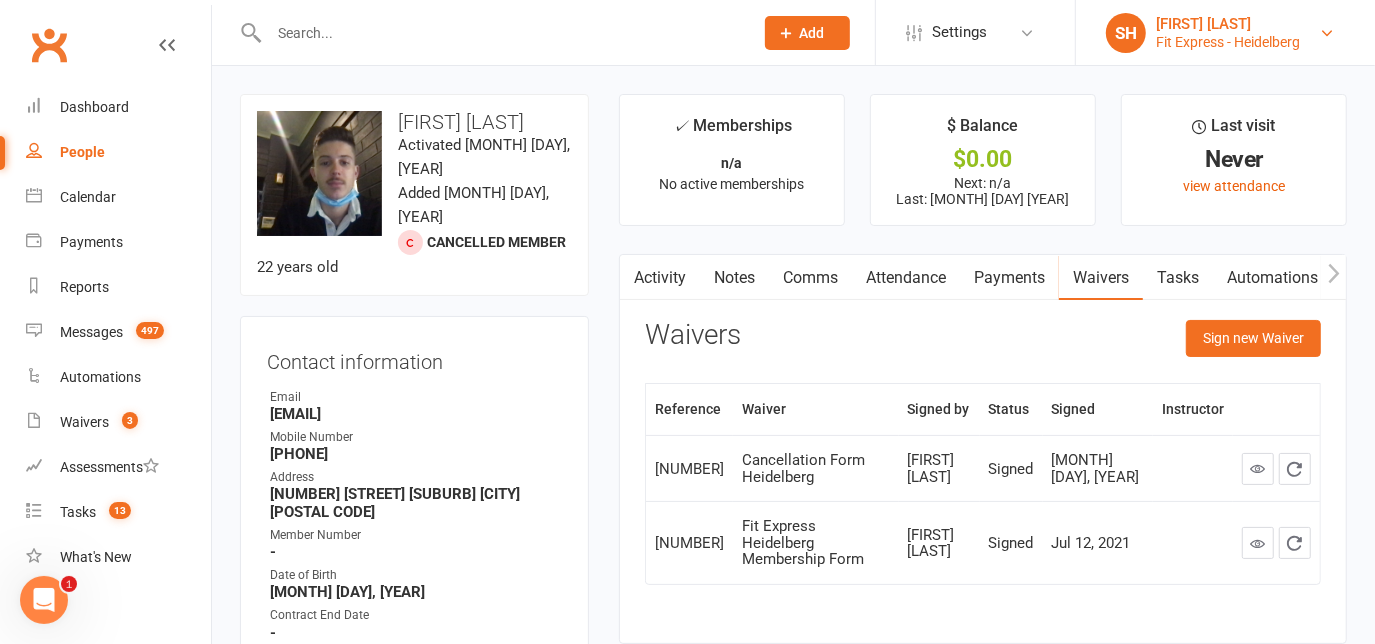 click on "Fit Express - Heidelberg" at bounding box center (1228, 42) 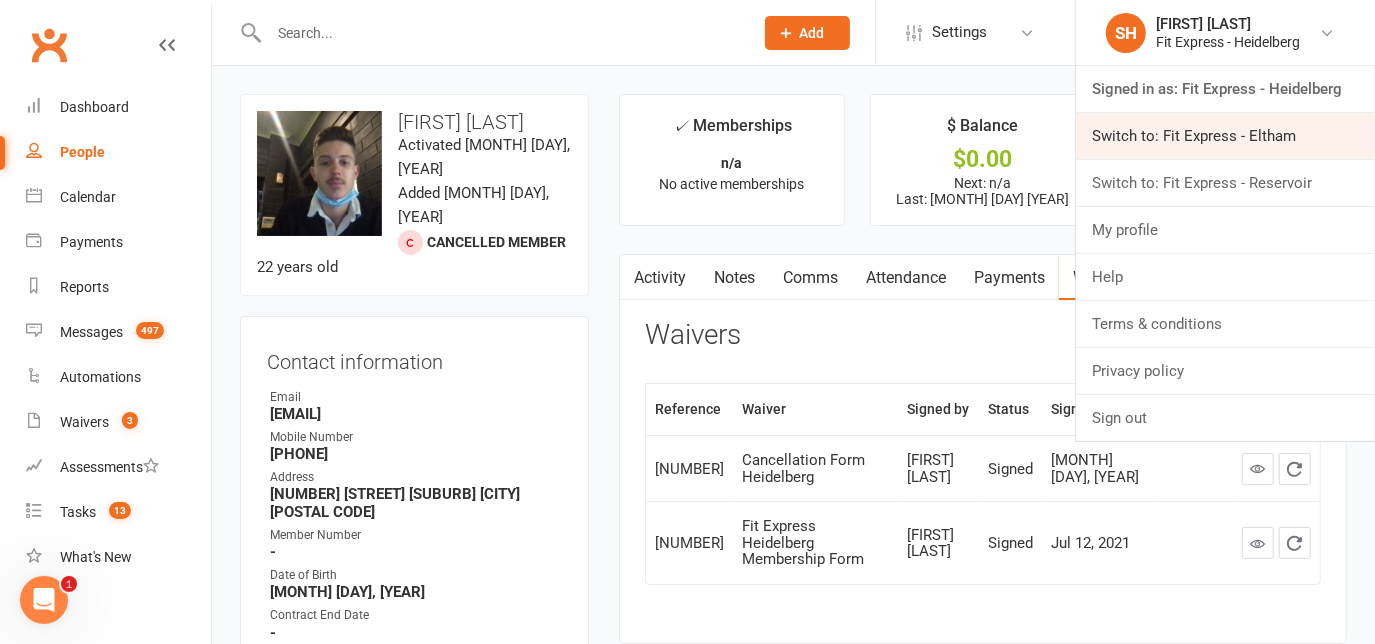 click on "Switch to: Fit Express - Eltham" at bounding box center [1225, 136] 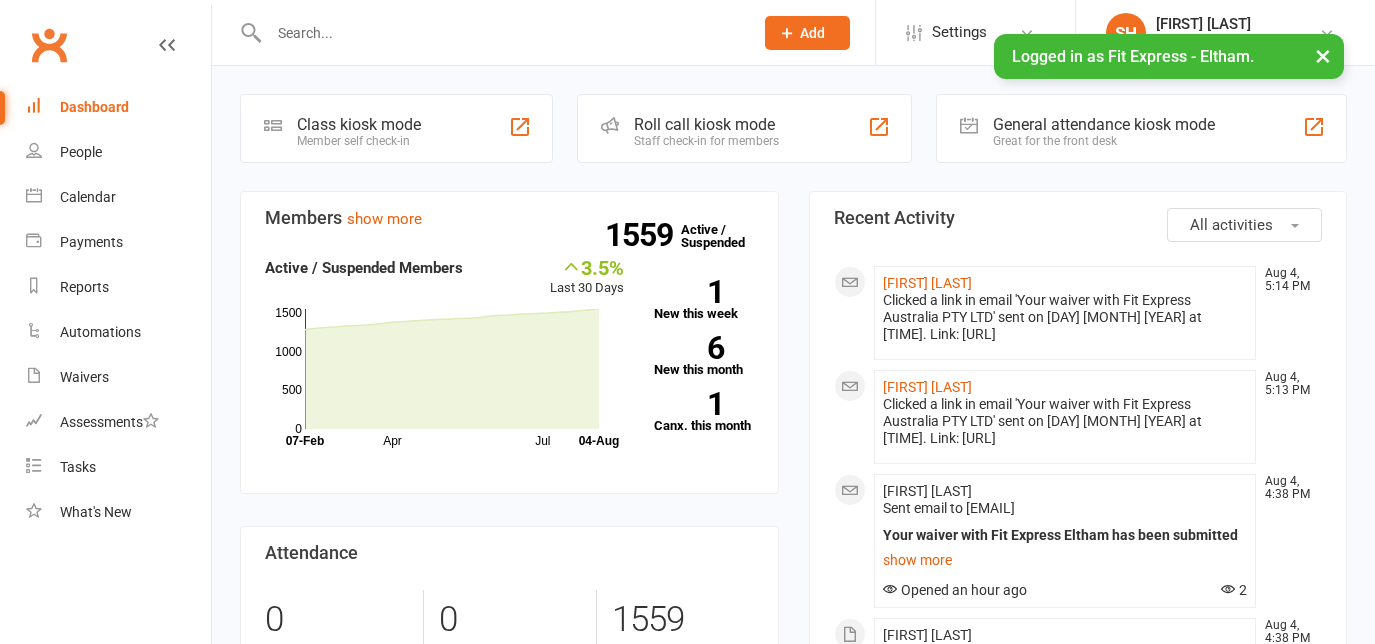 scroll, scrollTop: 0, scrollLeft: 0, axis: both 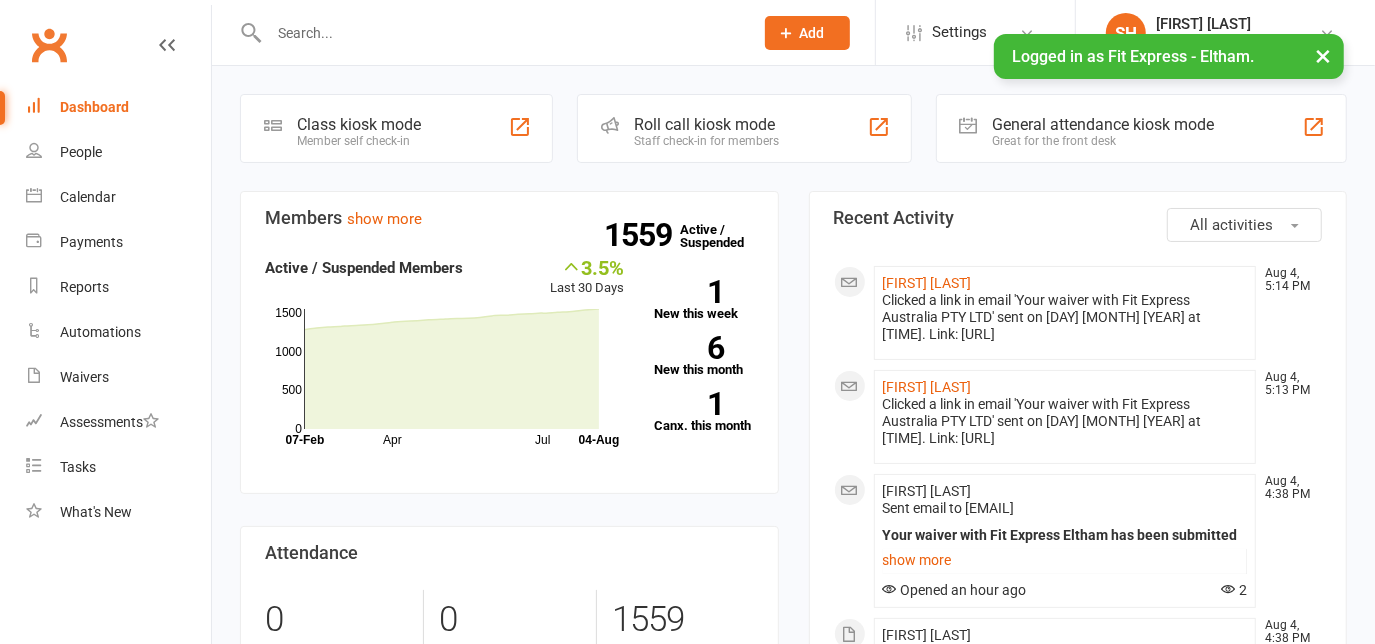 click at bounding box center (501, 33) 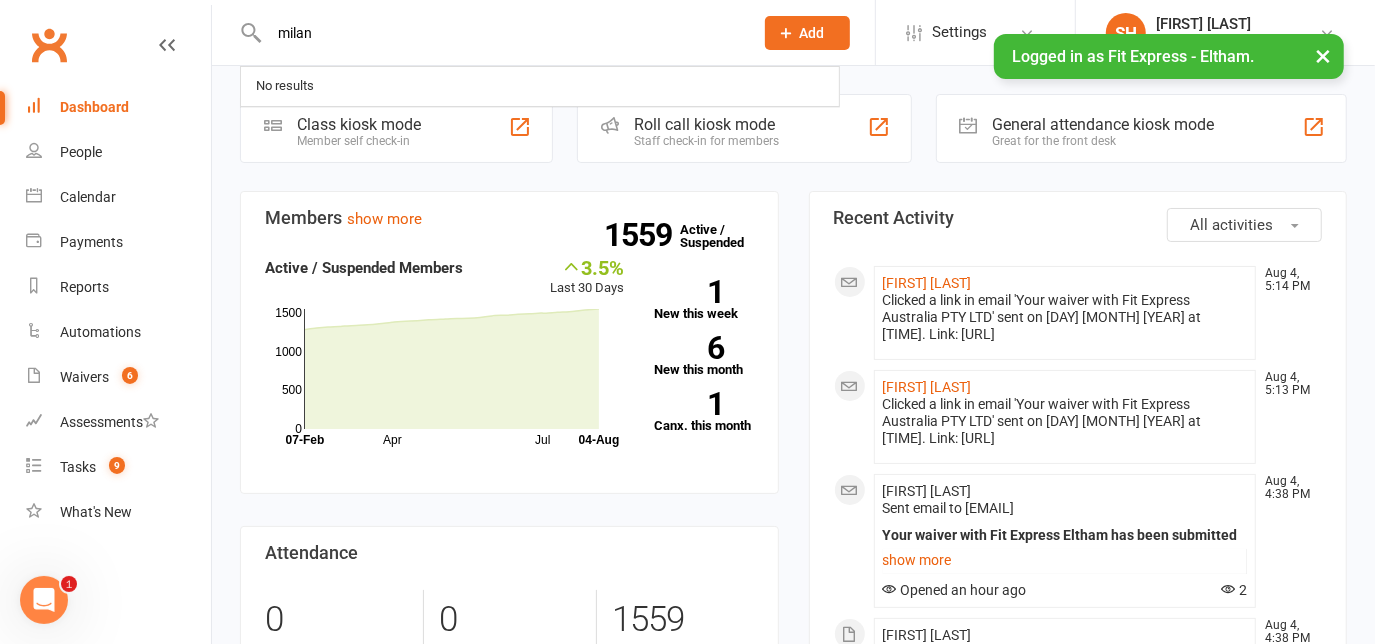 scroll, scrollTop: 0, scrollLeft: 0, axis: both 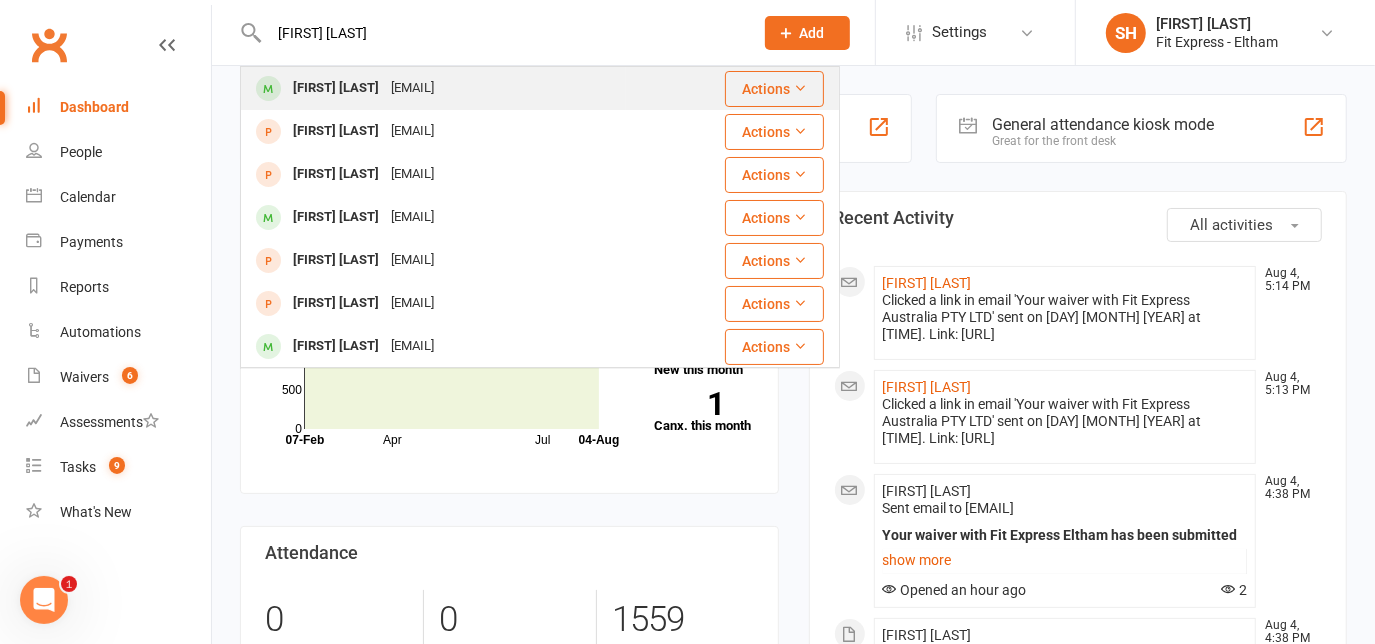 type on "[FIRST] [LAST]" 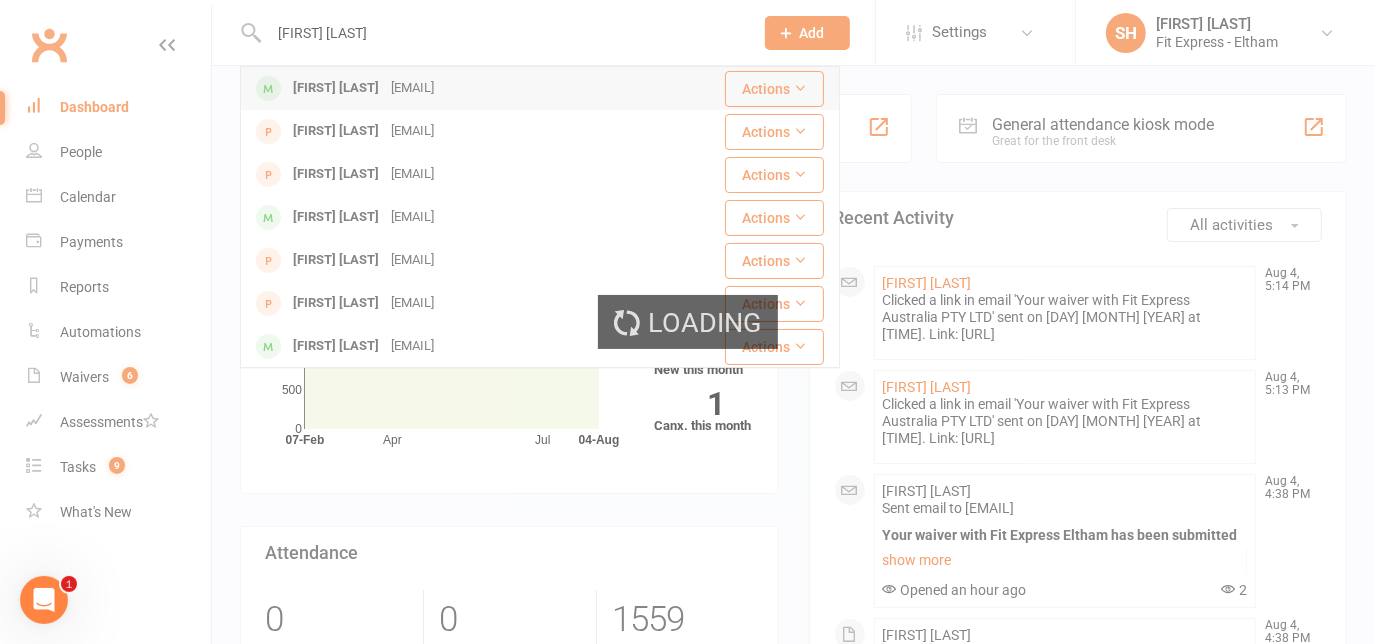 type 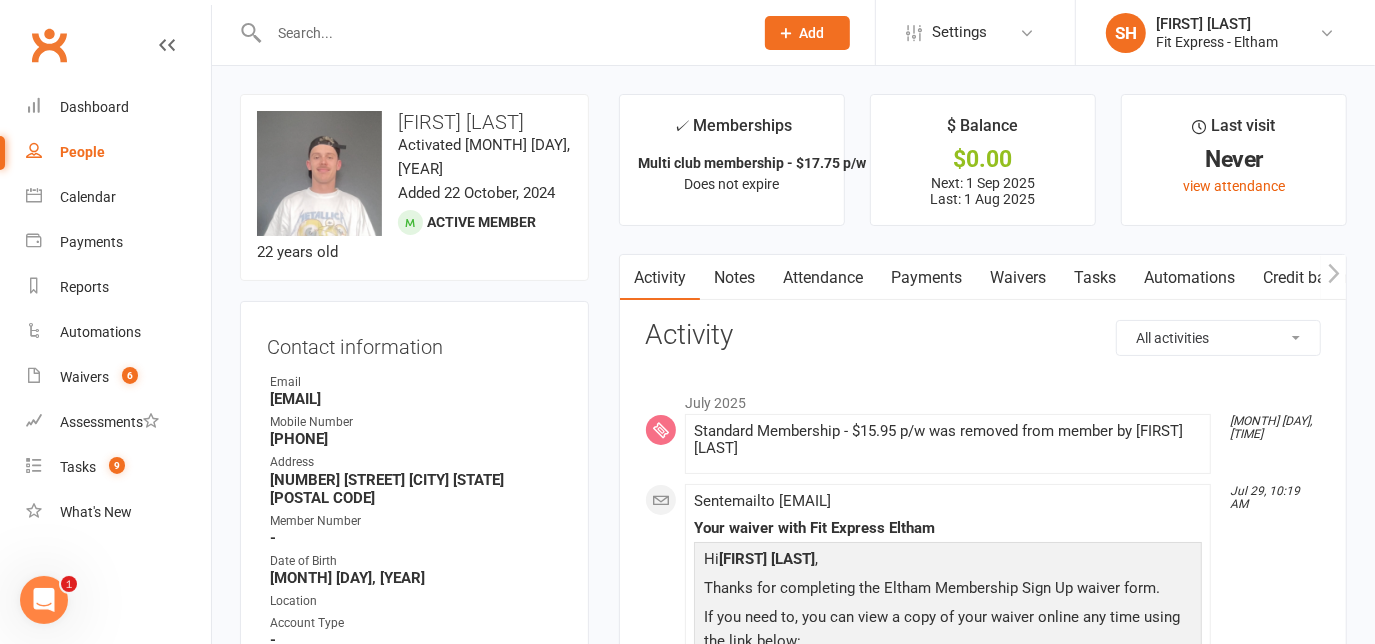 click on "Notes" at bounding box center [734, 278] 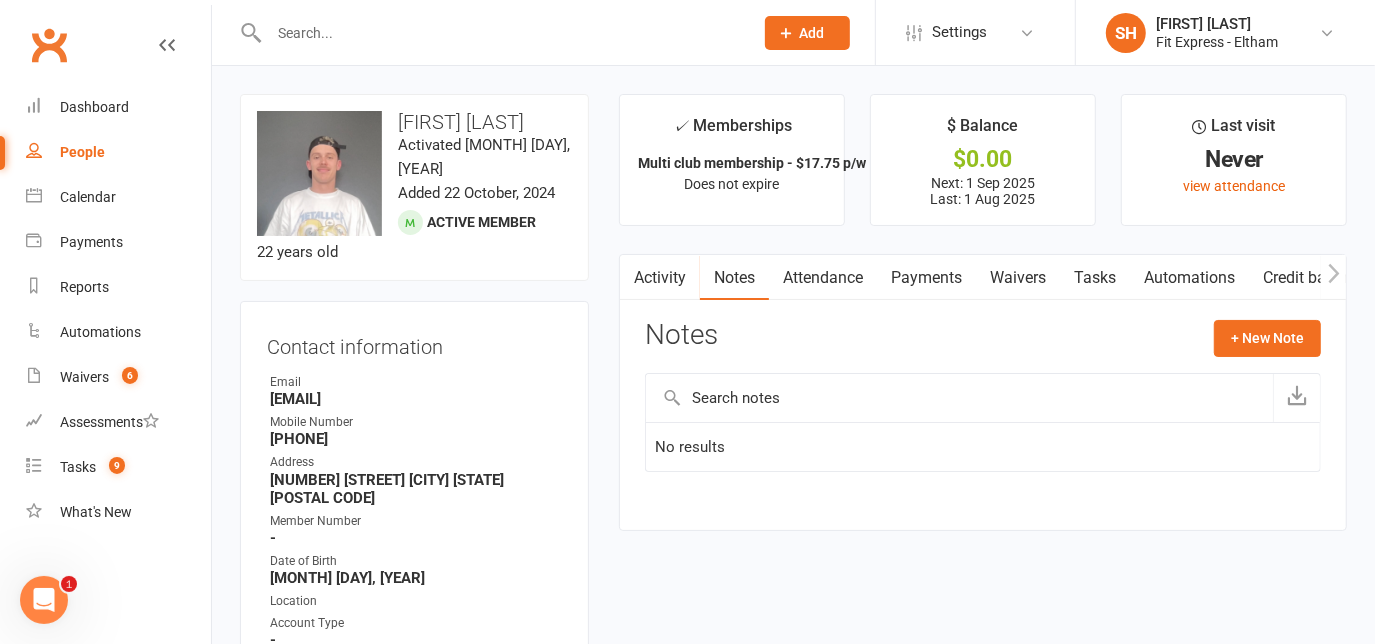 click on "Waivers" at bounding box center (1018, 278) 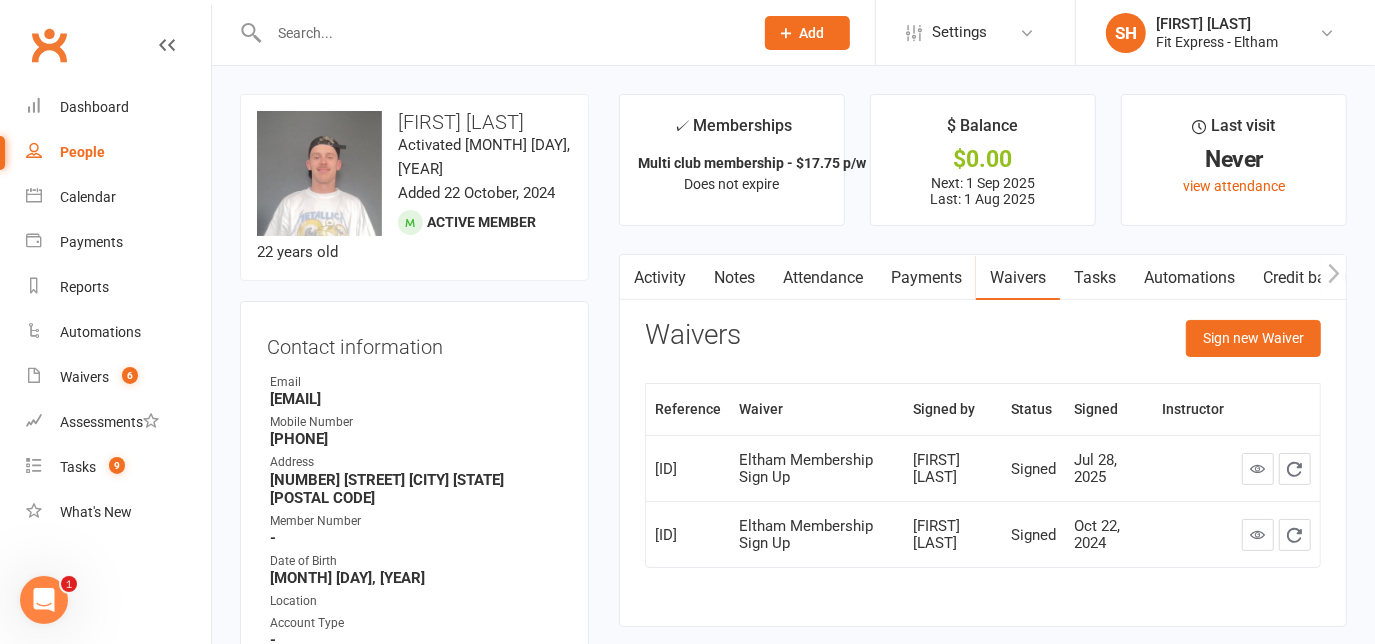 click on "Clubworx" at bounding box center (49, 45) 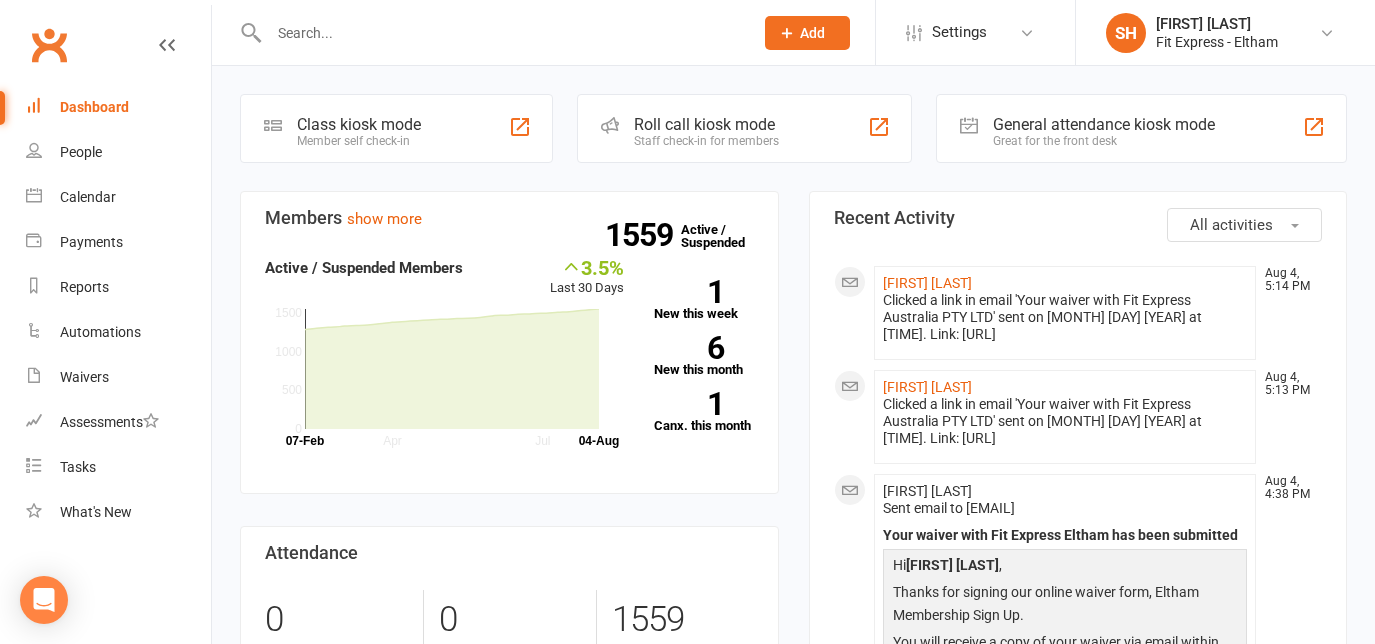 scroll, scrollTop: 0, scrollLeft: 0, axis: both 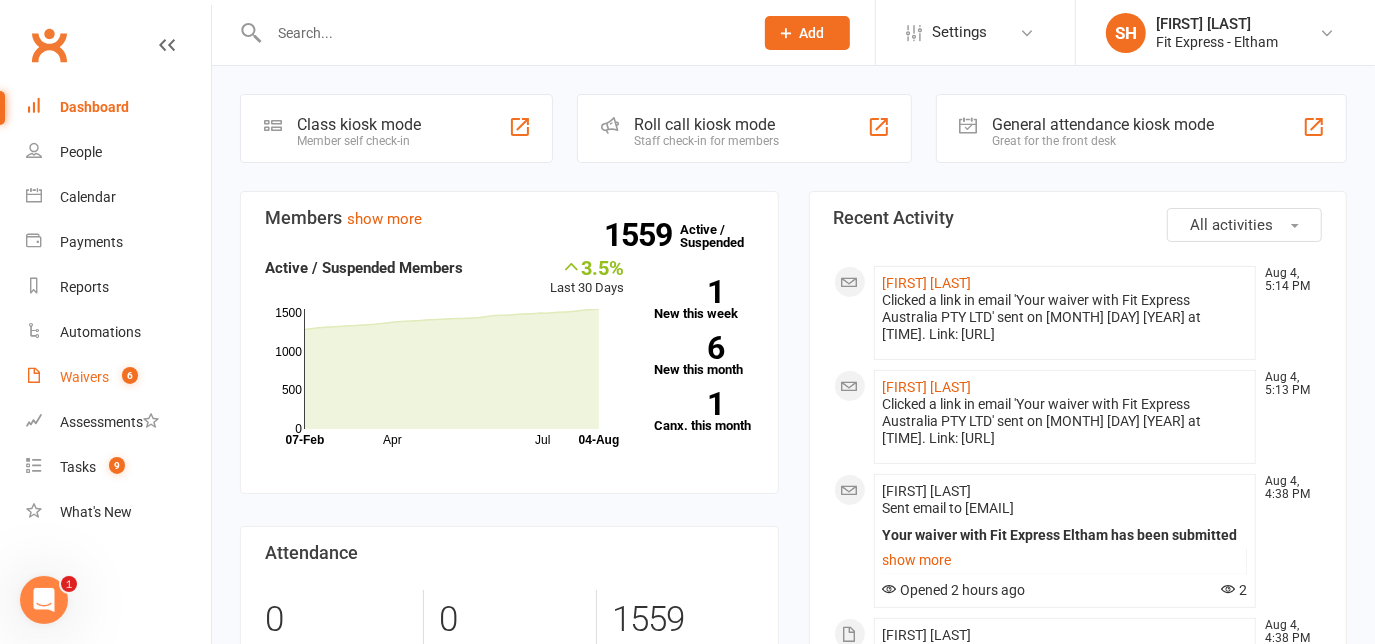 click on "6" at bounding box center [130, 375] 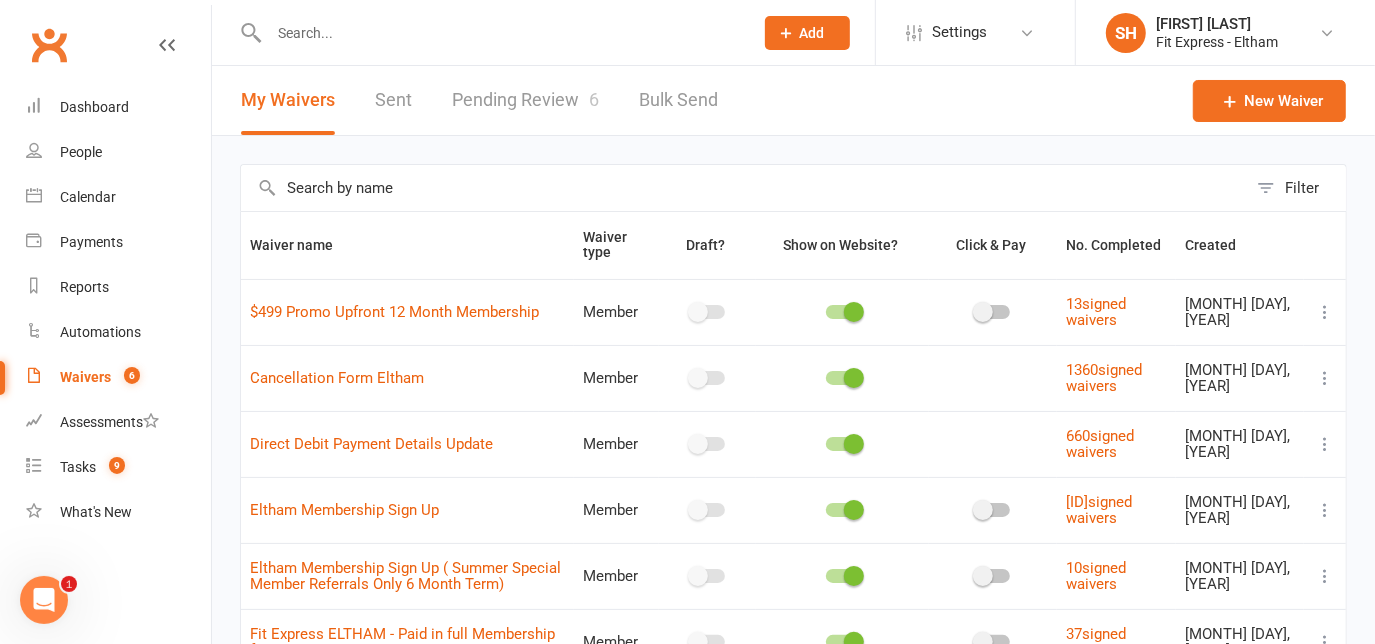 click on "Pending Review 6" at bounding box center (525, 100) 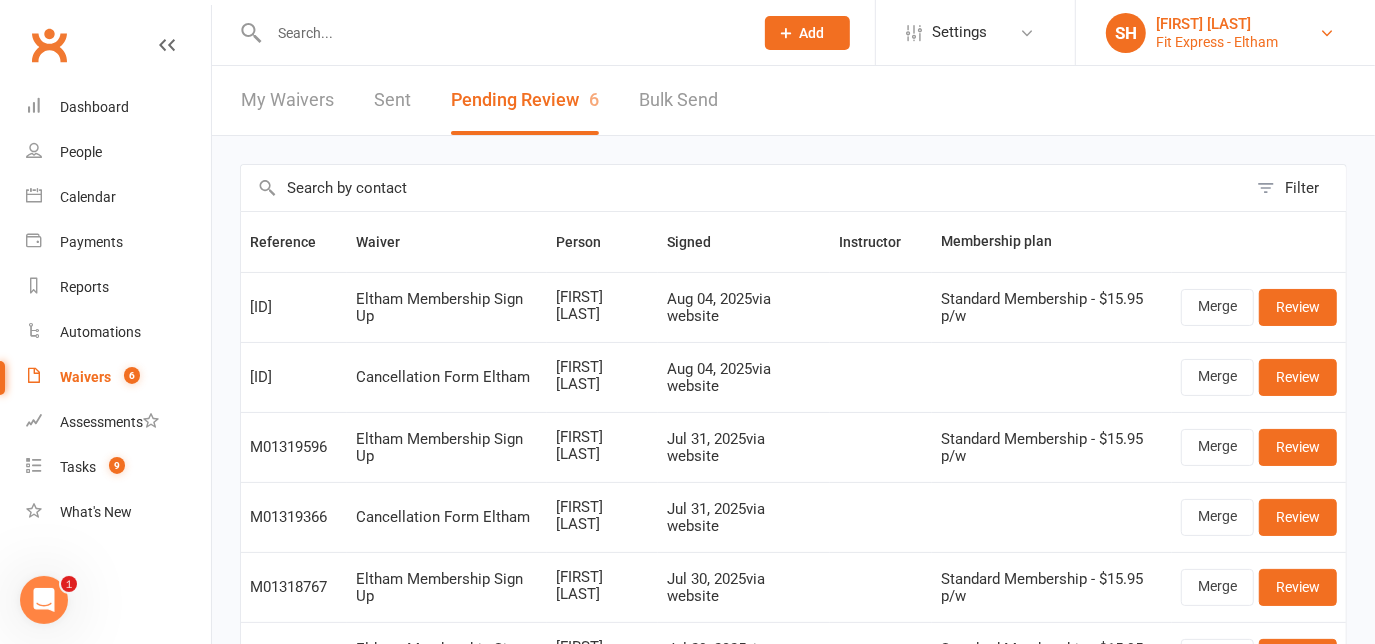 click on "[FIRST] [LAST]" at bounding box center (1217, 24) 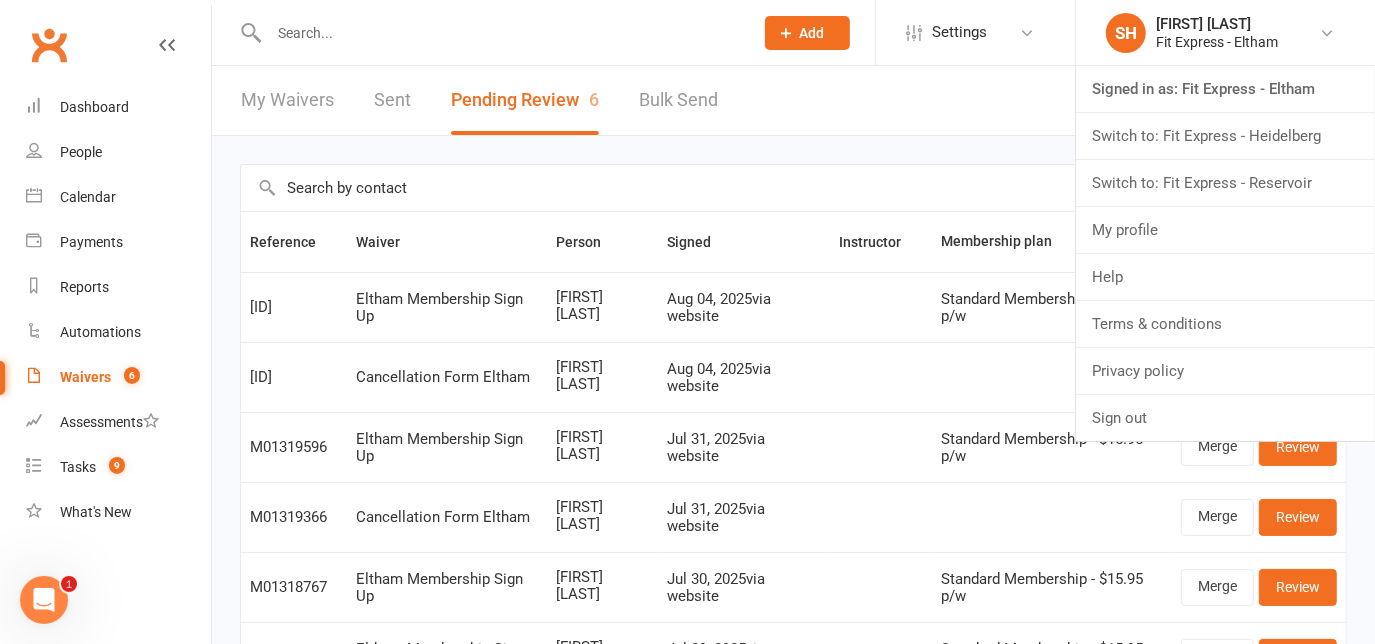 click at bounding box center (501, 33) 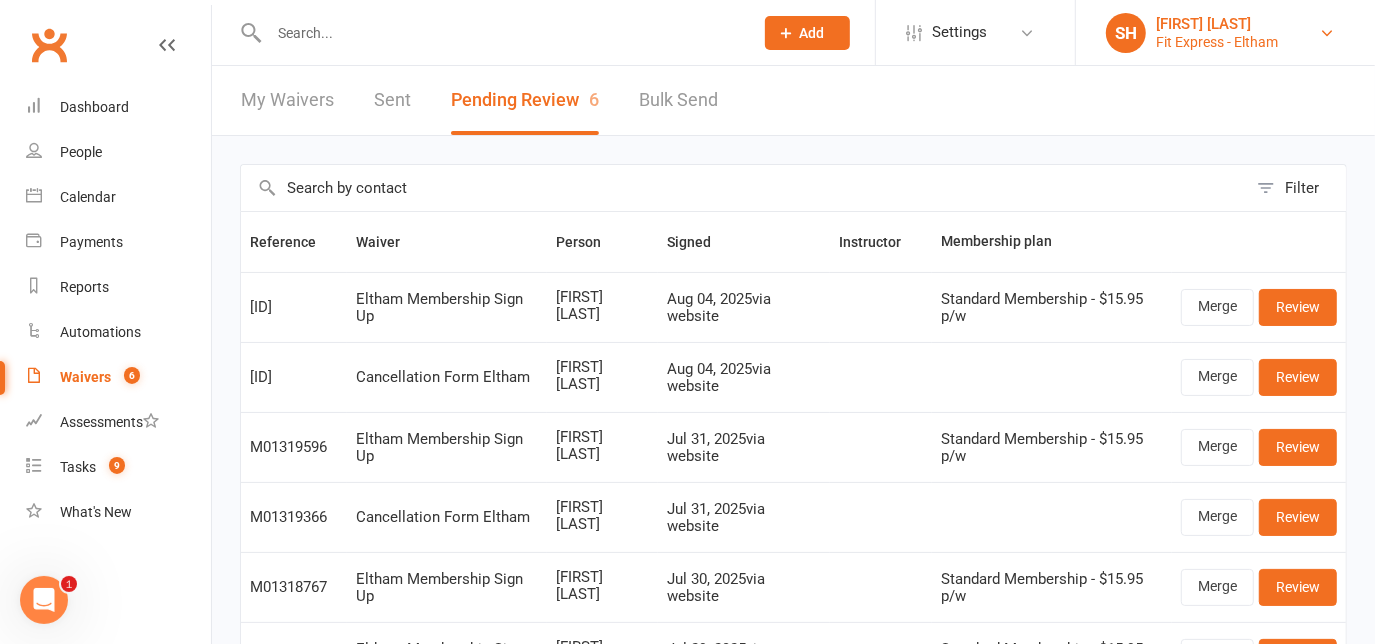 click on "SH [NAME] Fit Express - [CITY]" at bounding box center [1225, 33] 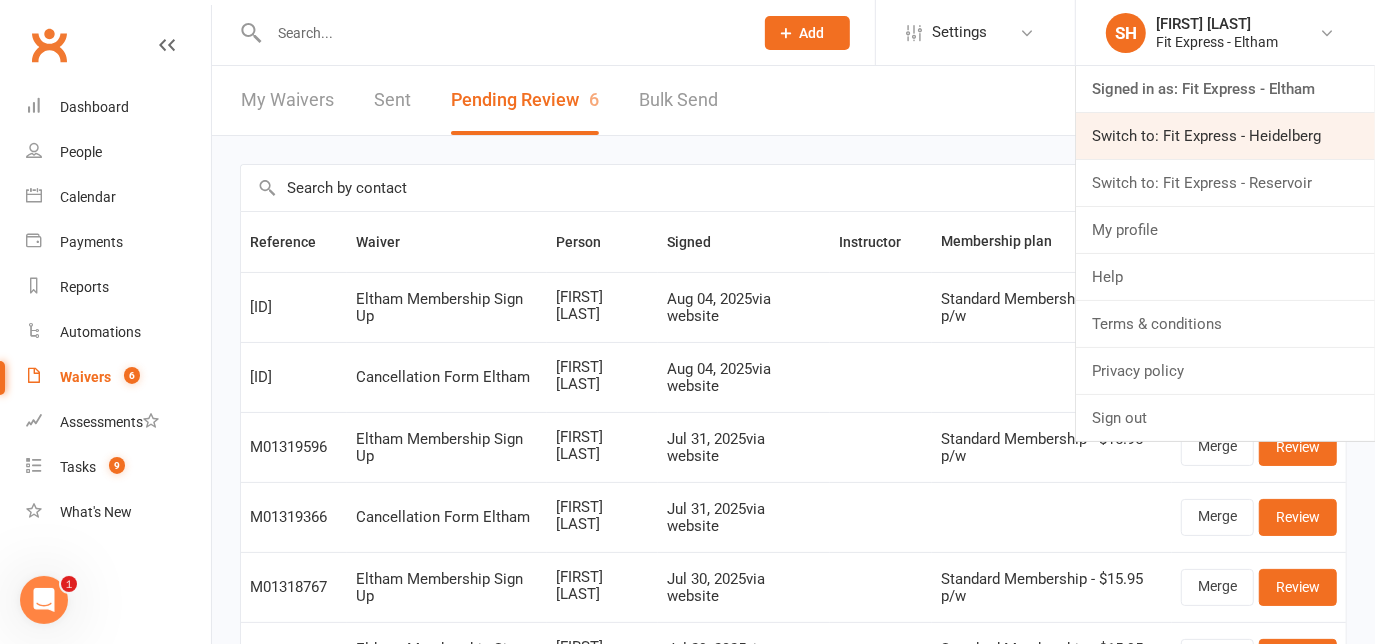 click on "Switch to: Fit Express - Heidelberg" at bounding box center [1225, 136] 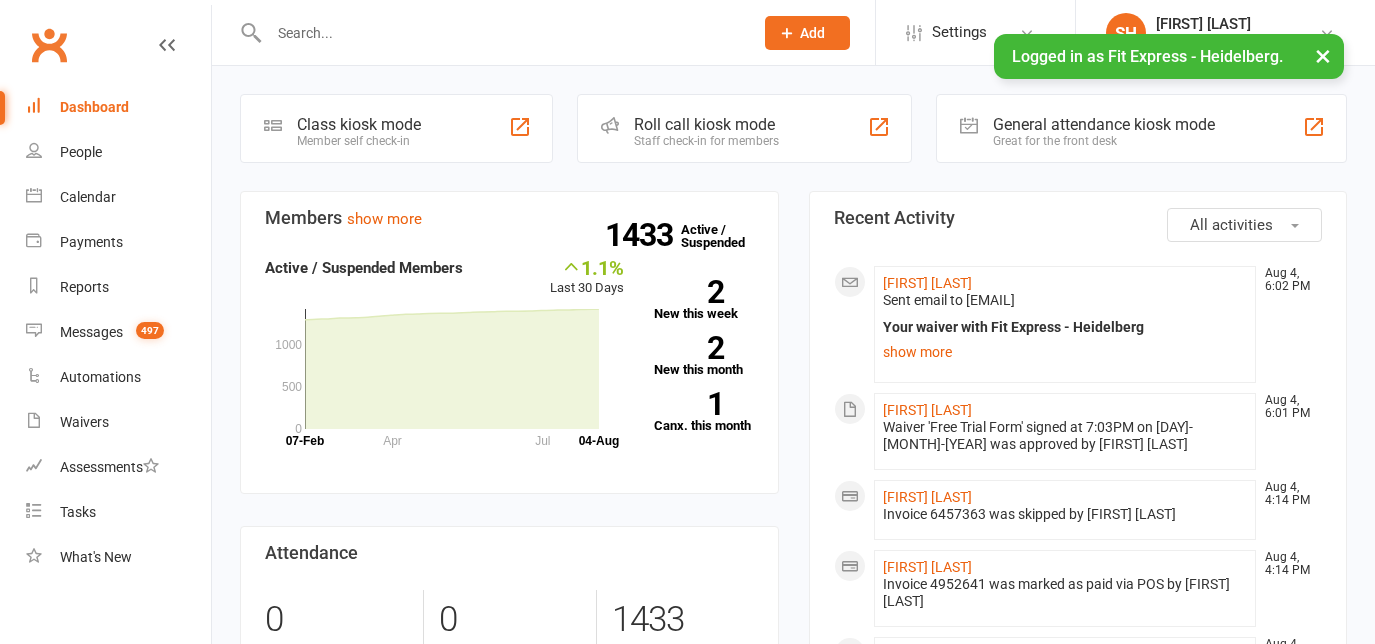 scroll, scrollTop: 0, scrollLeft: 0, axis: both 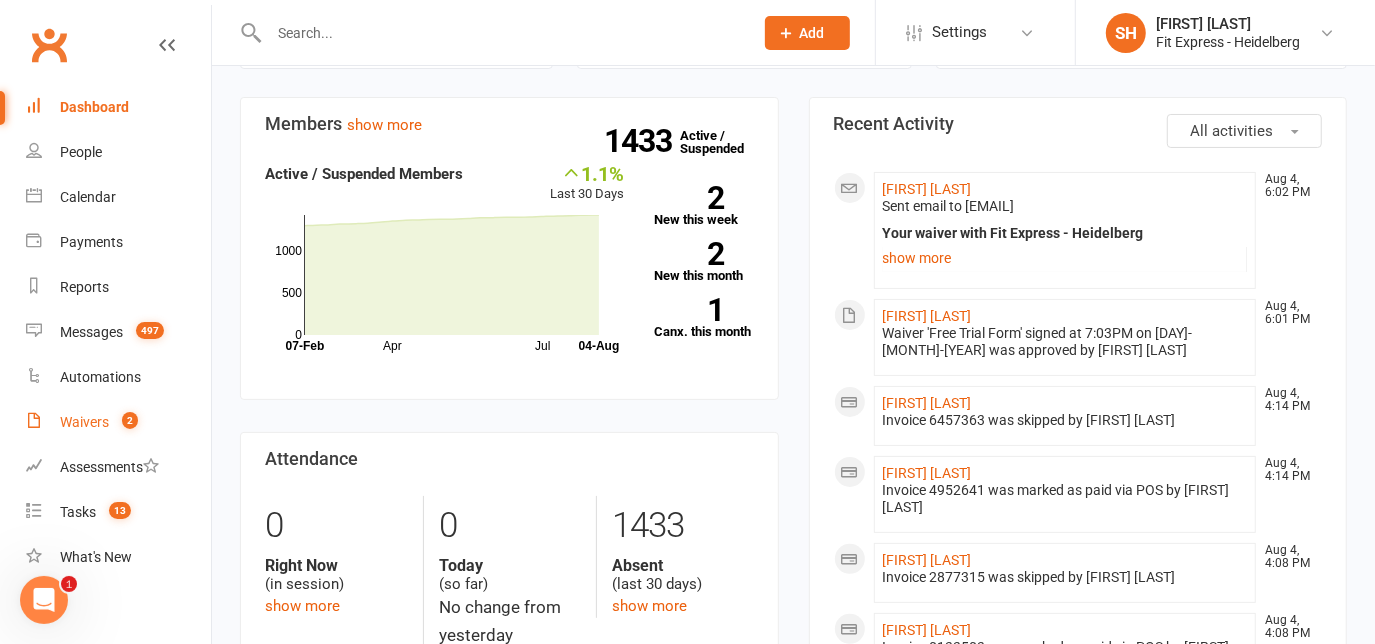 click on "Waivers   2" at bounding box center (118, 422) 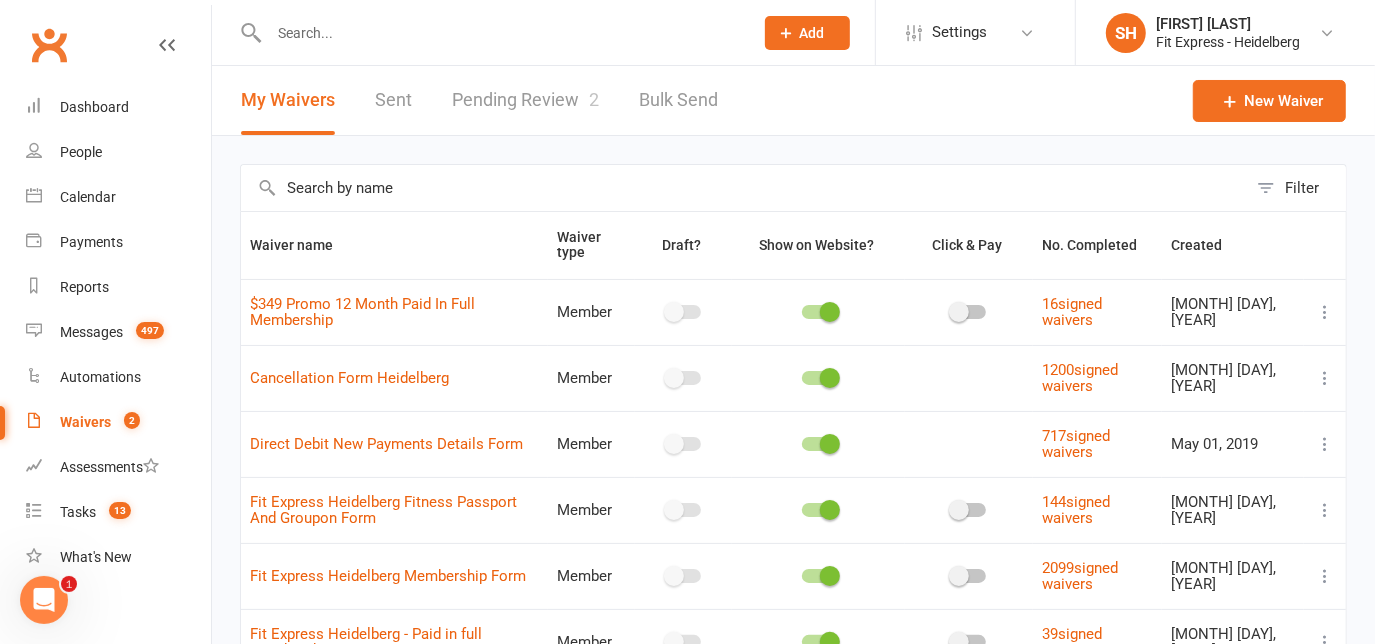 click on "Pending Review 2" at bounding box center (525, 100) 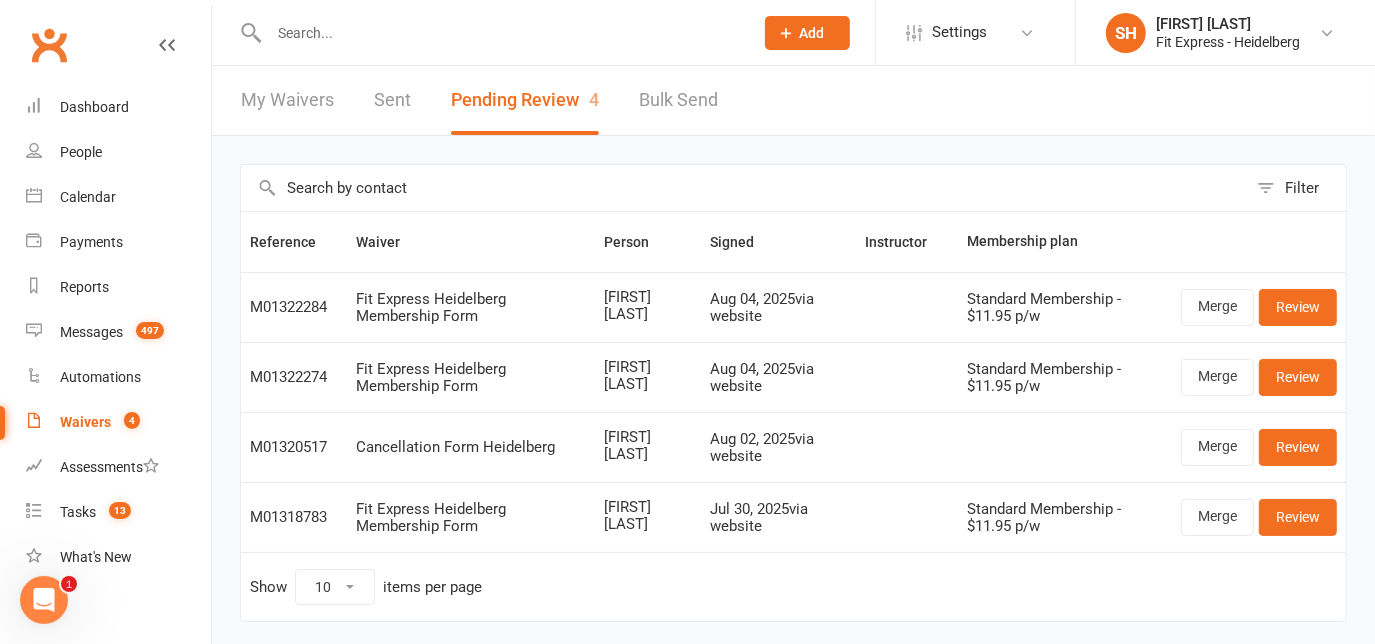 click on "Clubworx" at bounding box center (49, 45) 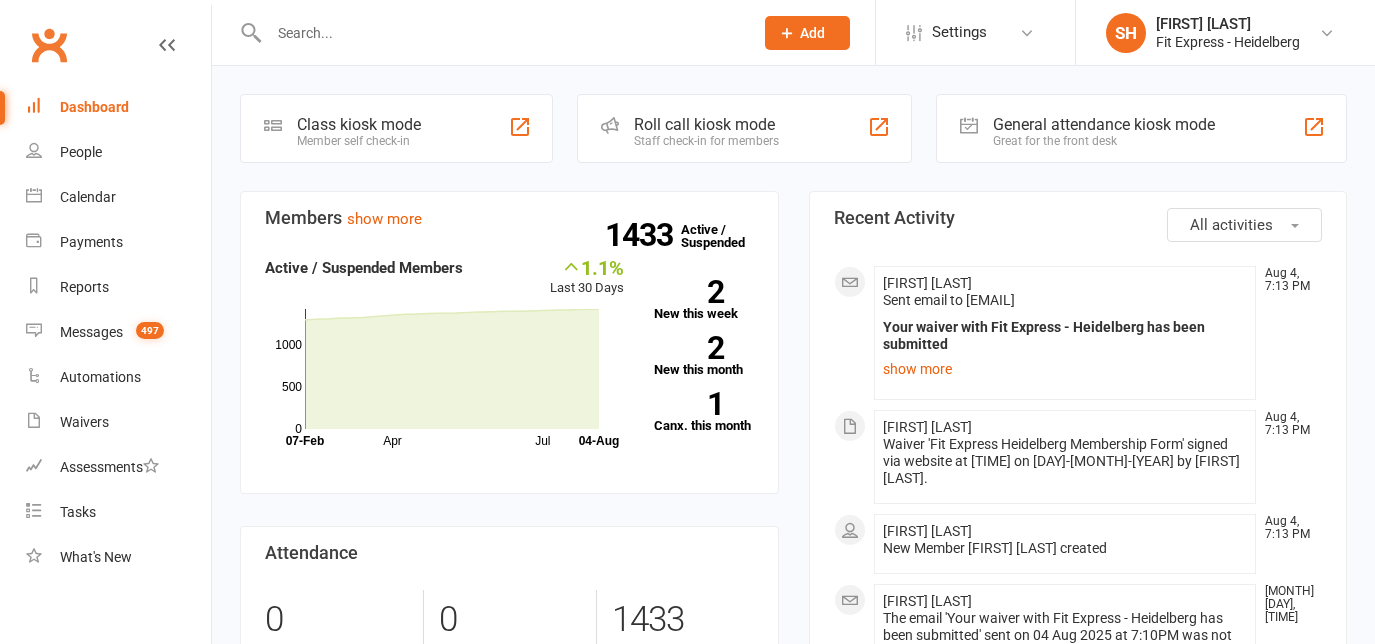 scroll, scrollTop: 0, scrollLeft: 0, axis: both 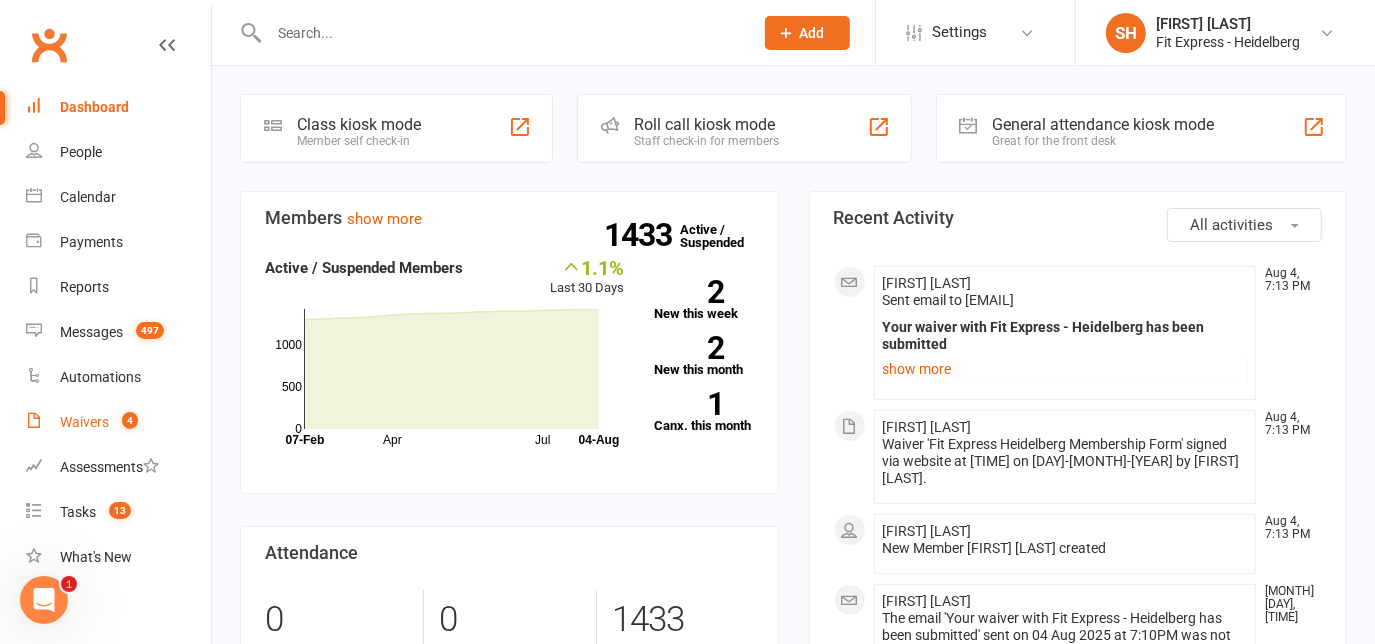 click on "Waivers   4" at bounding box center (118, 422) 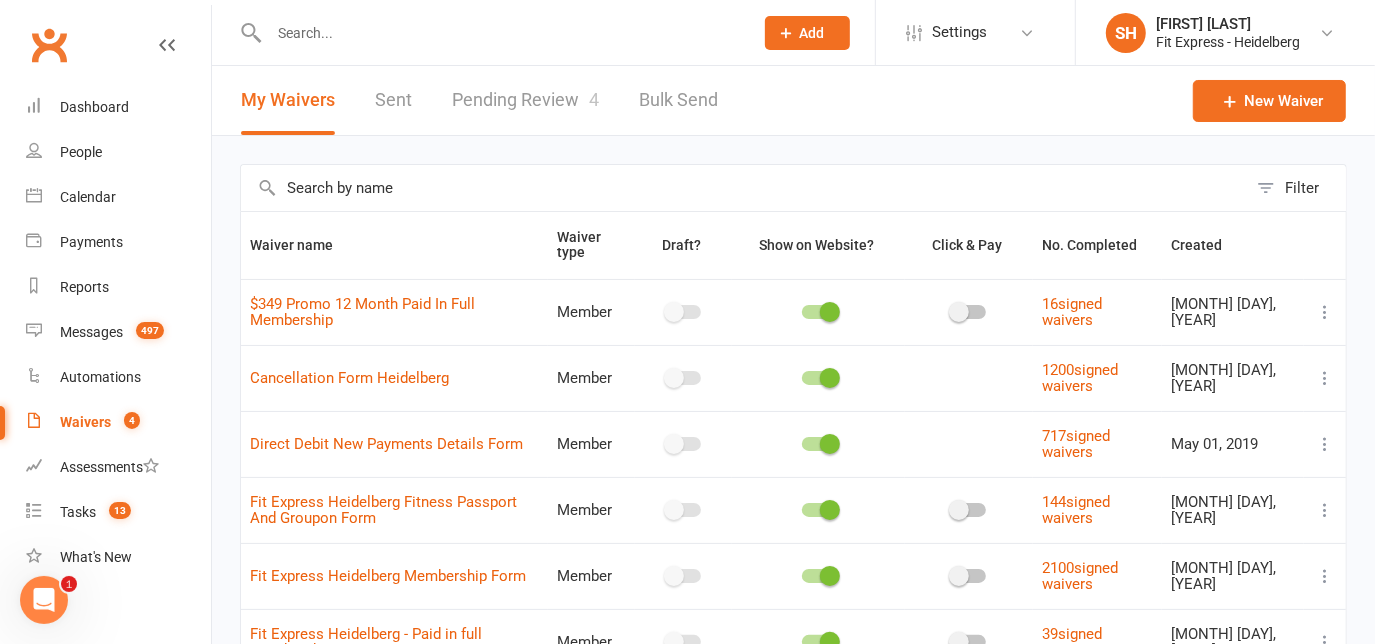 click on "Pending Review 4" at bounding box center [525, 100] 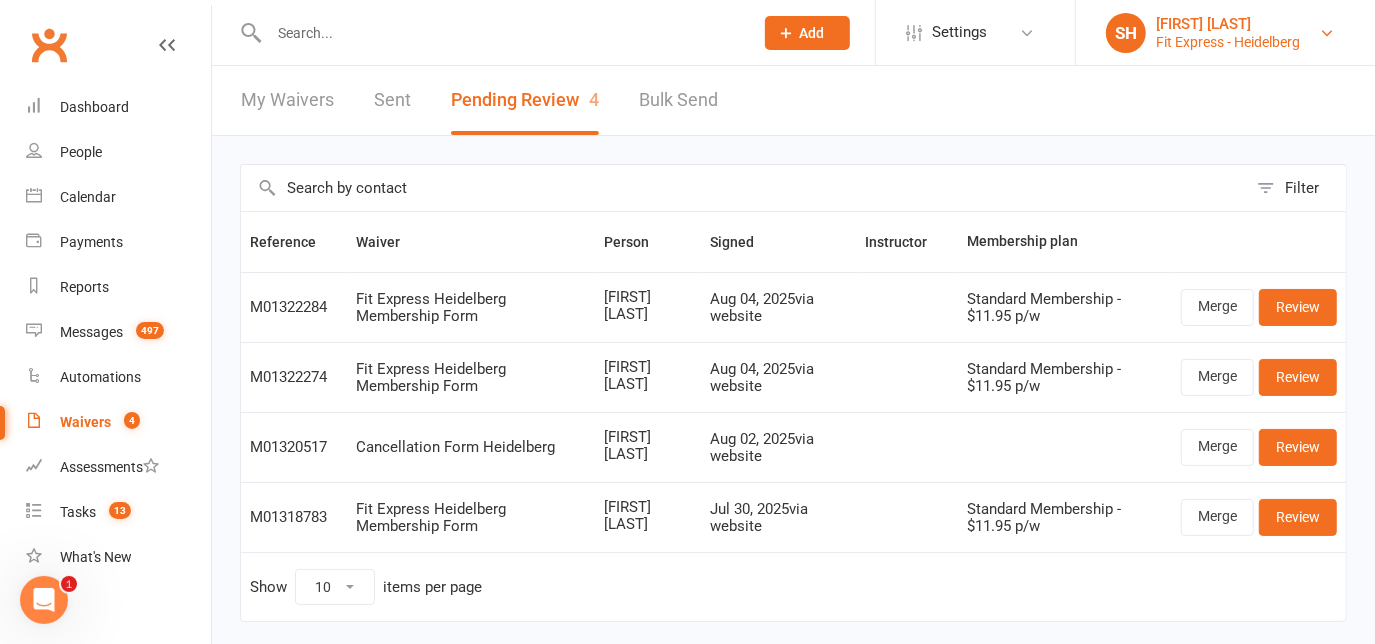 click on "Fit Express - Heidelberg" at bounding box center [1228, 42] 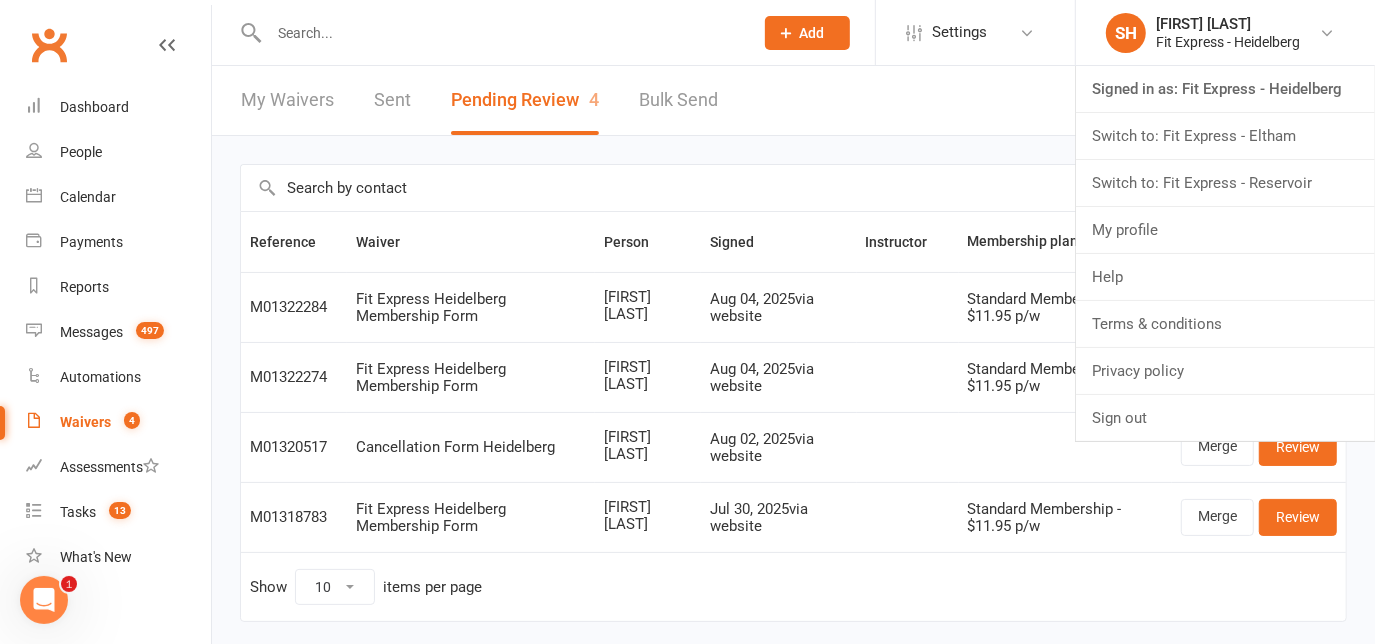 click at bounding box center [501, 33] 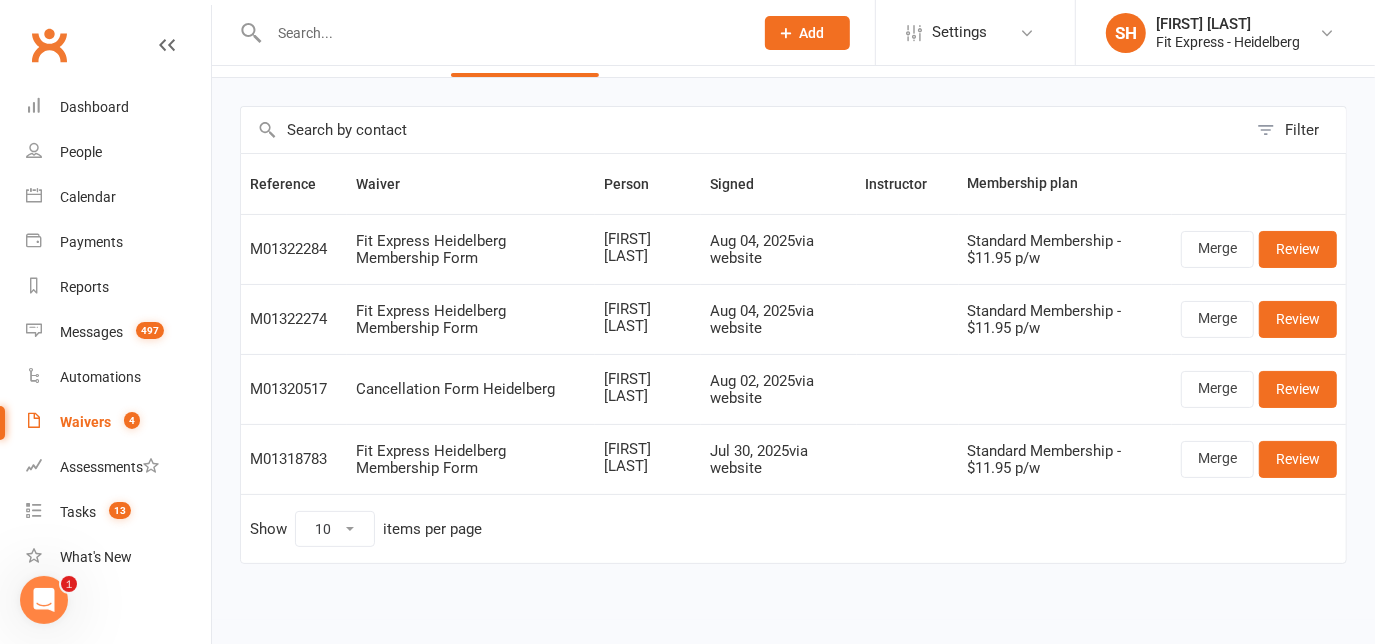 scroll, scrollTop: 0, scrollLeft: 0, axis: both 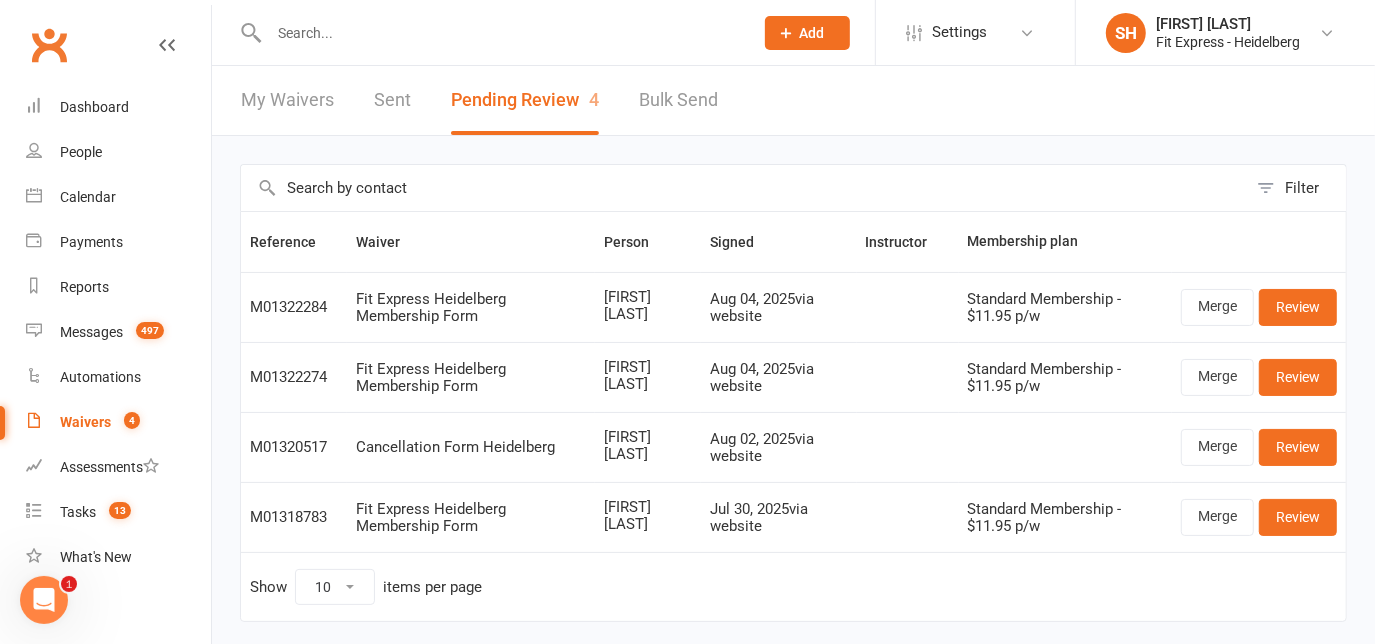 click at bounding box center (501, 33) 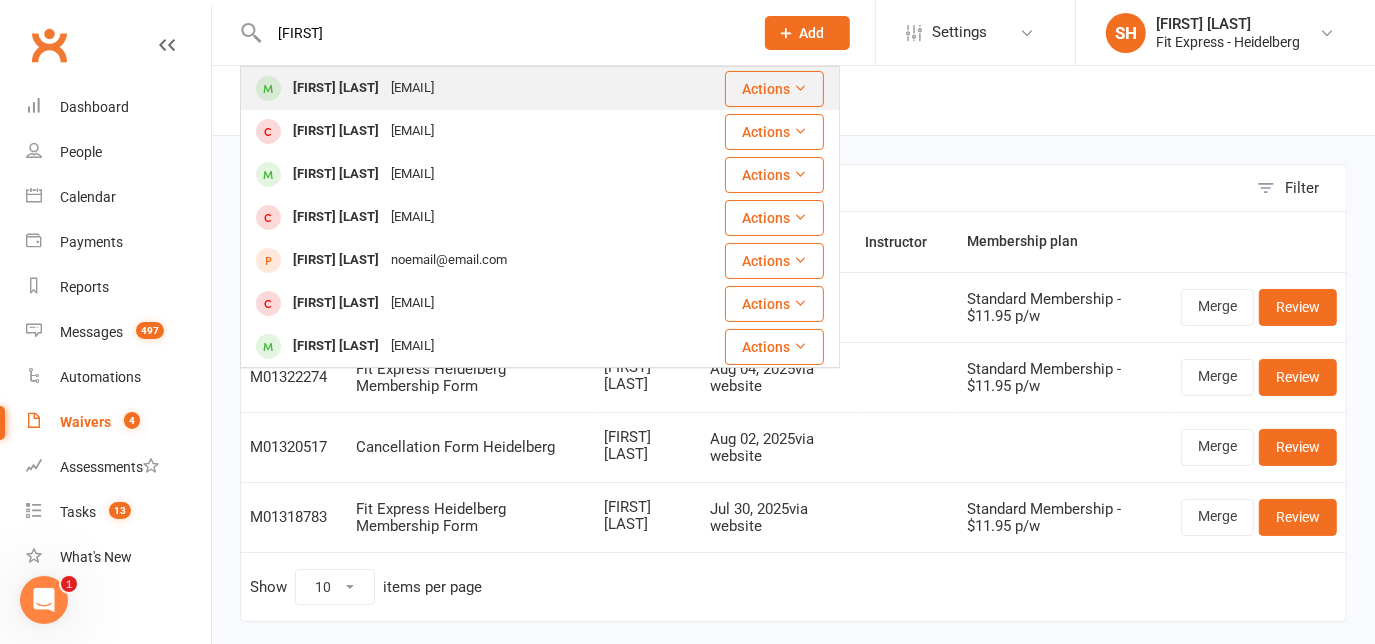 type on "[FIRST]" 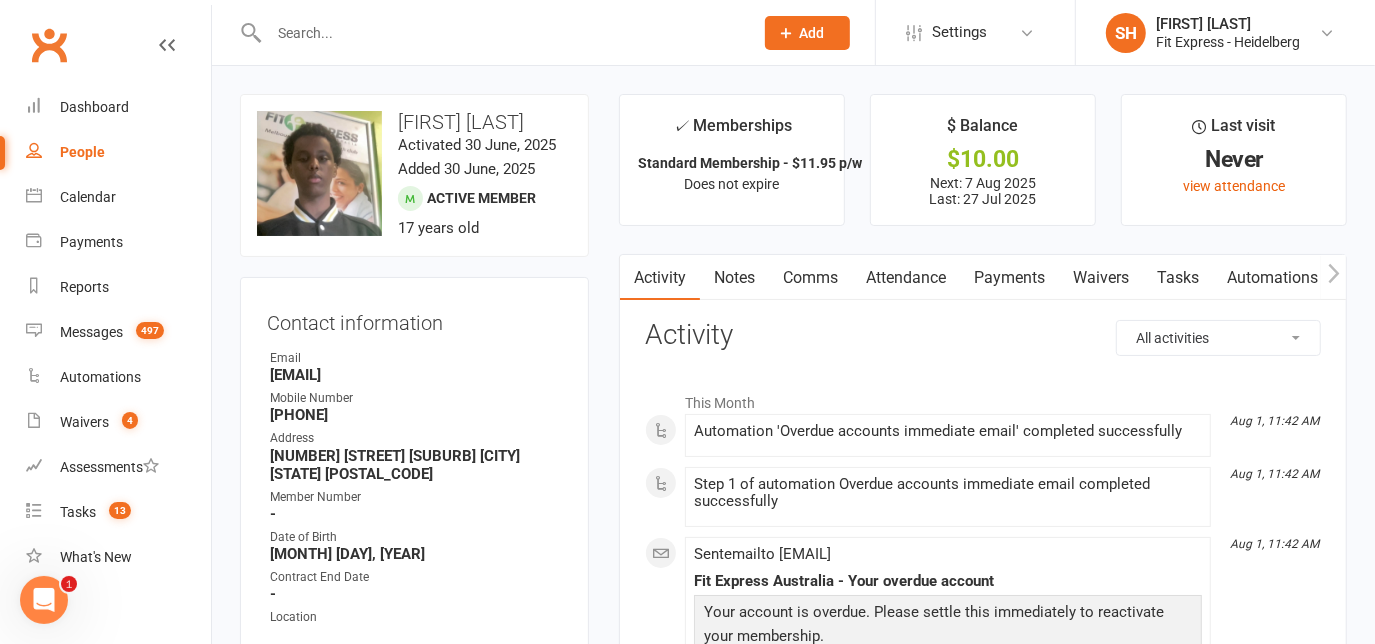 click on "Notes" at bounding box center (734, 278) 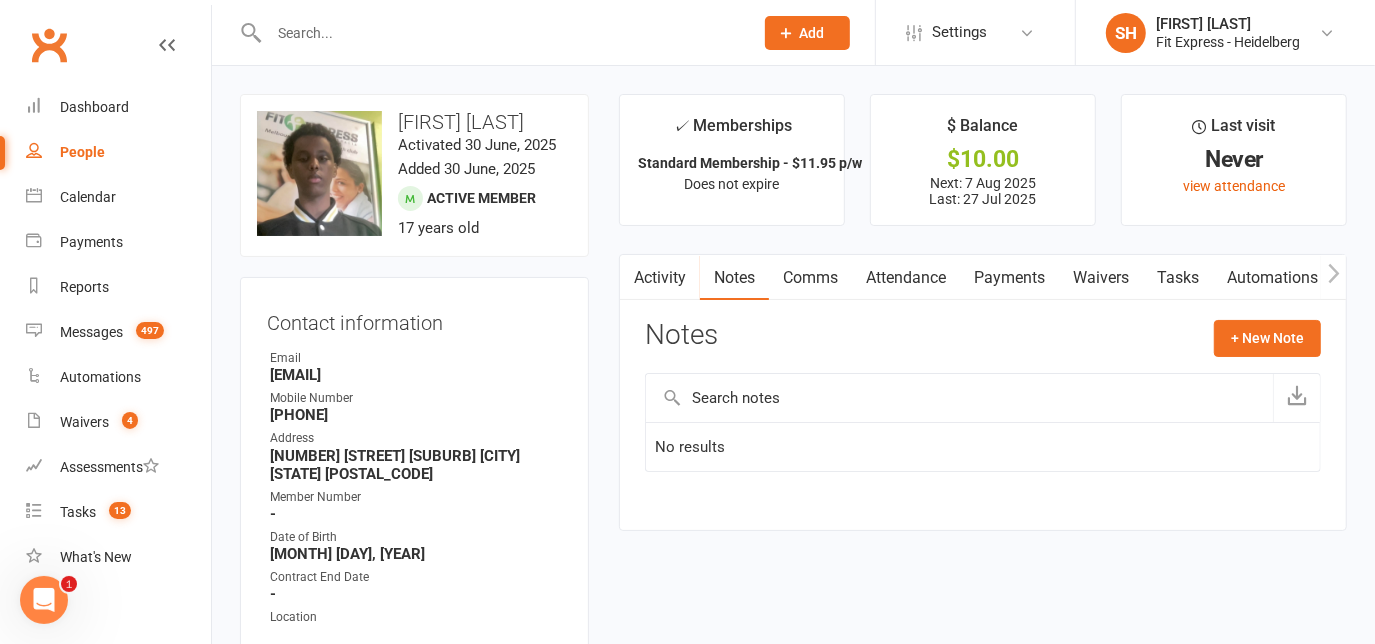 click on "Payments" at bounding box center [1009, 278] 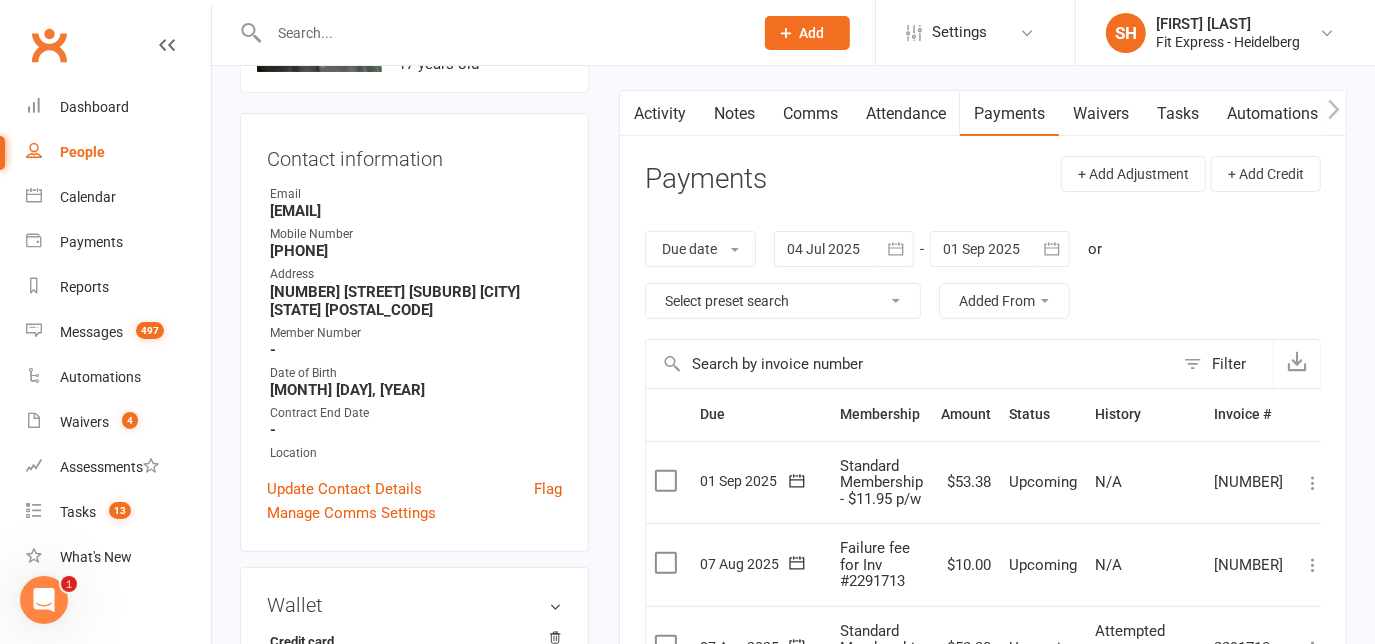 scroll, scrollTop: 153, scrollLeft: 0, axis: vertical 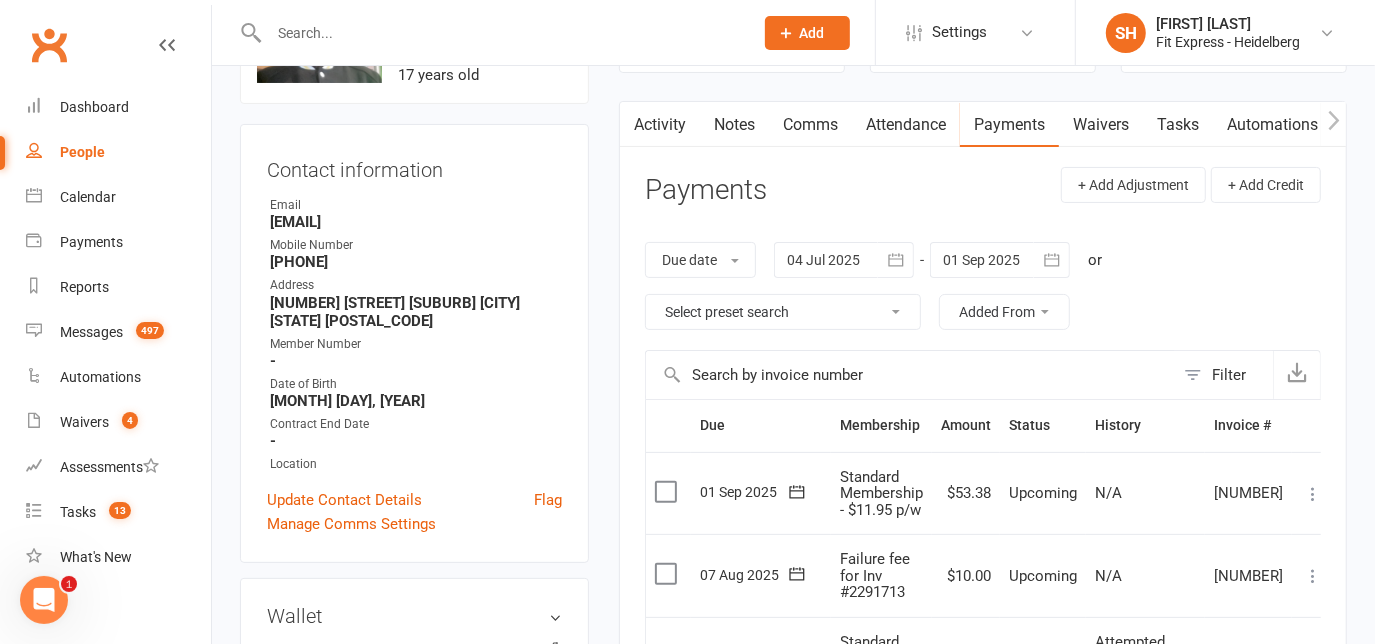 click 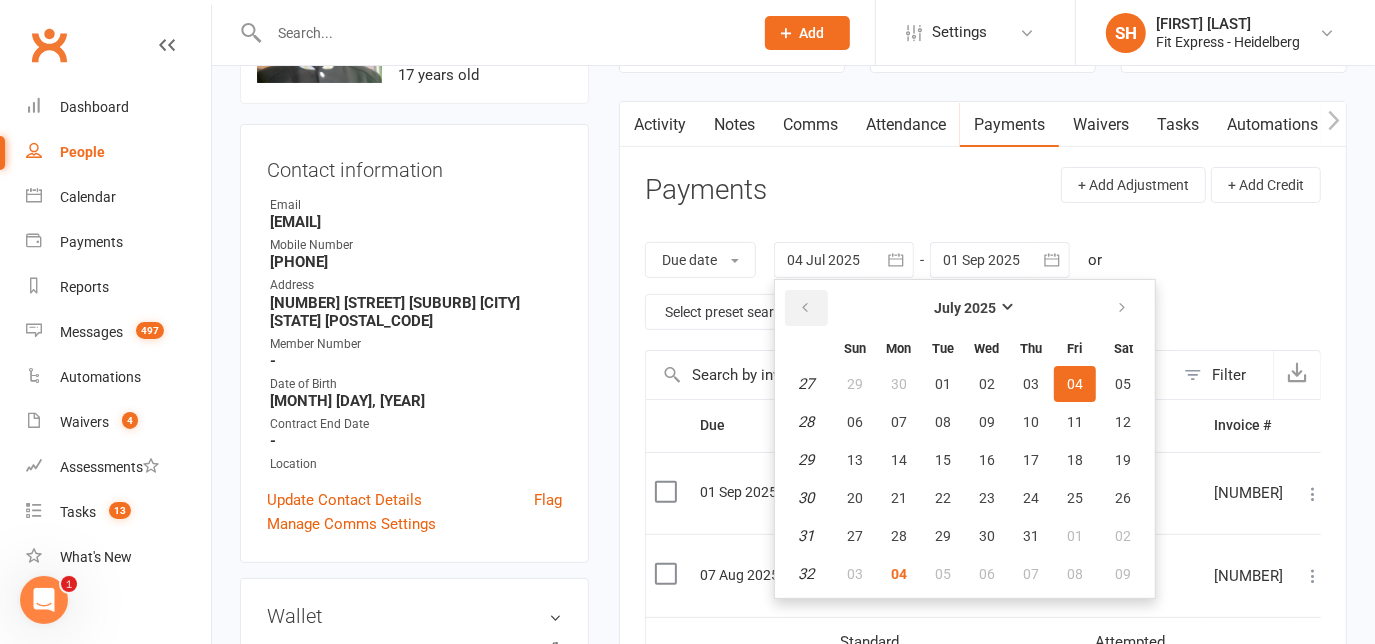 click at bounding box center [806, 308] 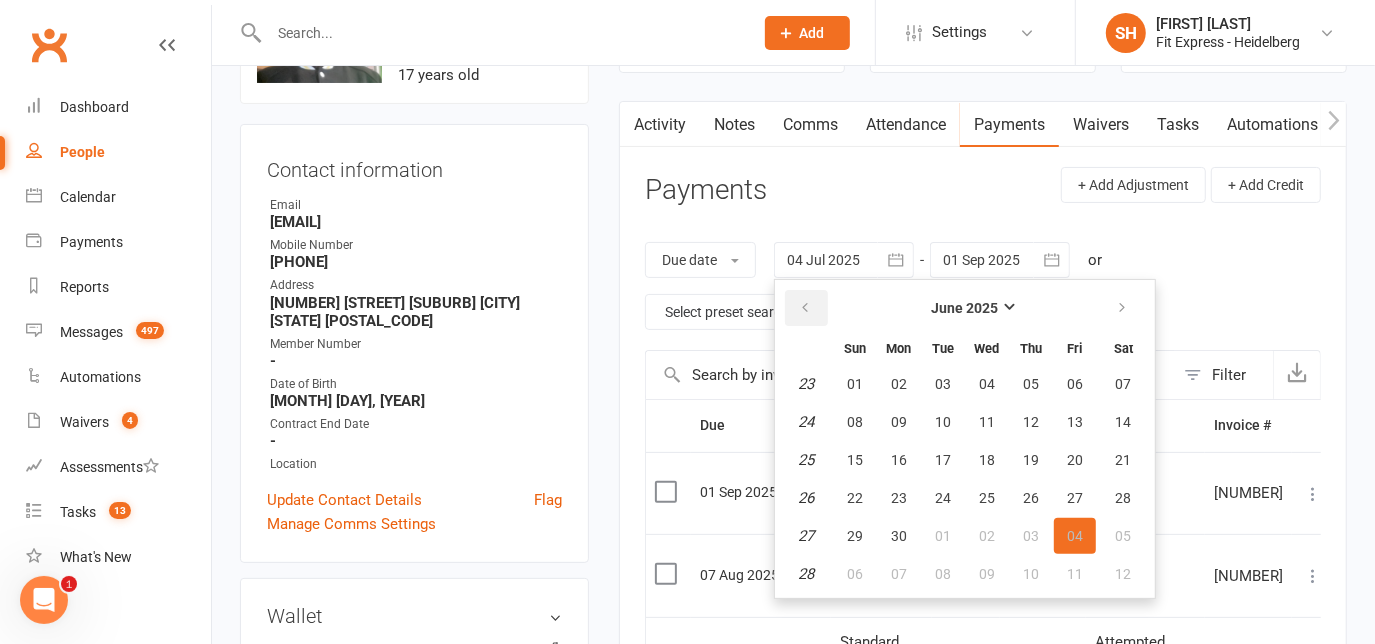 click at bounding box center [806, 308] 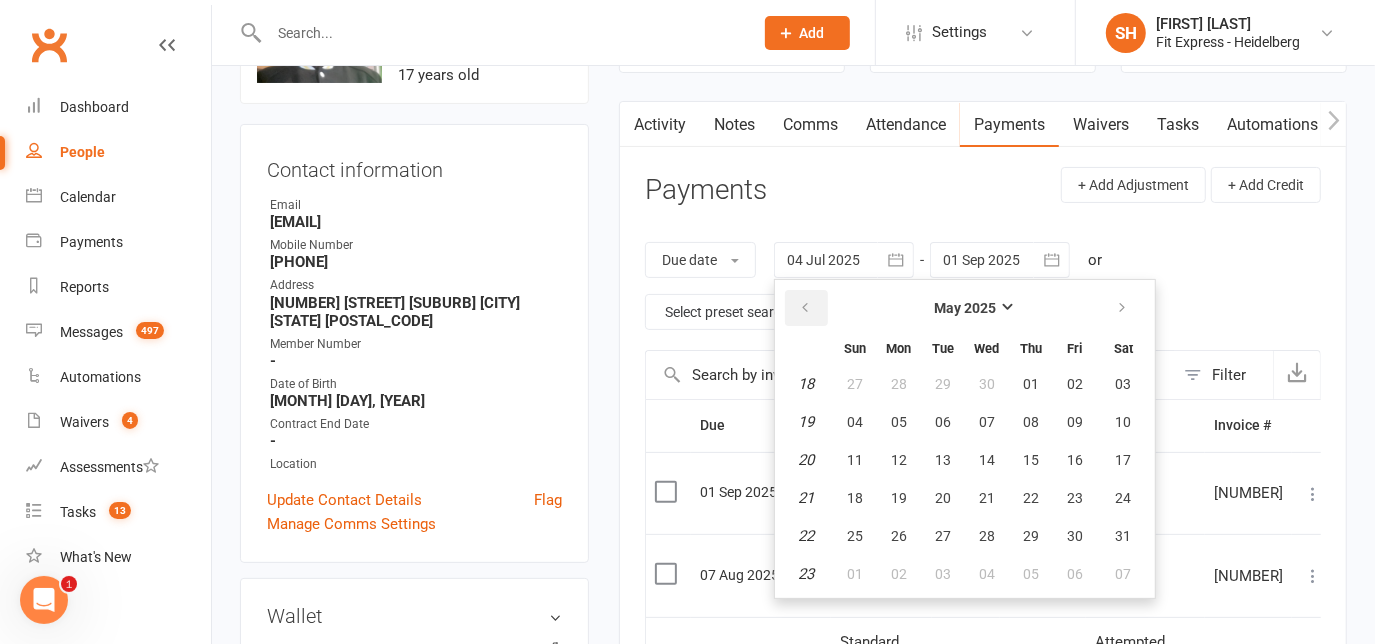 click at bounding box center [806, 308] 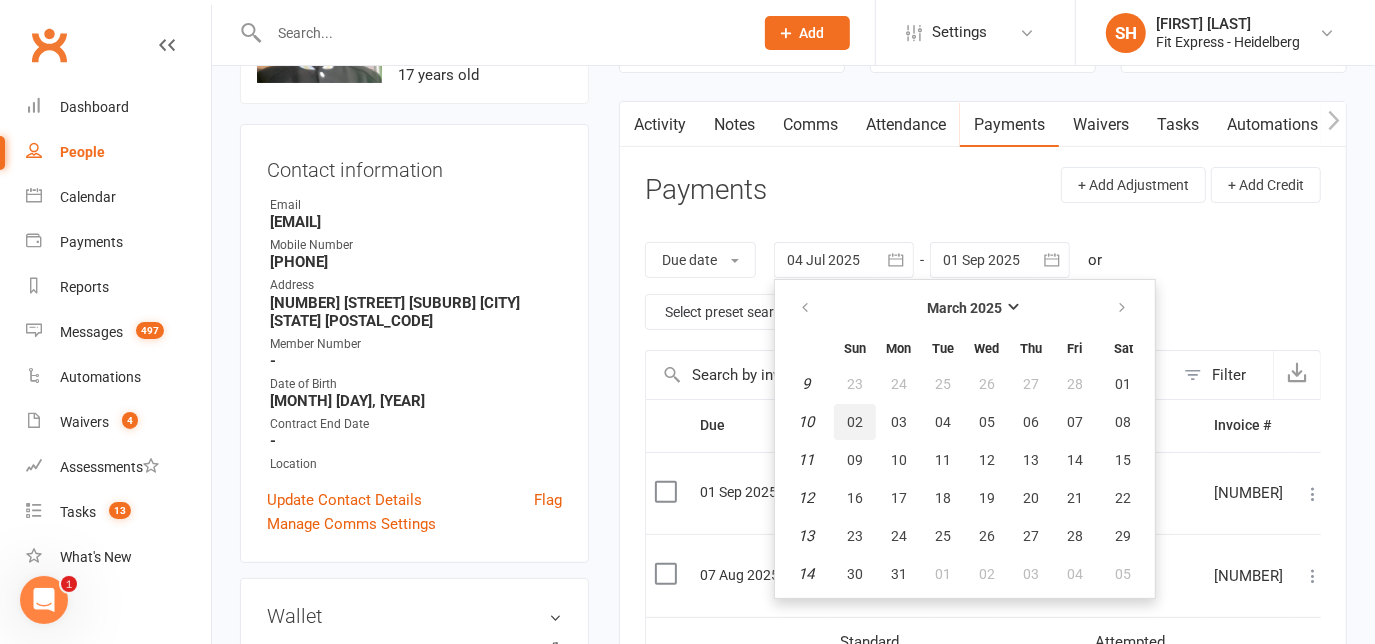 click on "02" at bounding box center [855, 422] 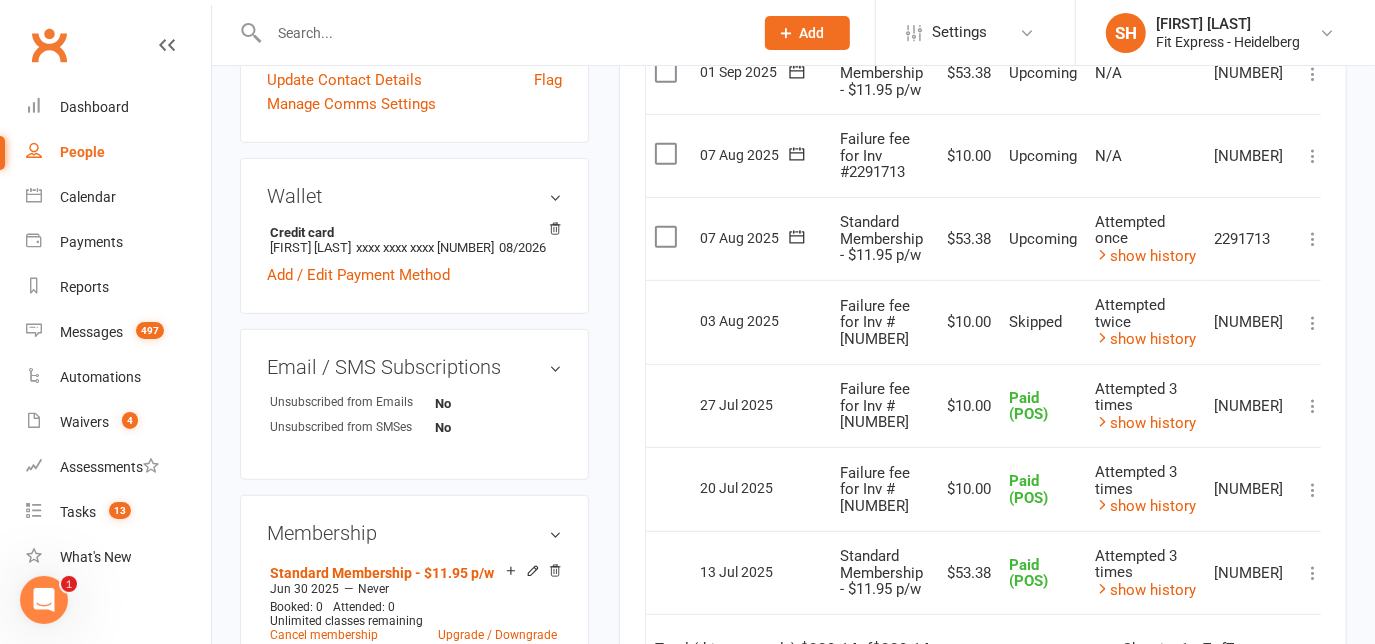 scroll, scrollTop: 553, scrollLeft: 0, axis: vertical 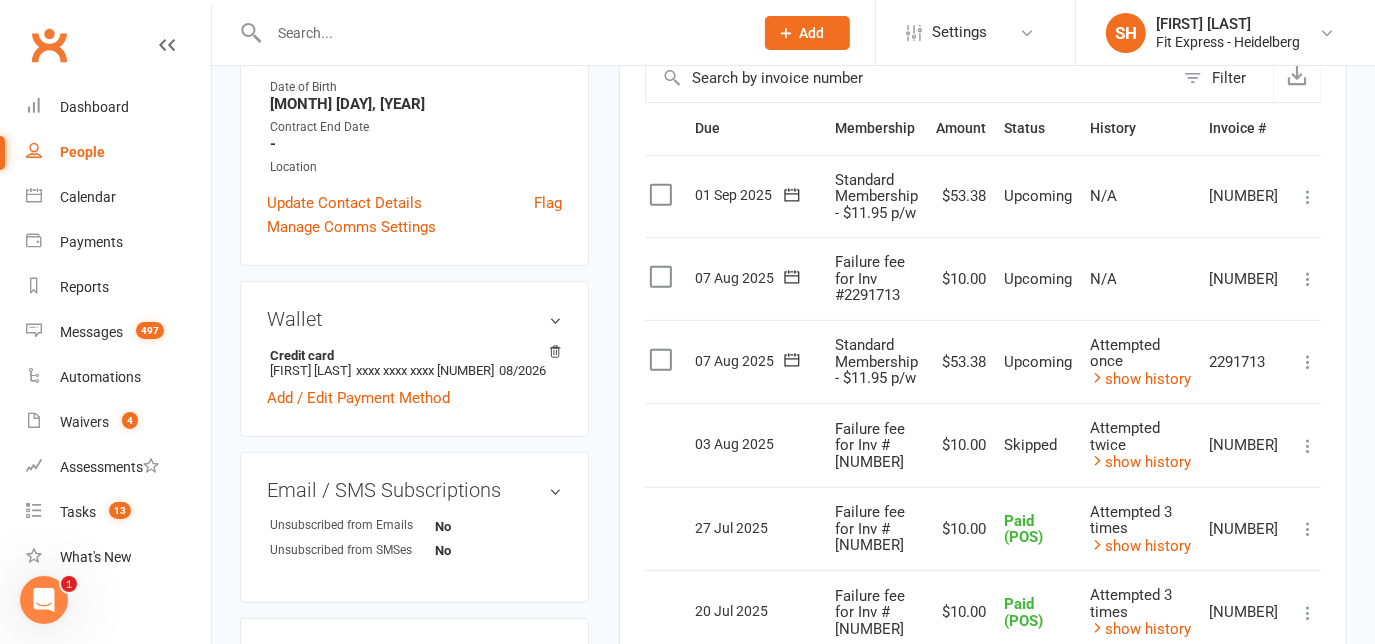 click at bounding box center (1308, 362) 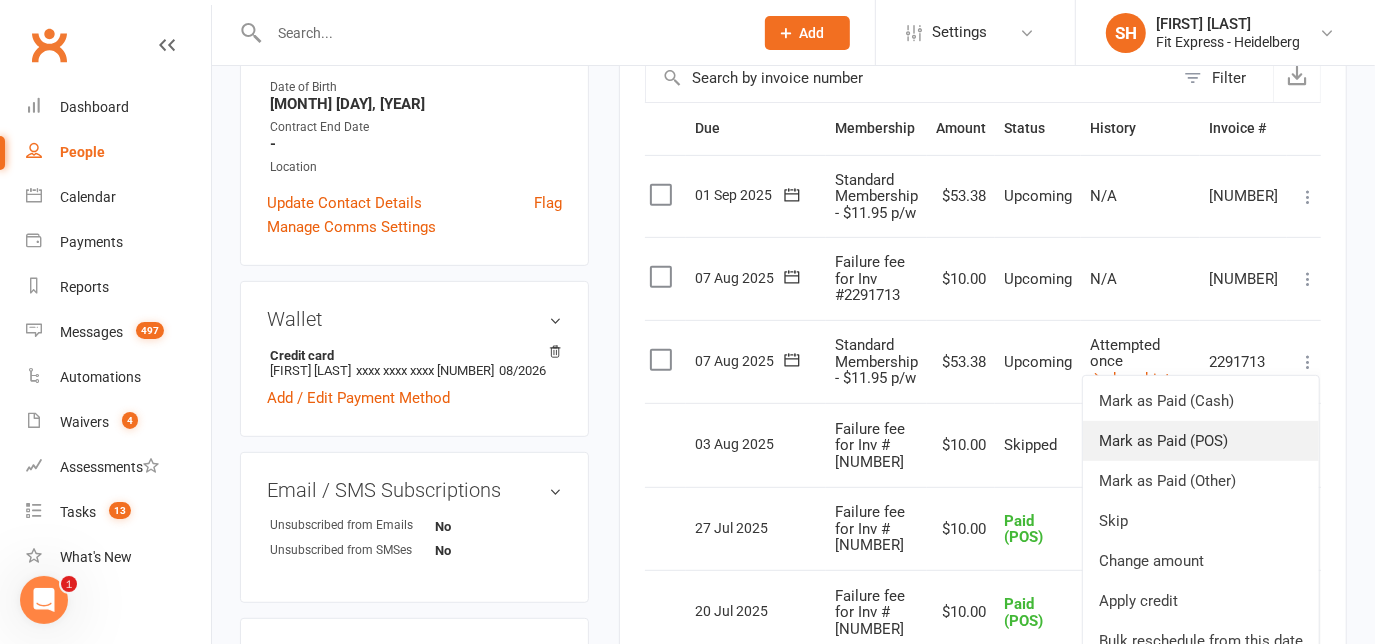 click on "Mark as Paid (POS)" at bounding box center (1201, 441) 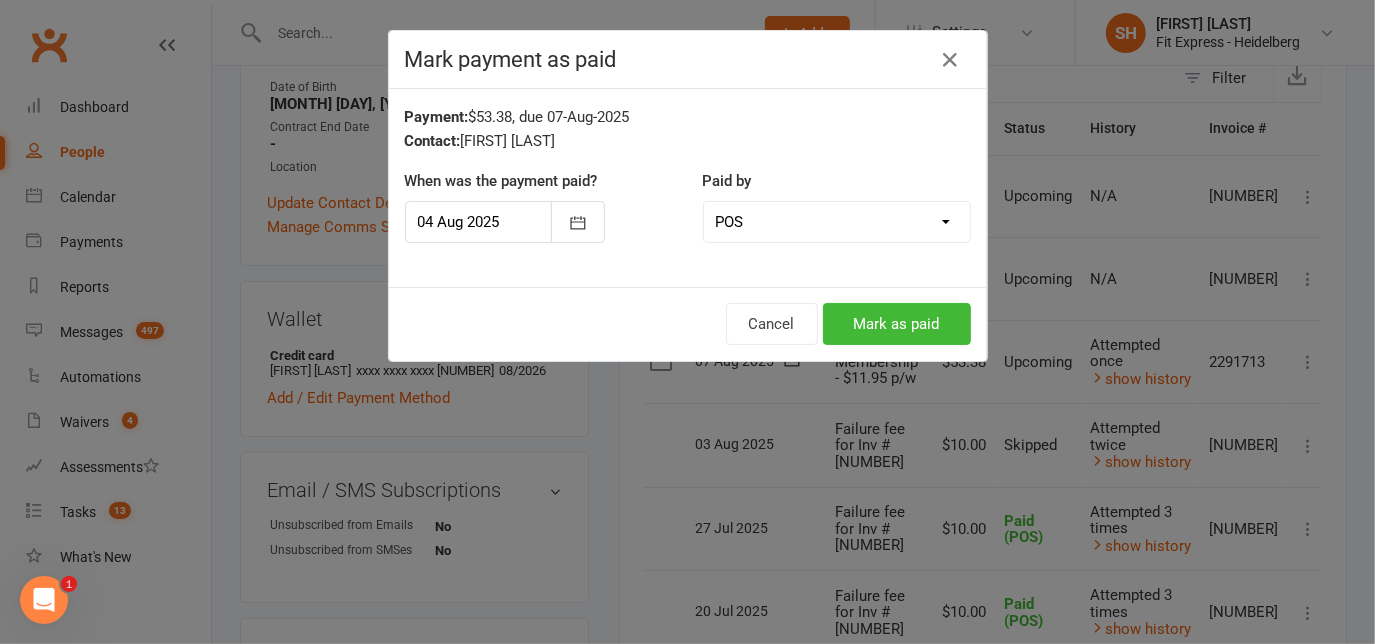 scroll, scrollTop: 0, scrollLeft: 0, axis: both 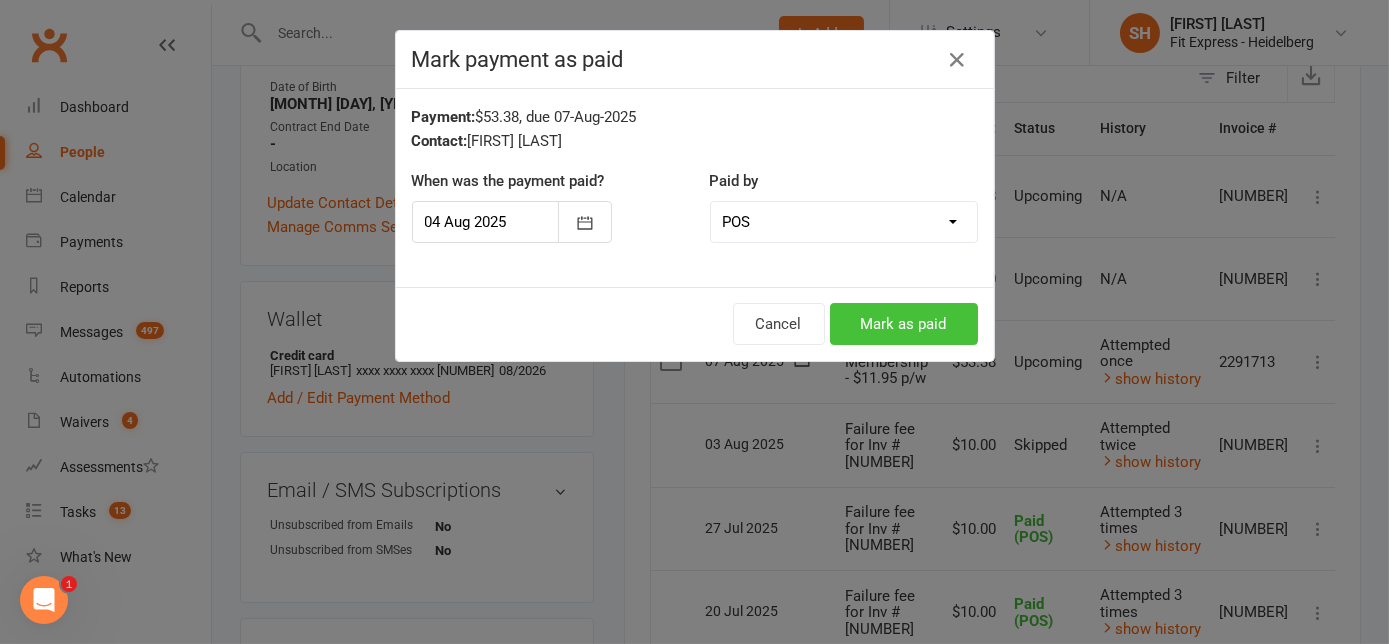 click on "Mark as paid" at bounding box center (904, 324) 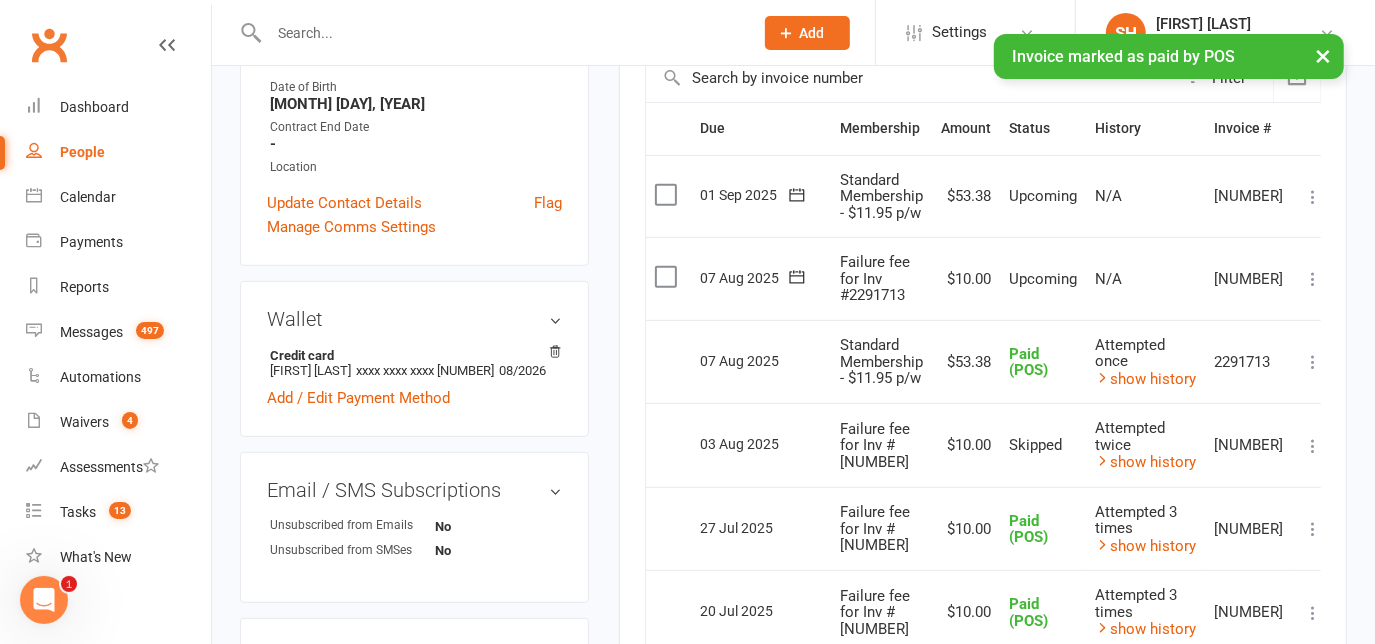 click at bounding box center [1313, 279] 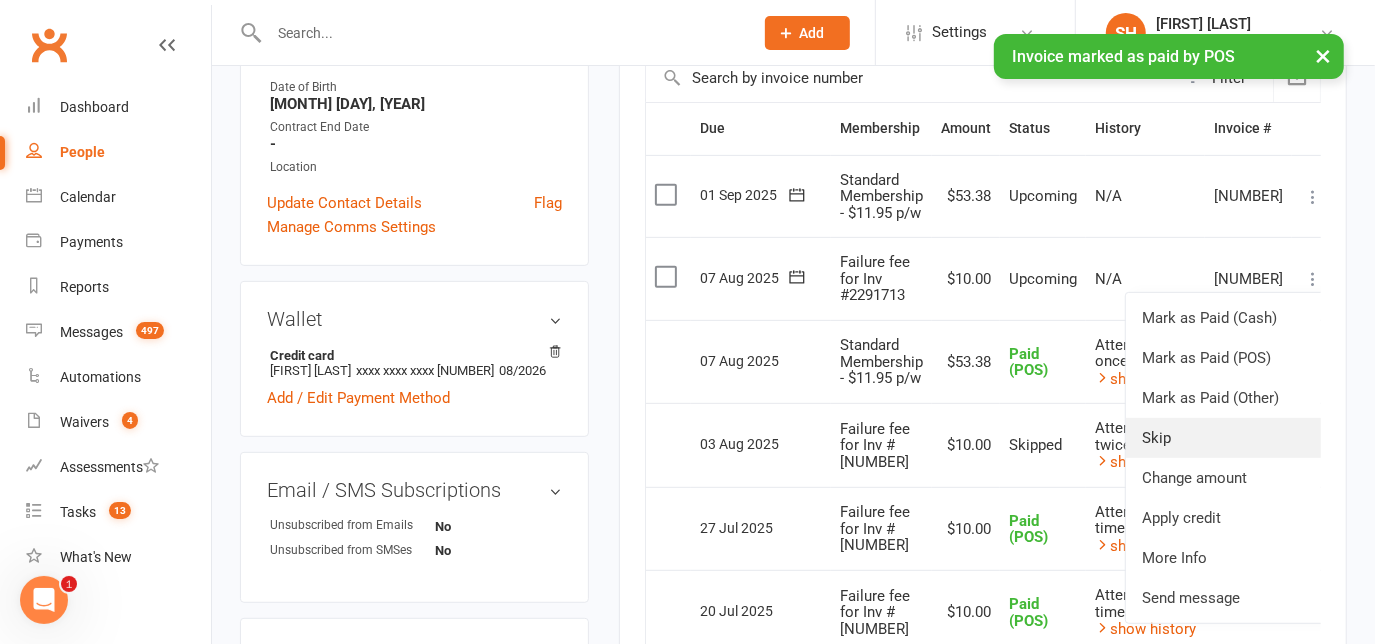 click on "Skip" at bounding box center [1225, 438] 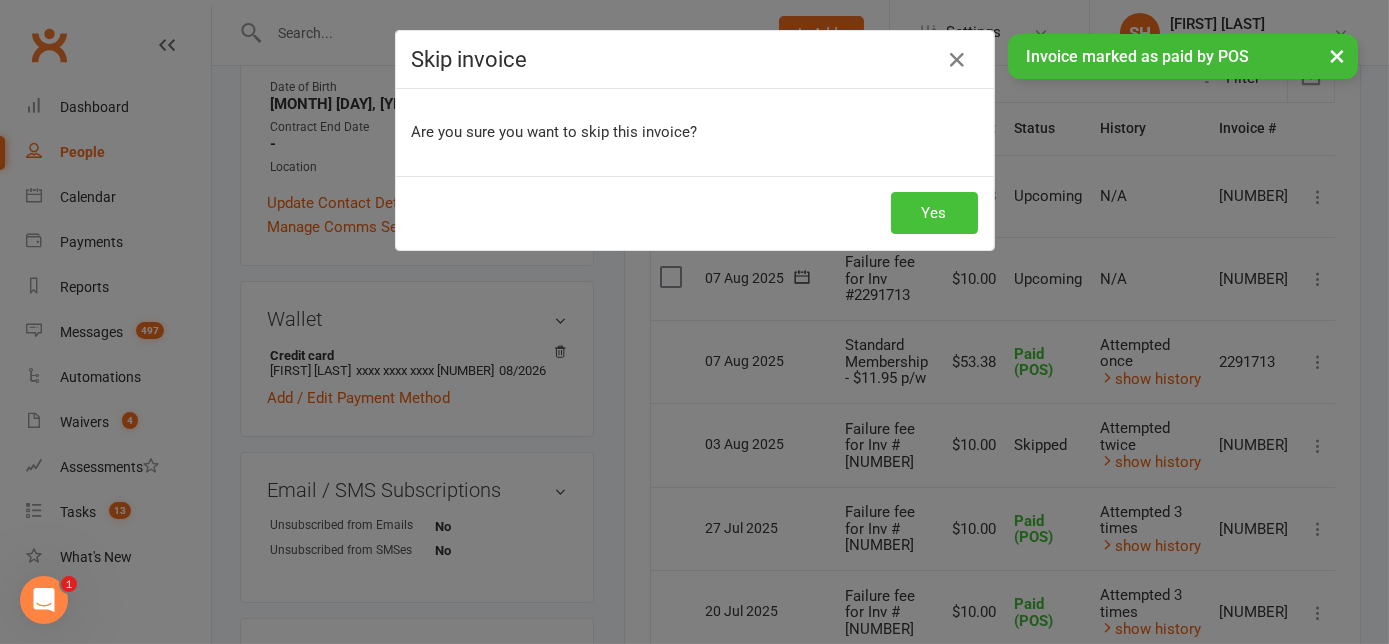click on "Yes" at bounding box center [934, 213] 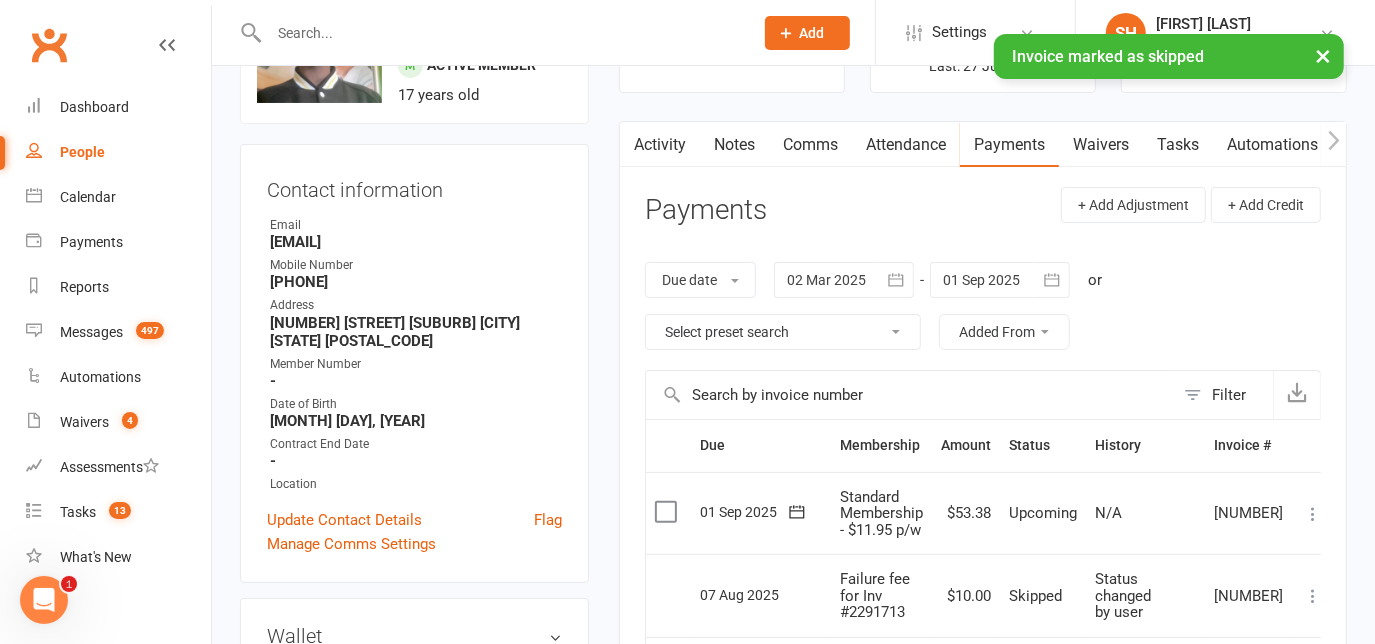scroll, scrollTop: 0, scrollLeft: 0, axis: both 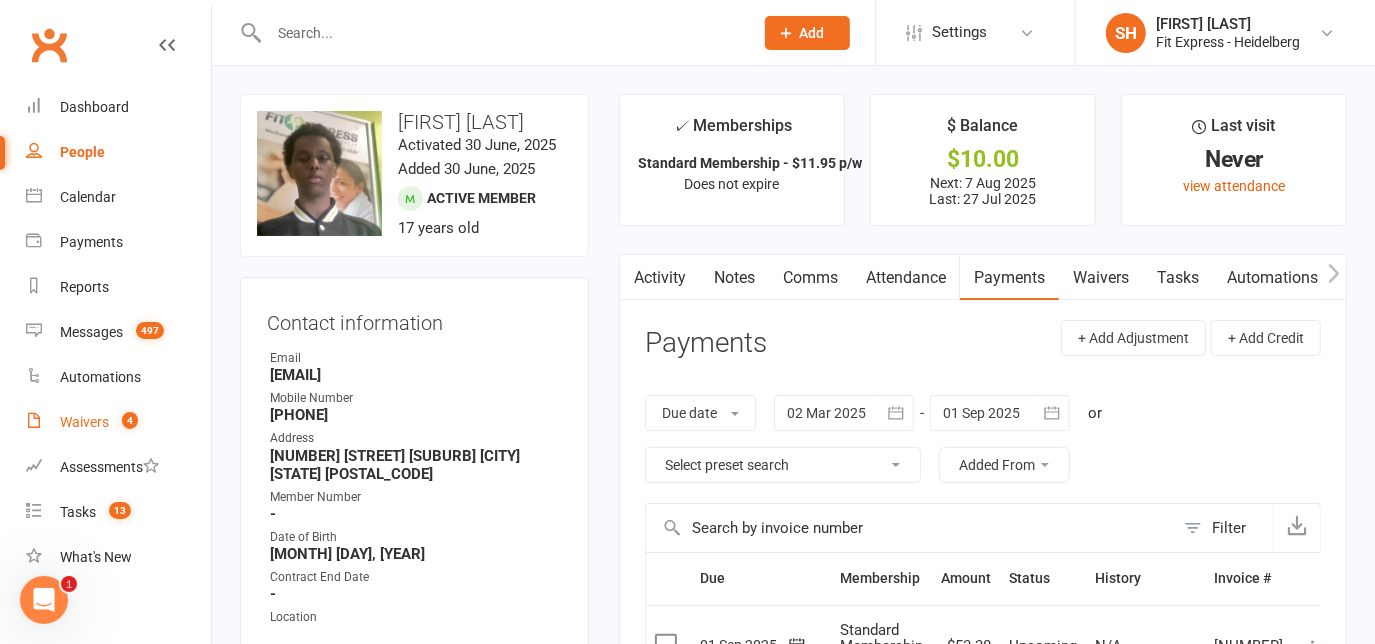 click on "Waivers" at bounding box center (84, 422) 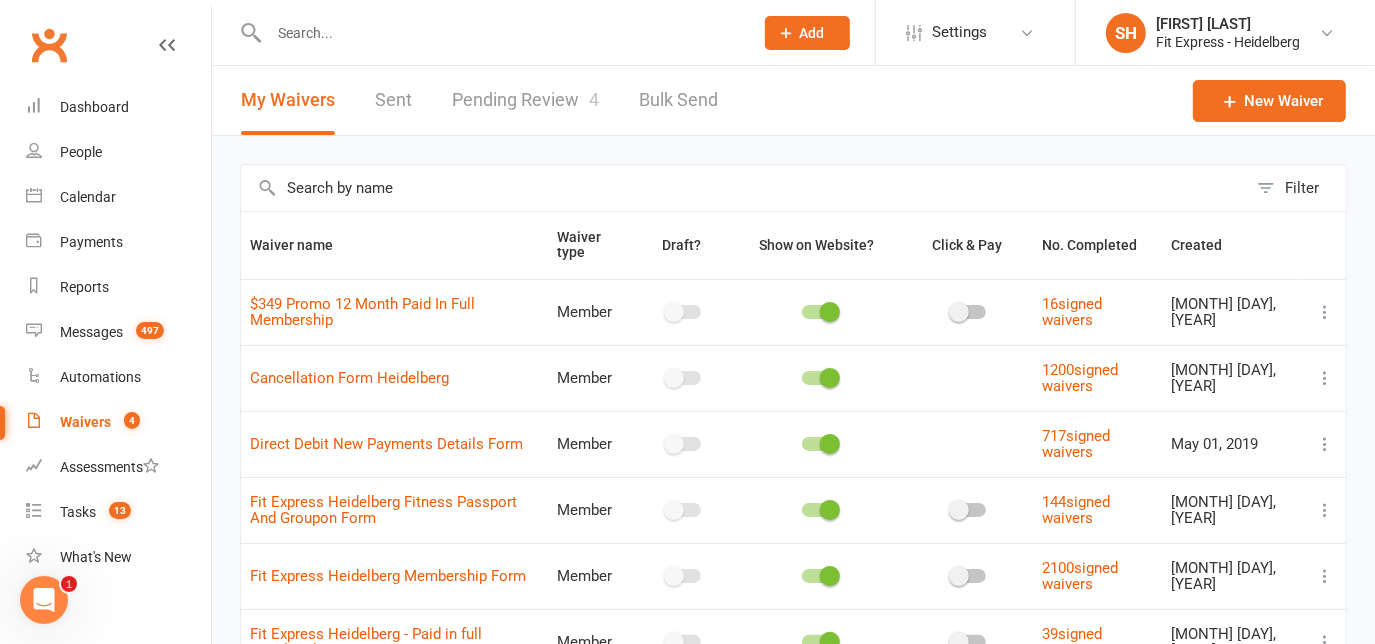 click on "Pending Review 4" at bounding box center [525, 100] 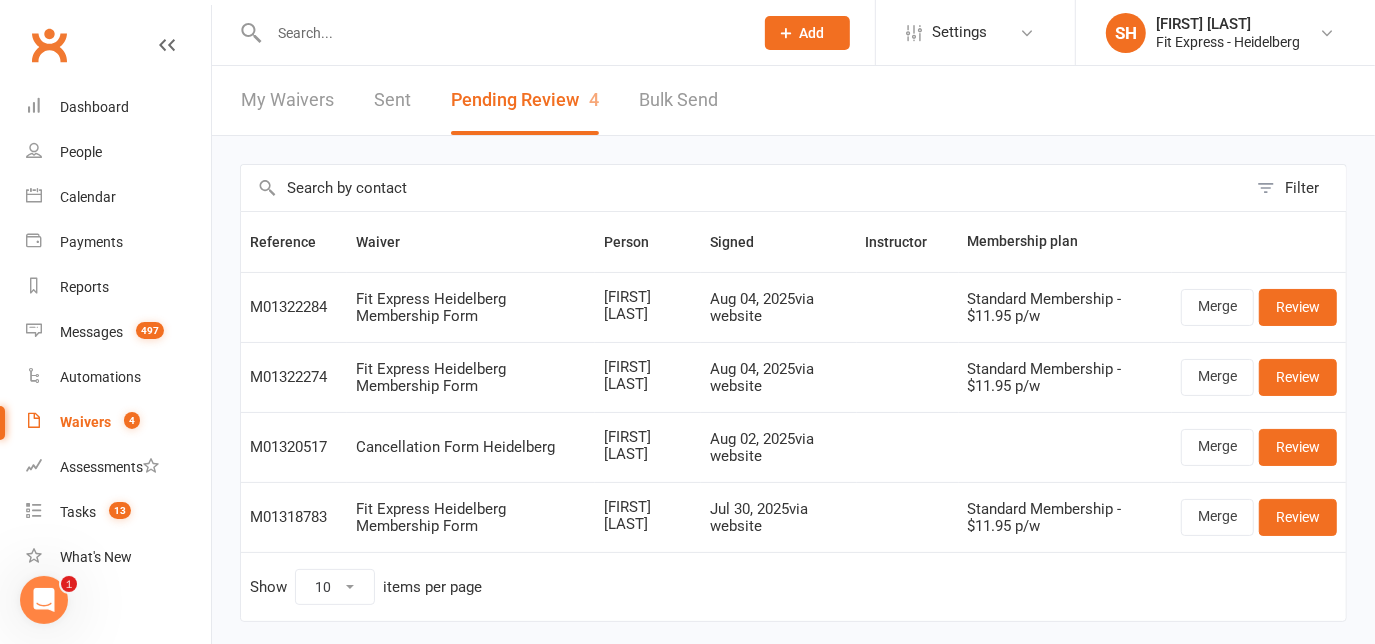 click on "Clubworx" at bounding box center [49, 45] 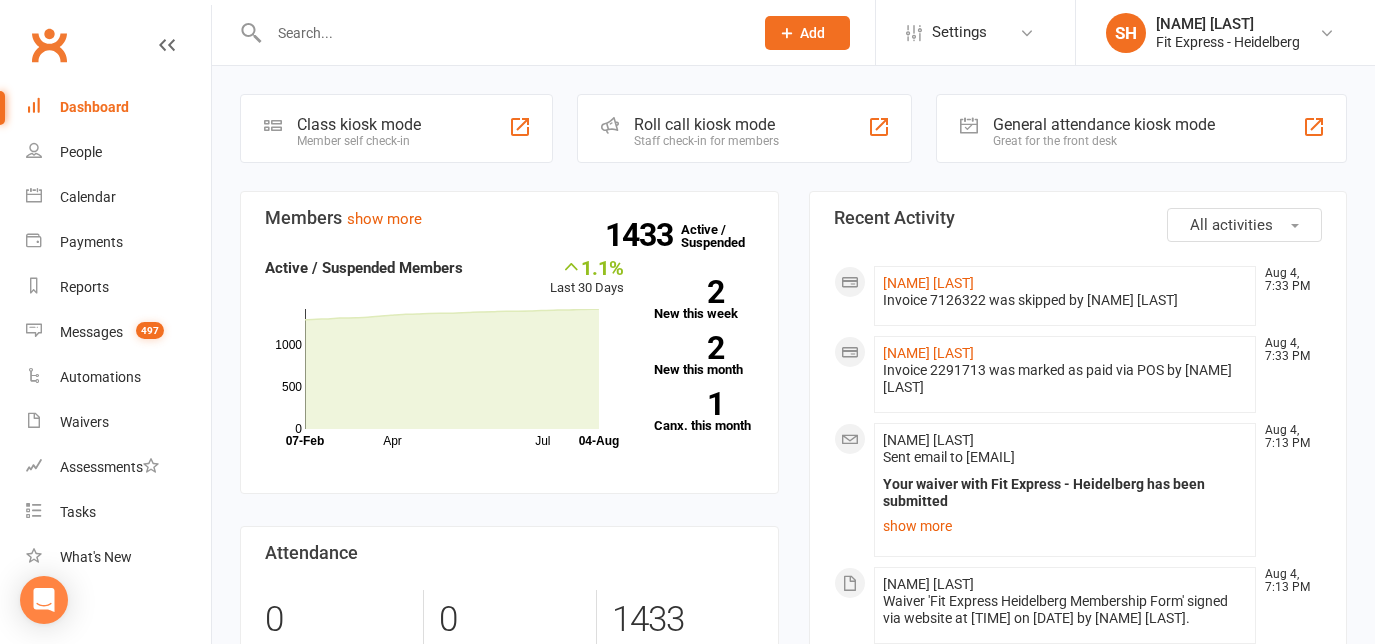 scroll, scrollTop: 0, scrollLeft: 0, axis: both 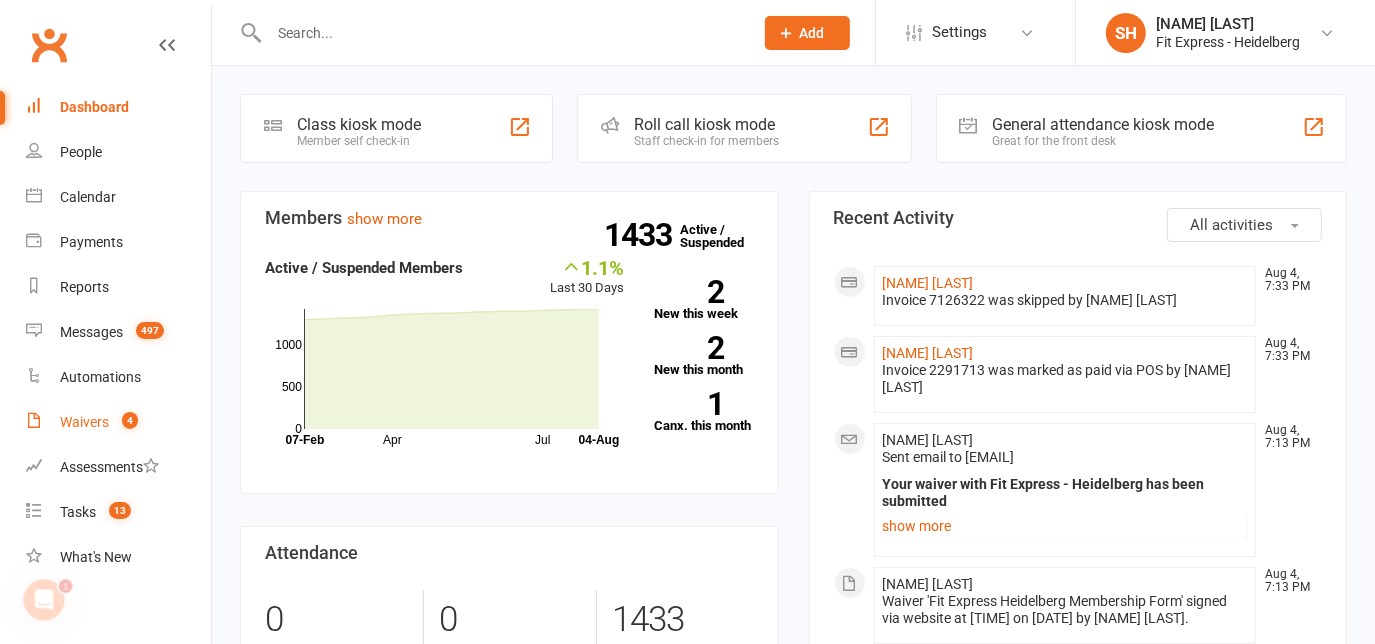 click on "4" at bounding box center [130, 420] 